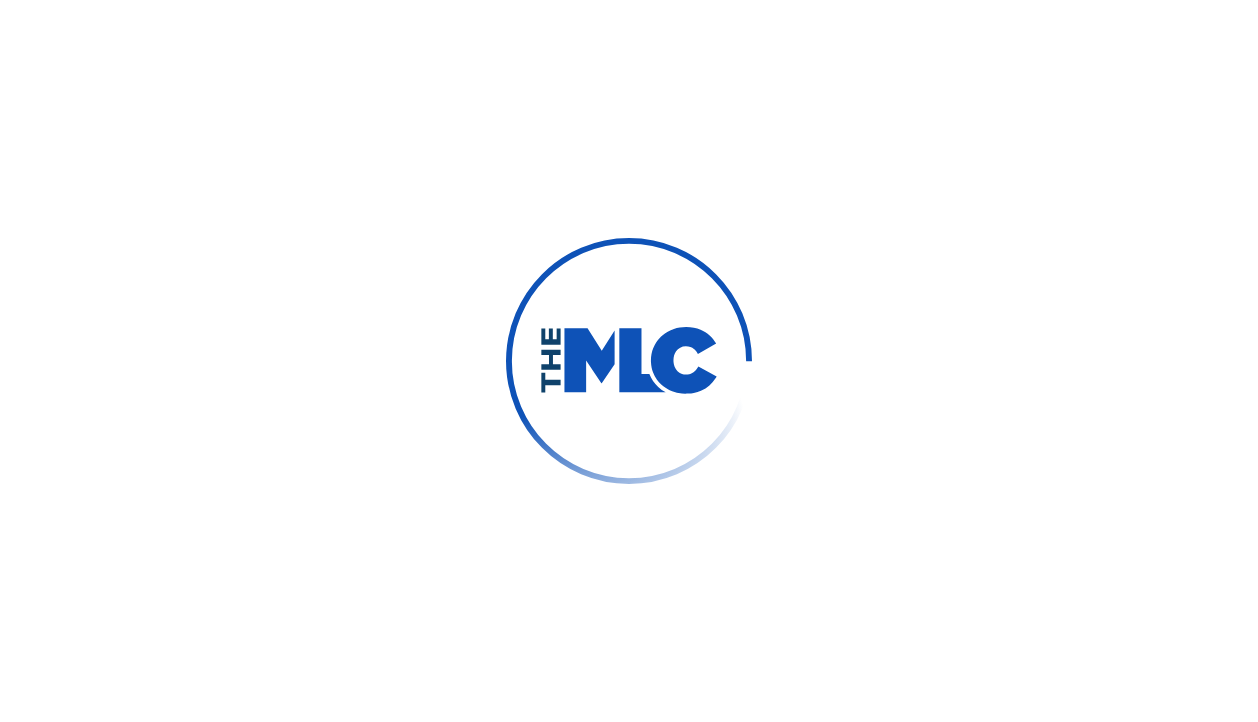 scroll, scrollTop: 0, scrollLeft: 0, axis: both 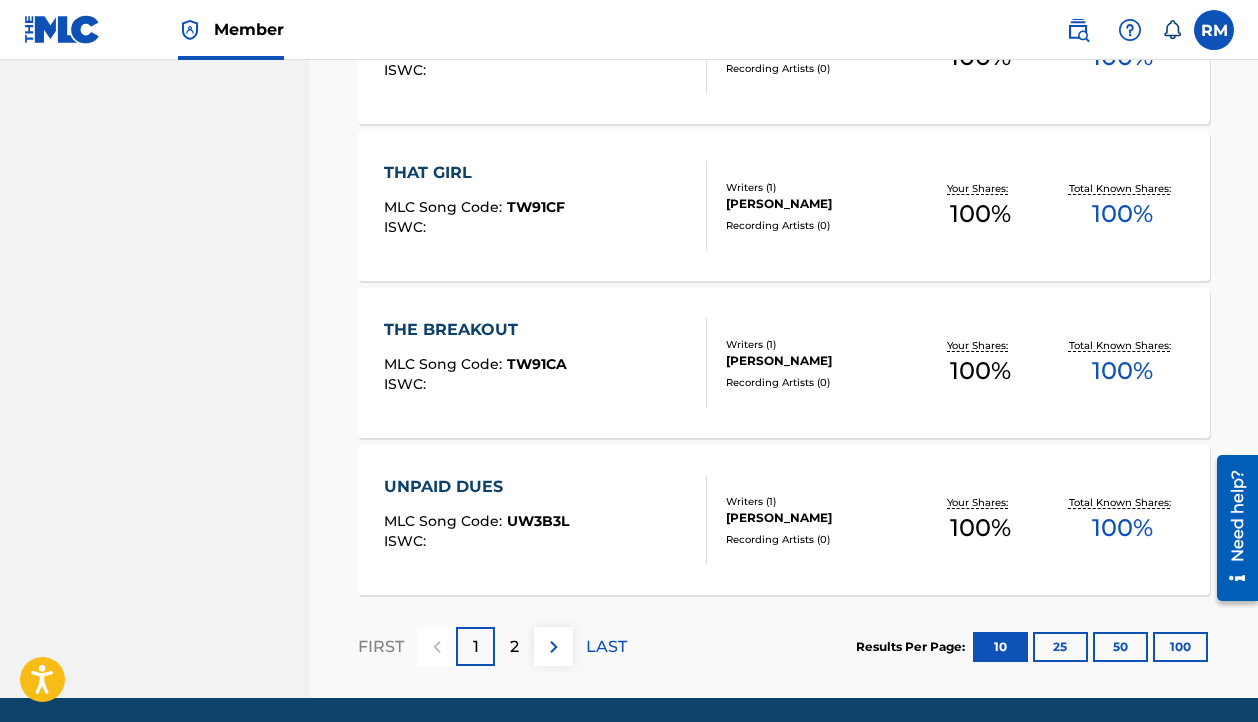 click on "2" at bounding box center (514, 646) 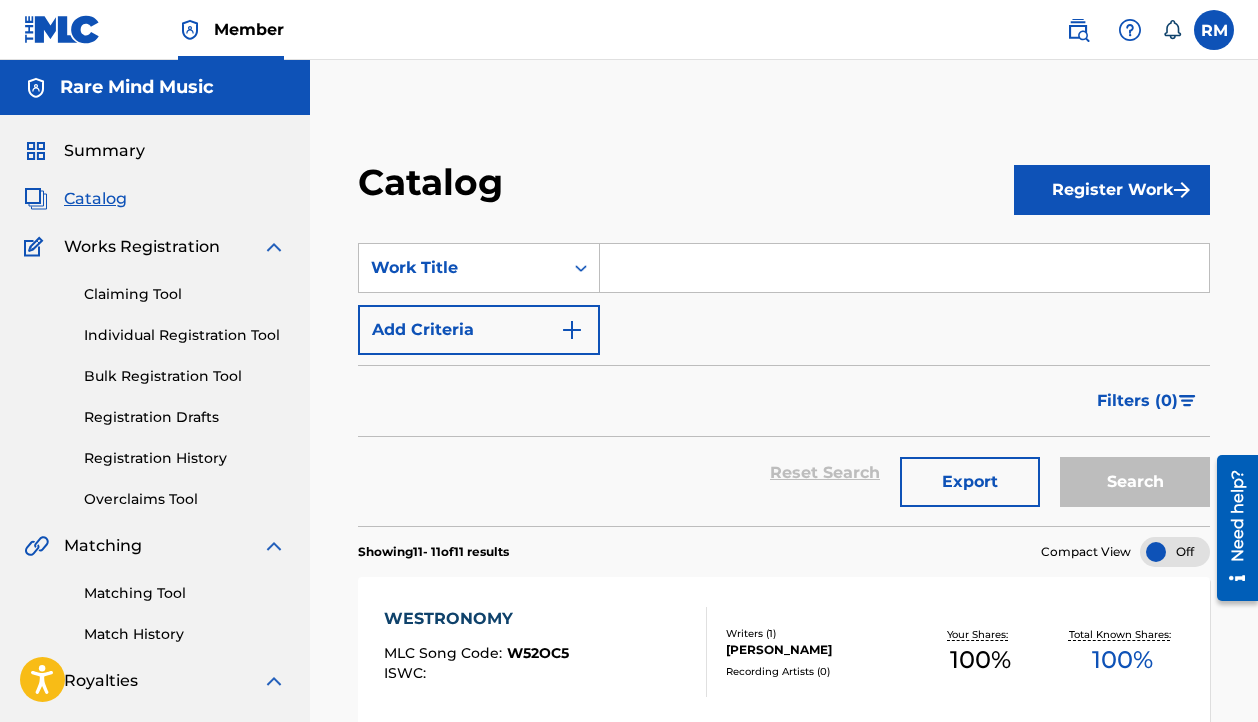 scroll, scrollTop: 0, scrollLeft: 0, axis: both 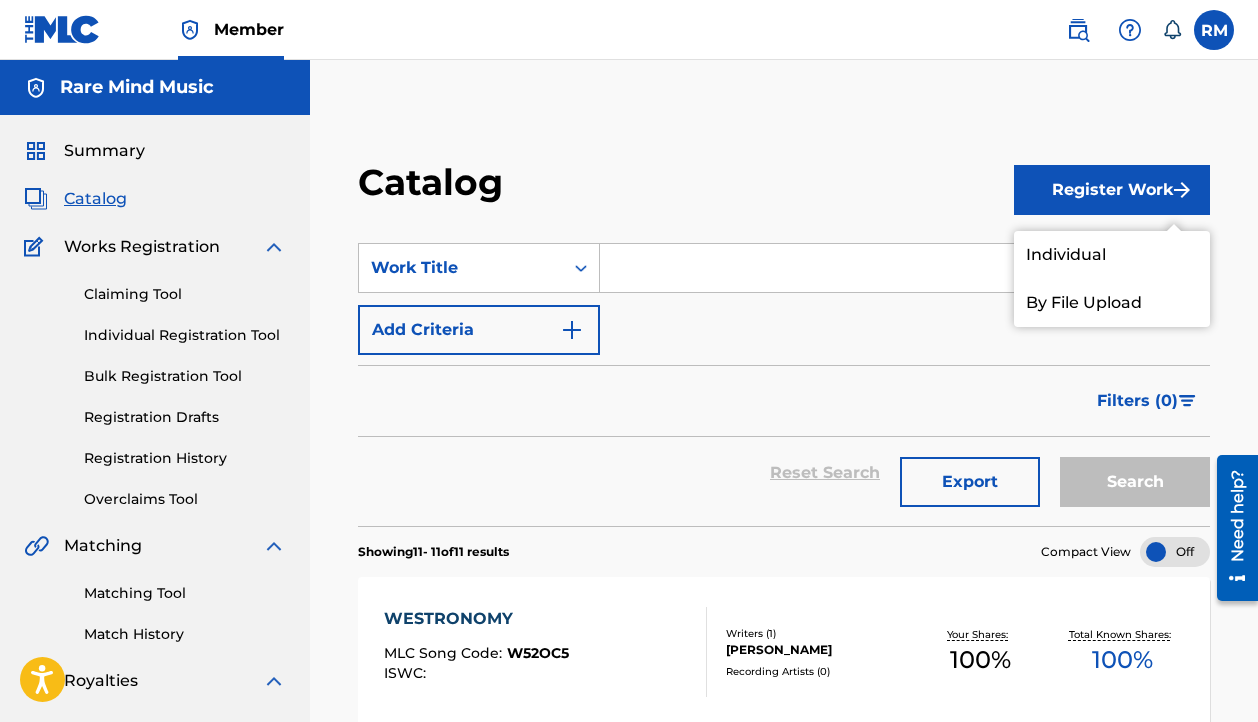 click on "Individual" at bounding box center (1112, 255) 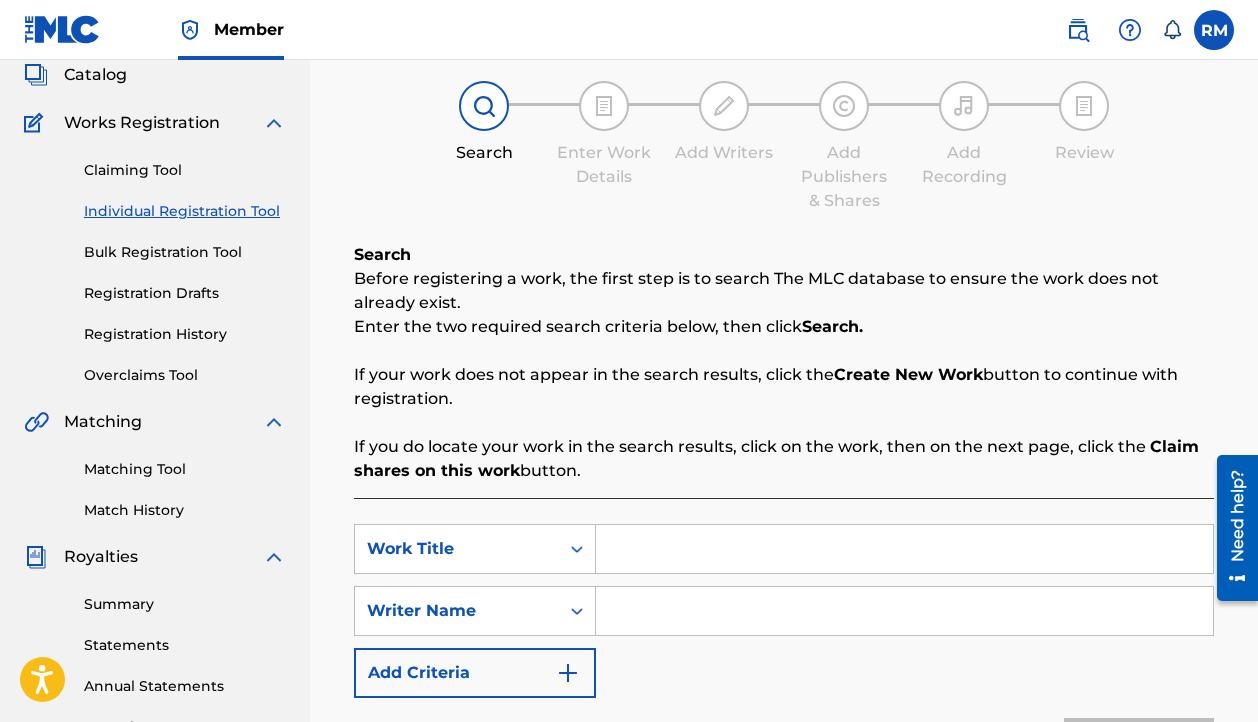 scroll, scrollTop: 149, scrollLeft: 0, axis: vertical 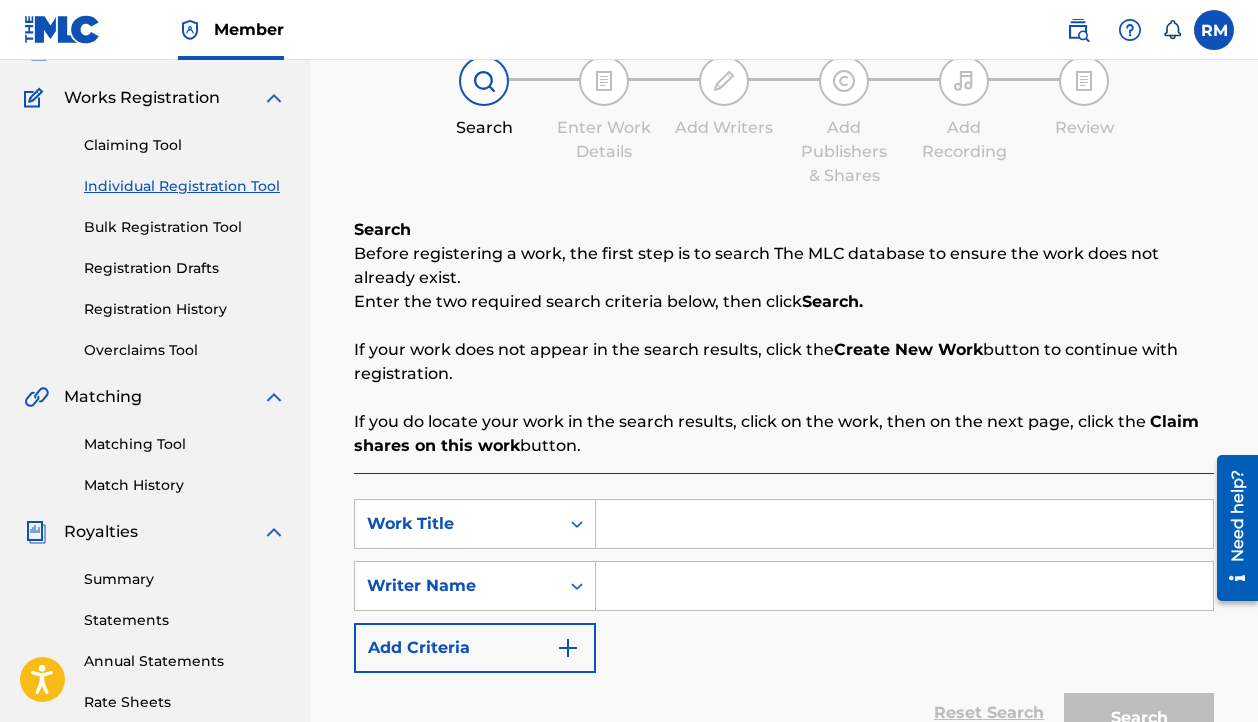click at bounding box center [904, 524] 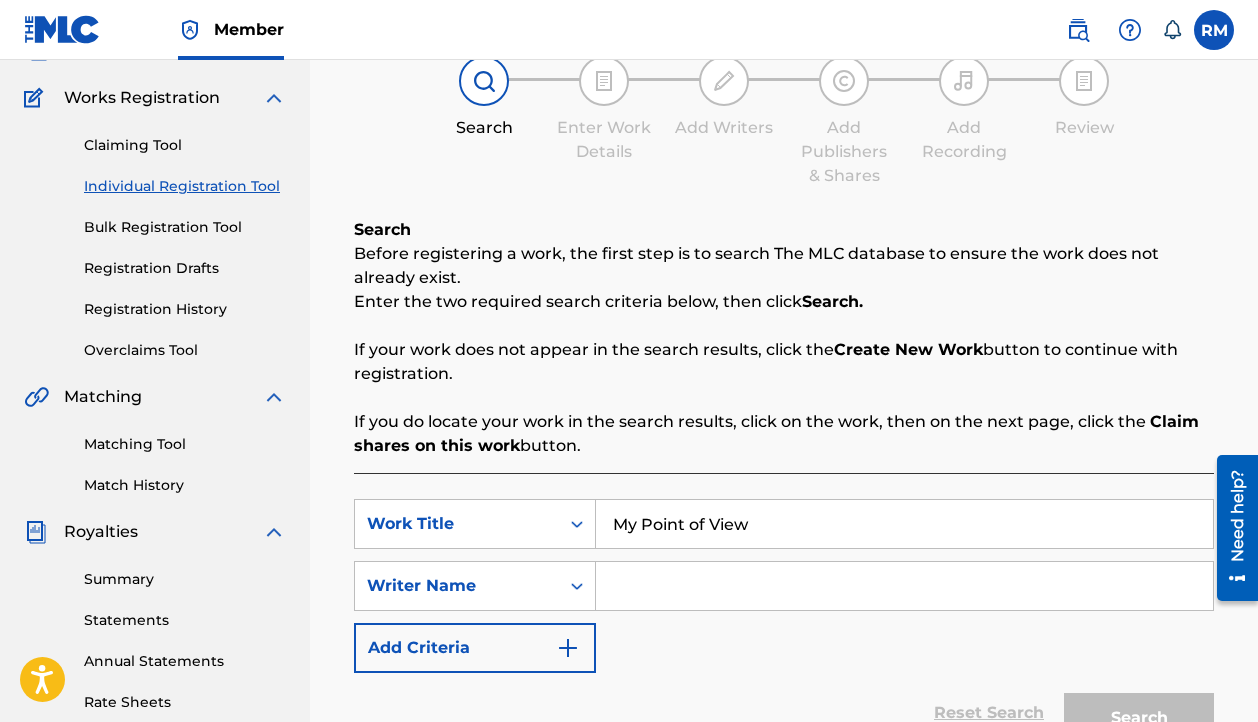type on "My Point of View" 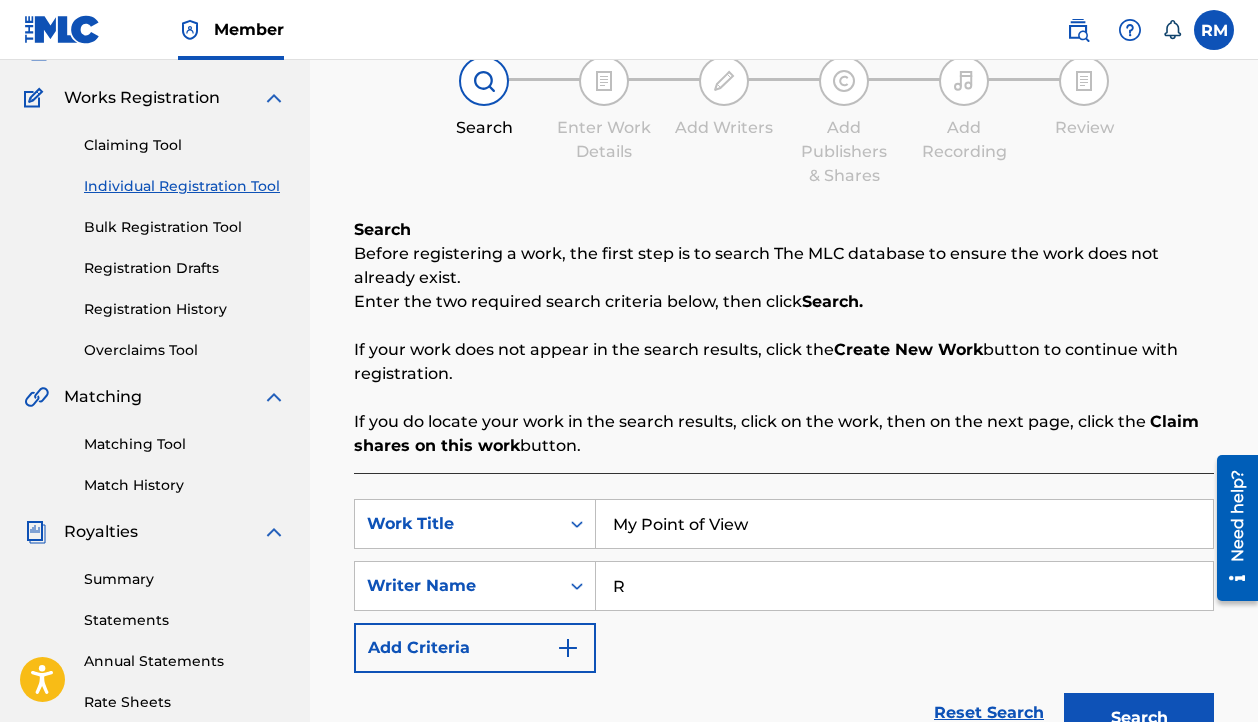 click on "R" at bounding box center (904, 586) 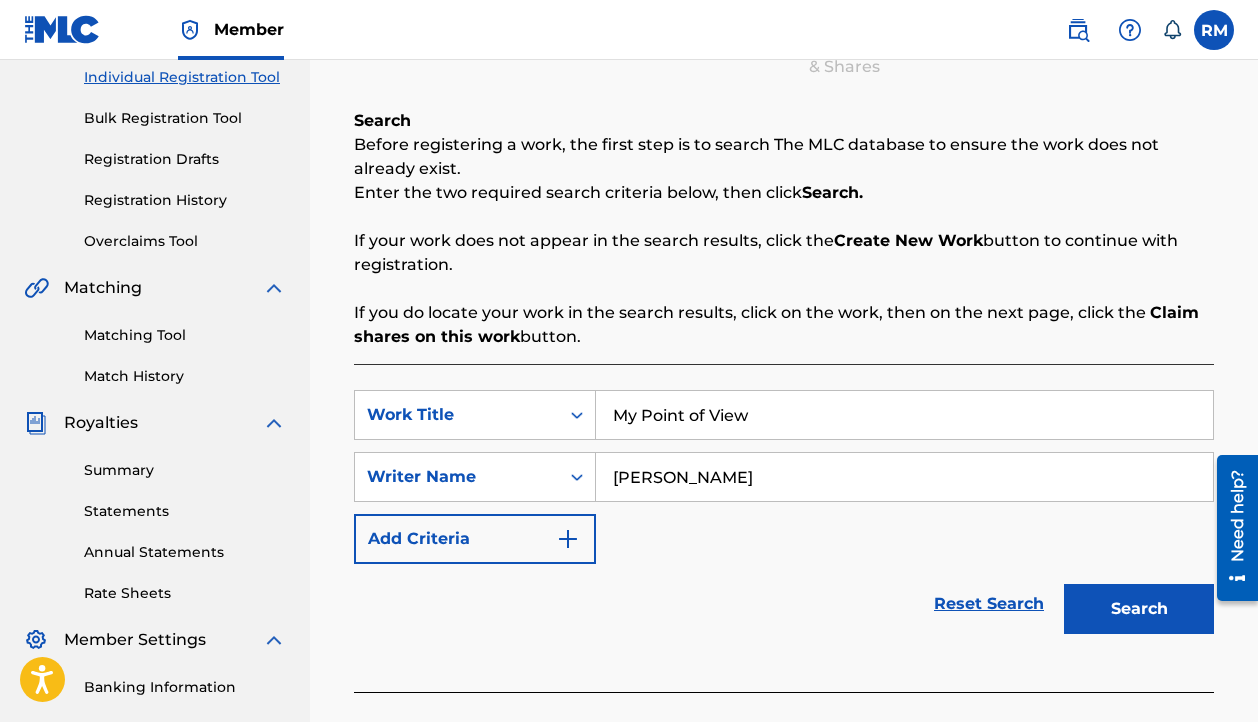 scroll, scrollTop: 260, scrollLeft: 0, axis: vertical 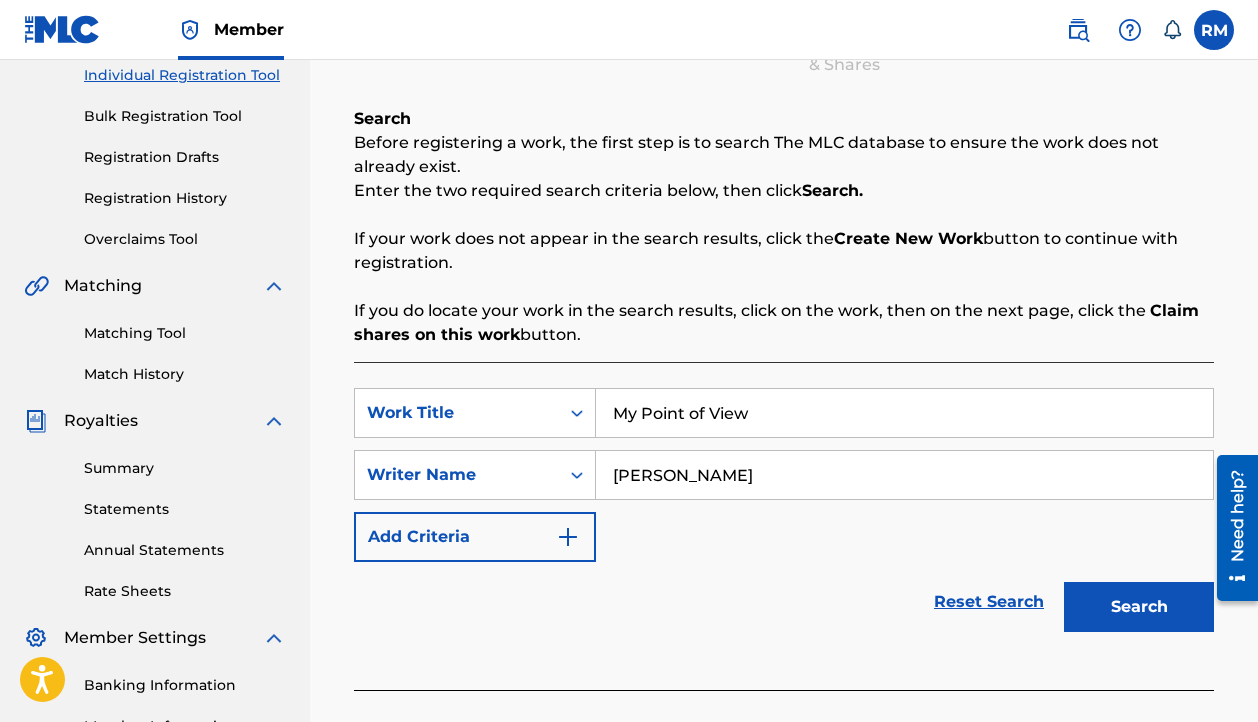 type on "[PERSON_NAME]" 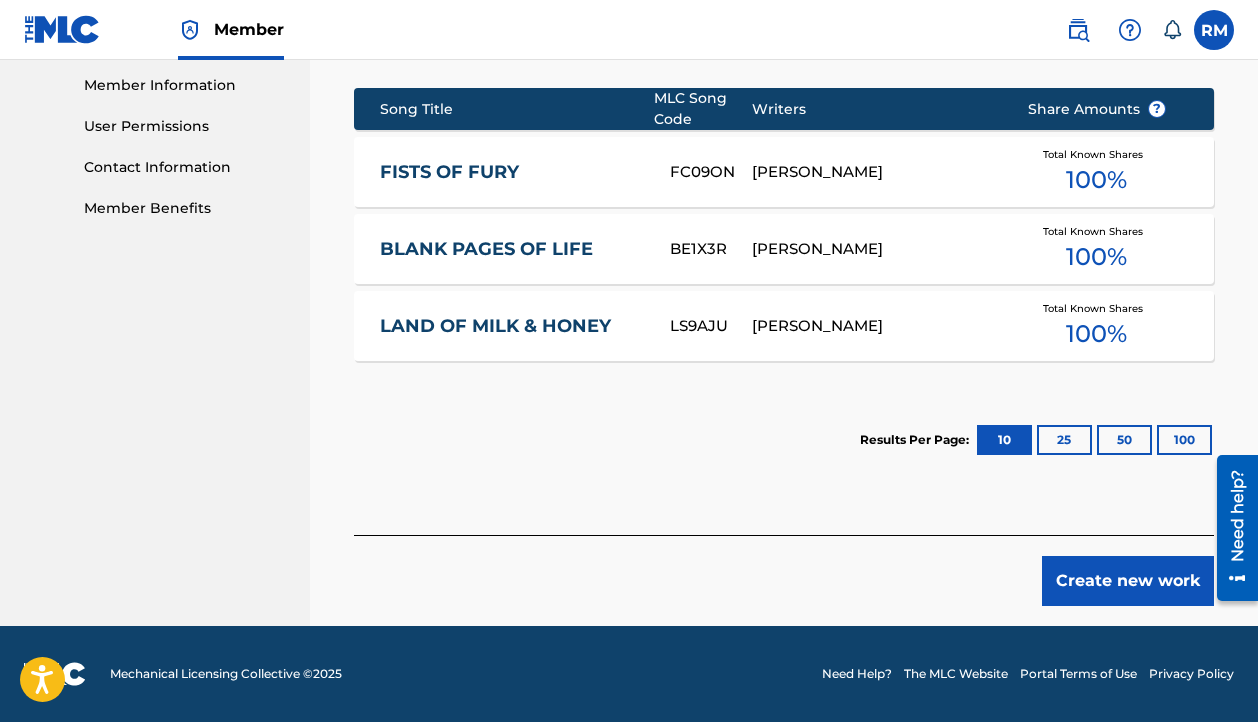 scroll, scrollTop: 901, scrollLeft: 0, axis: vertical 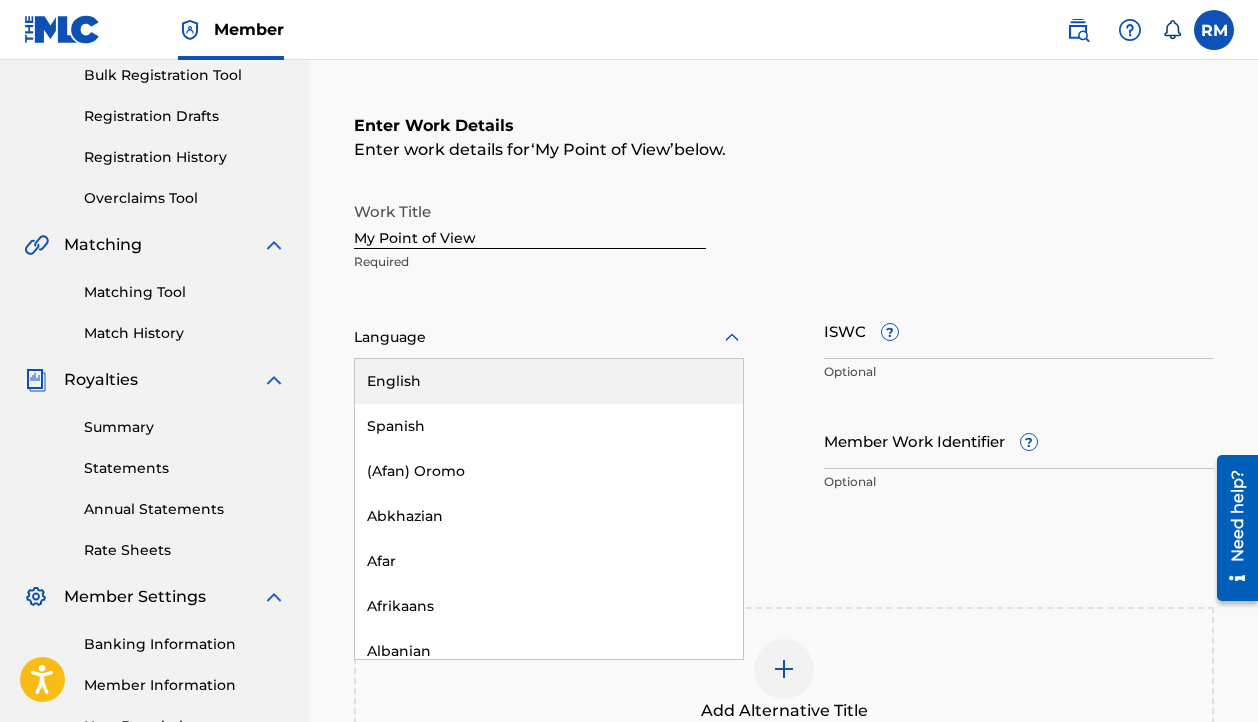 click 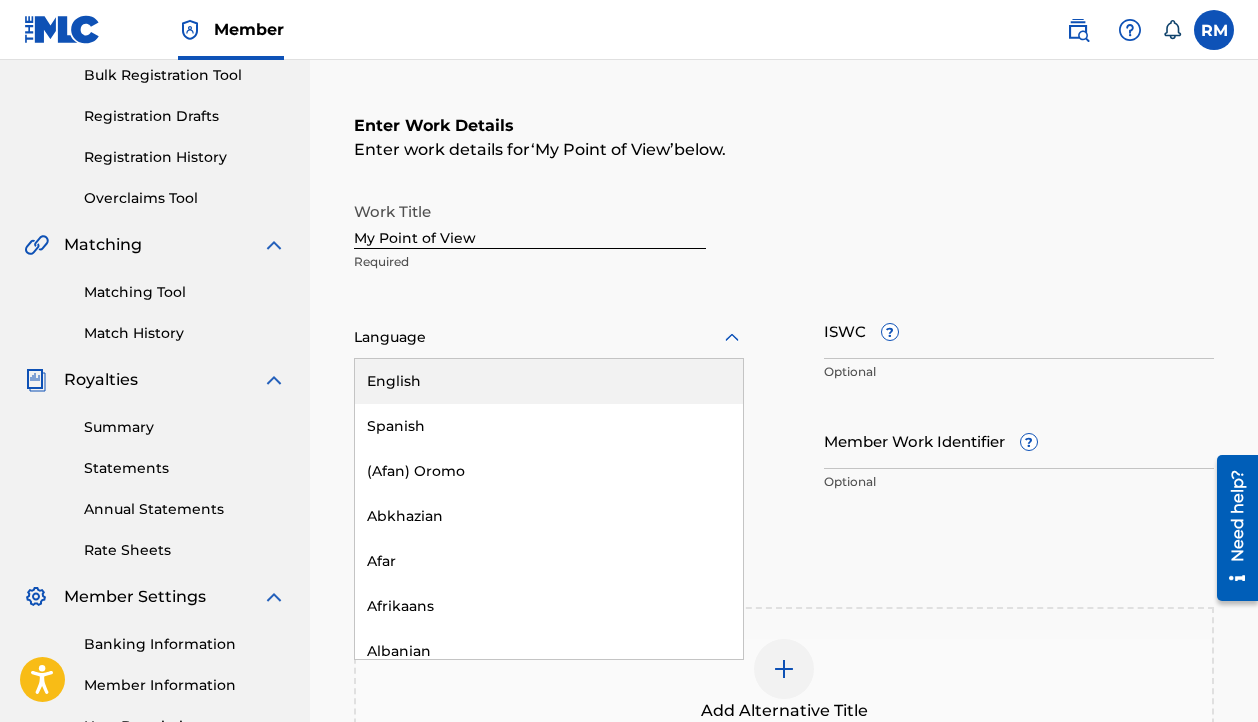 click on "English" at bounding box center (549, 381) 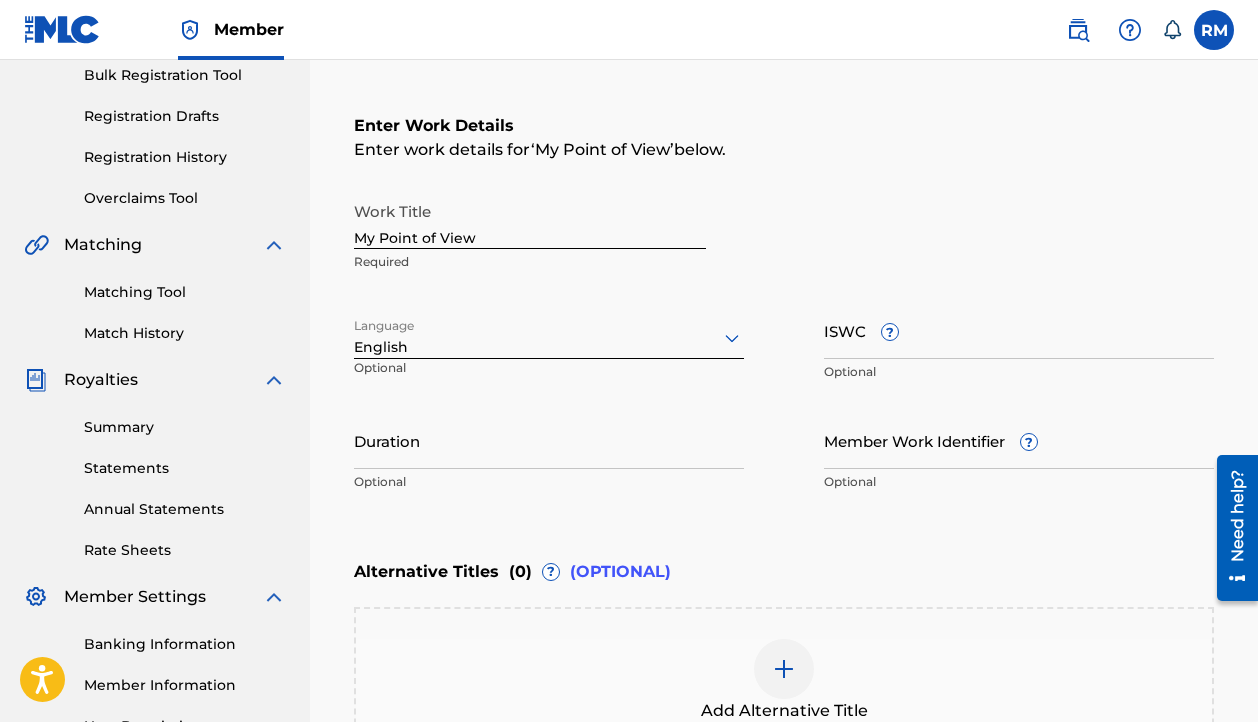 click on "Duration" at bounding box center (549, 440) 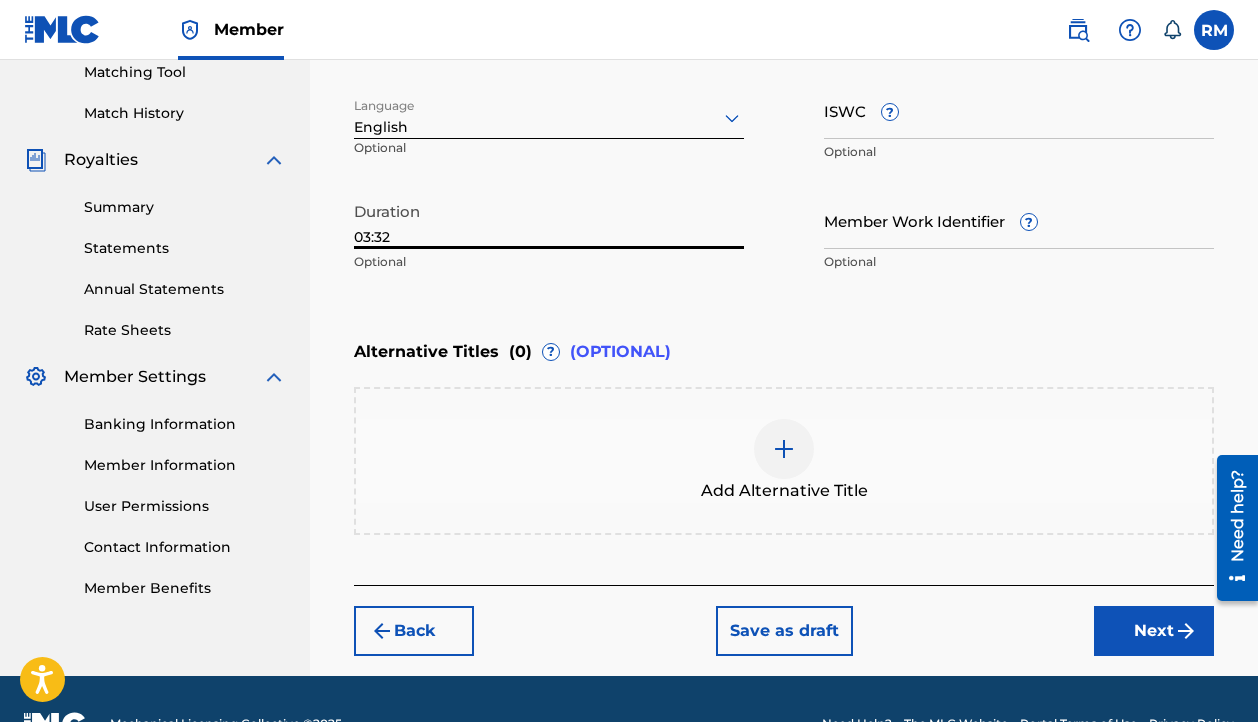 scroll, scrollTop: 519, scrollLeft: 0, axis: vertical 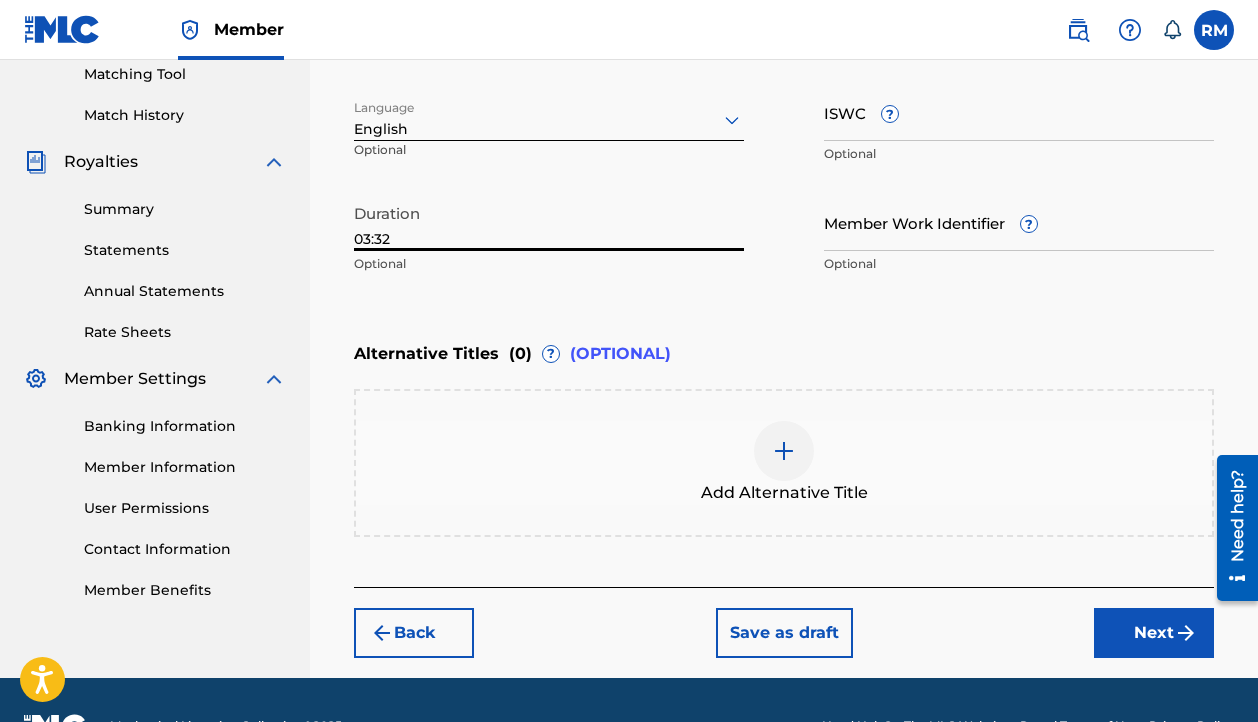 type on "03:32" 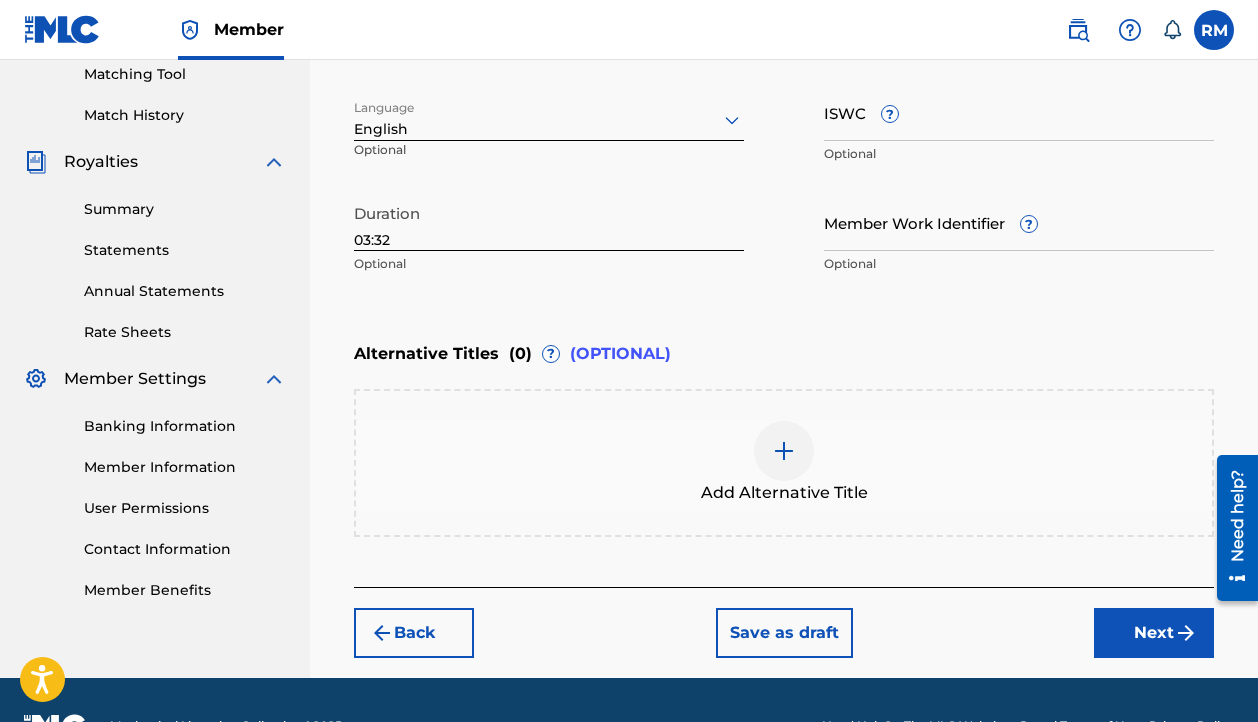 click on "Next" at bounding box center (1154, 633) 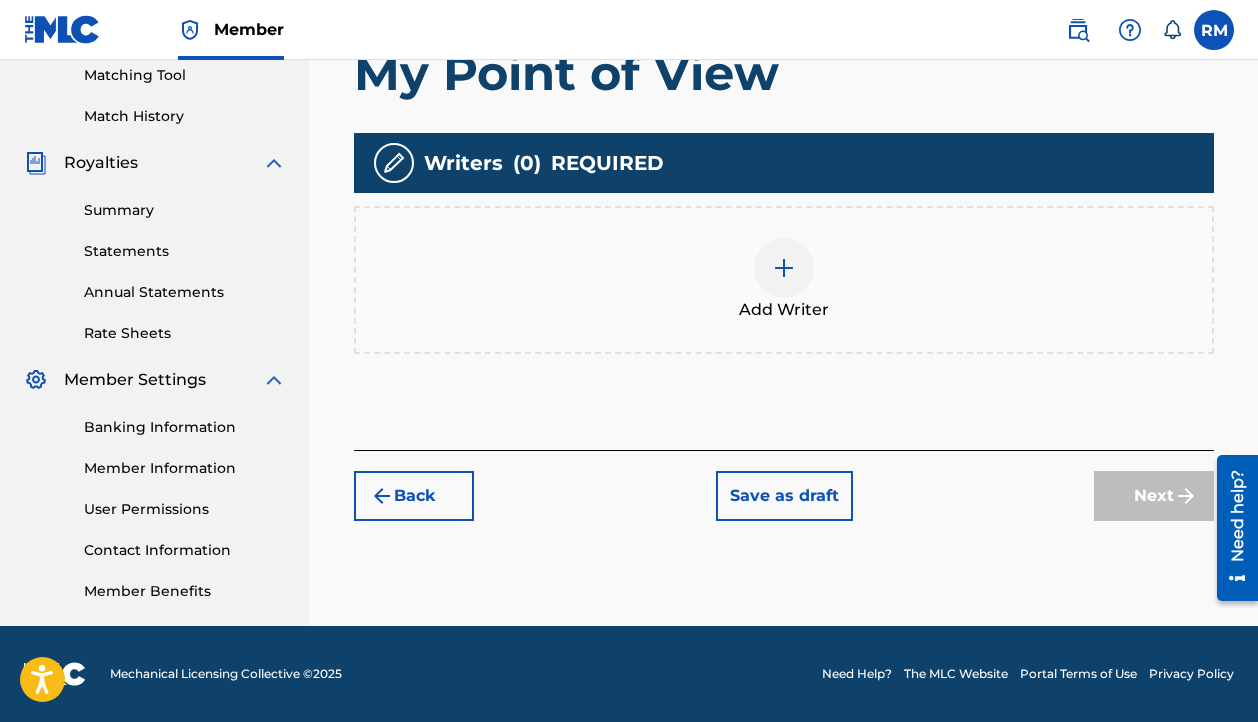 click at bounding box center [784, 268] 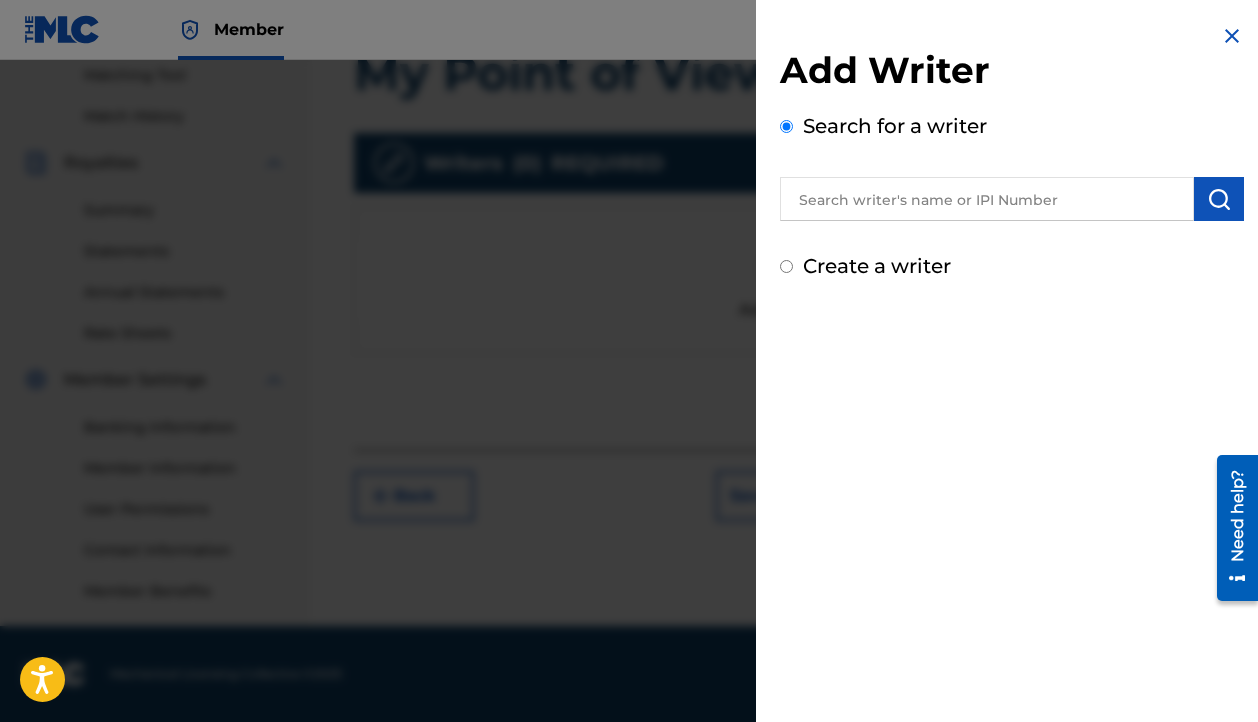 click on "Create a writer" at bounding box center [786, 266] 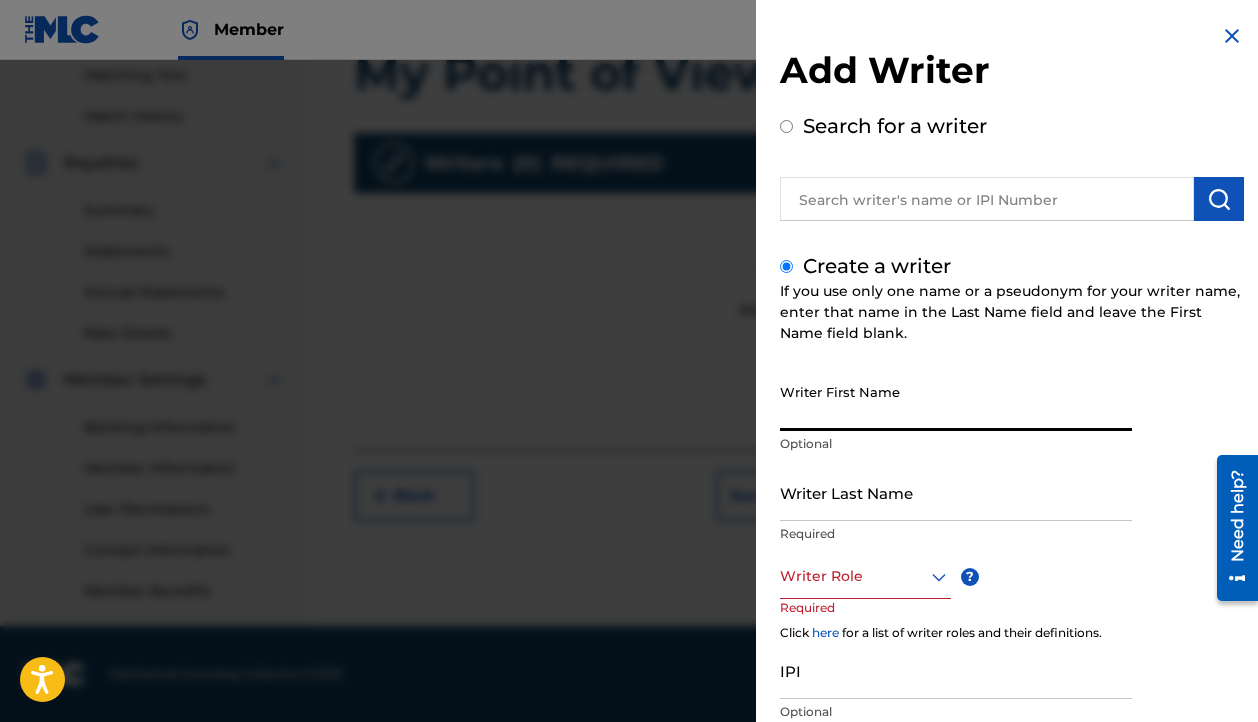 click on "Writer First Name" at bounding box center (956, 402) 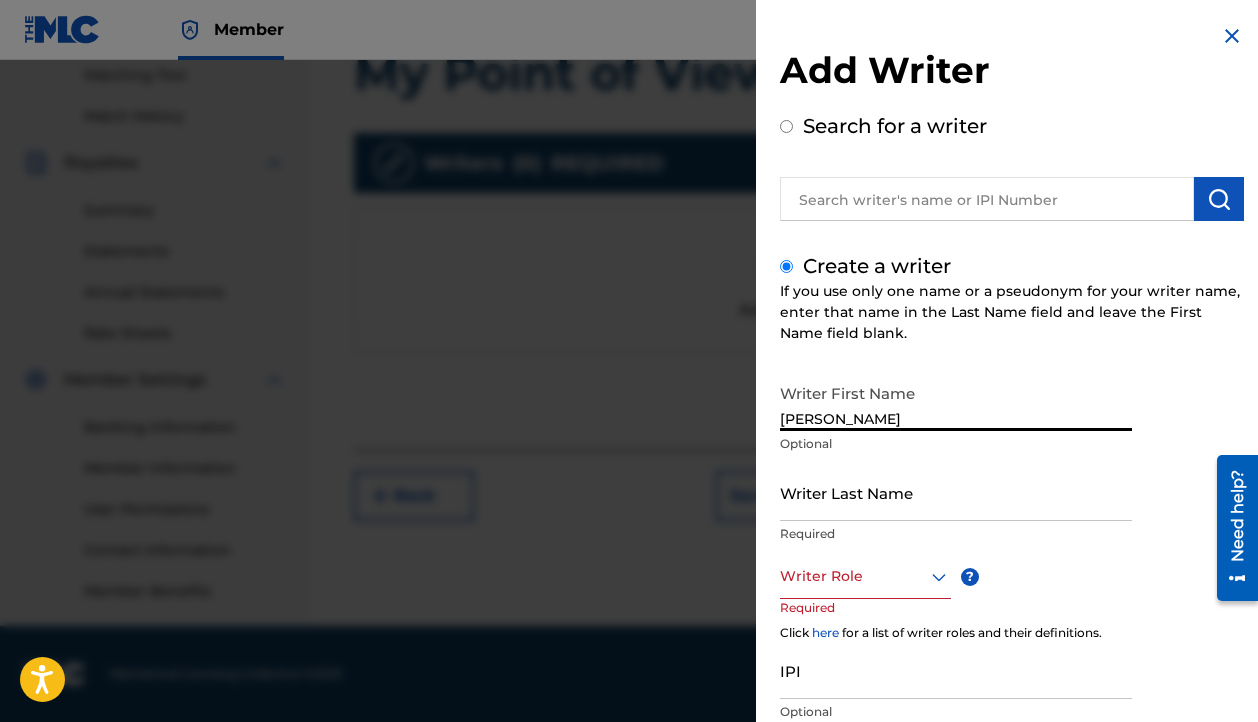 type on "[PERSON_NAME]" 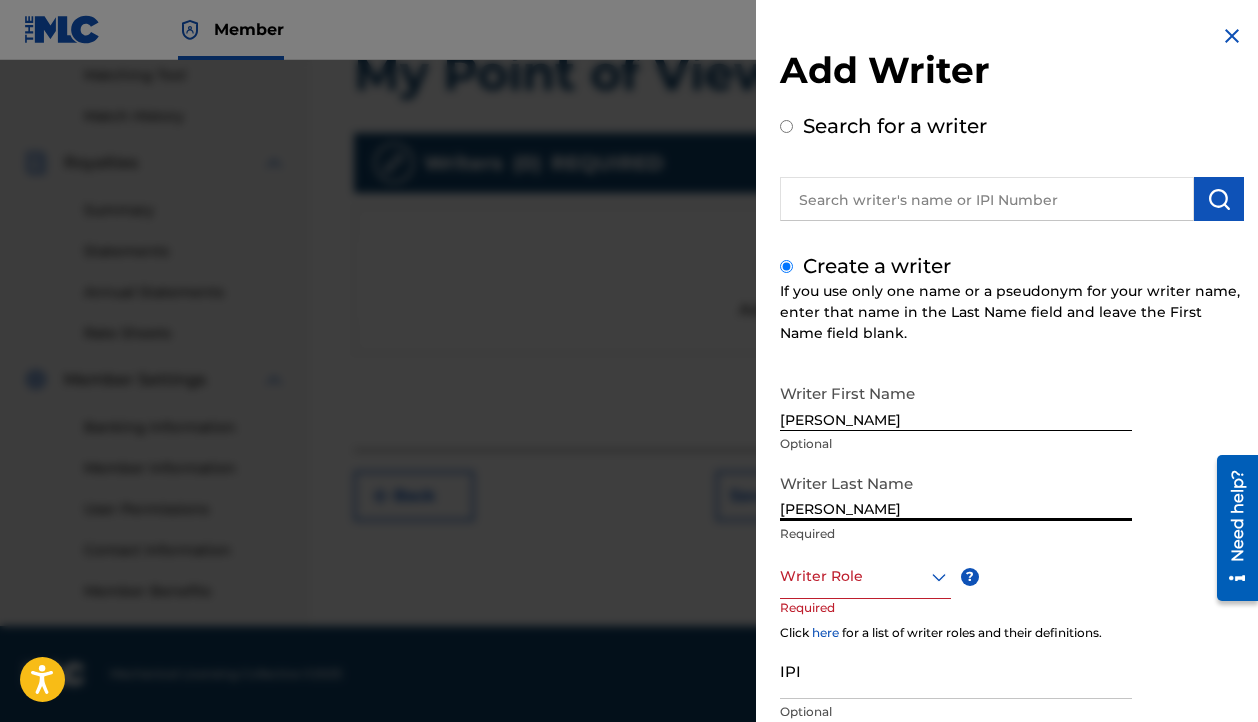 type on "[PERSON_NAME]" 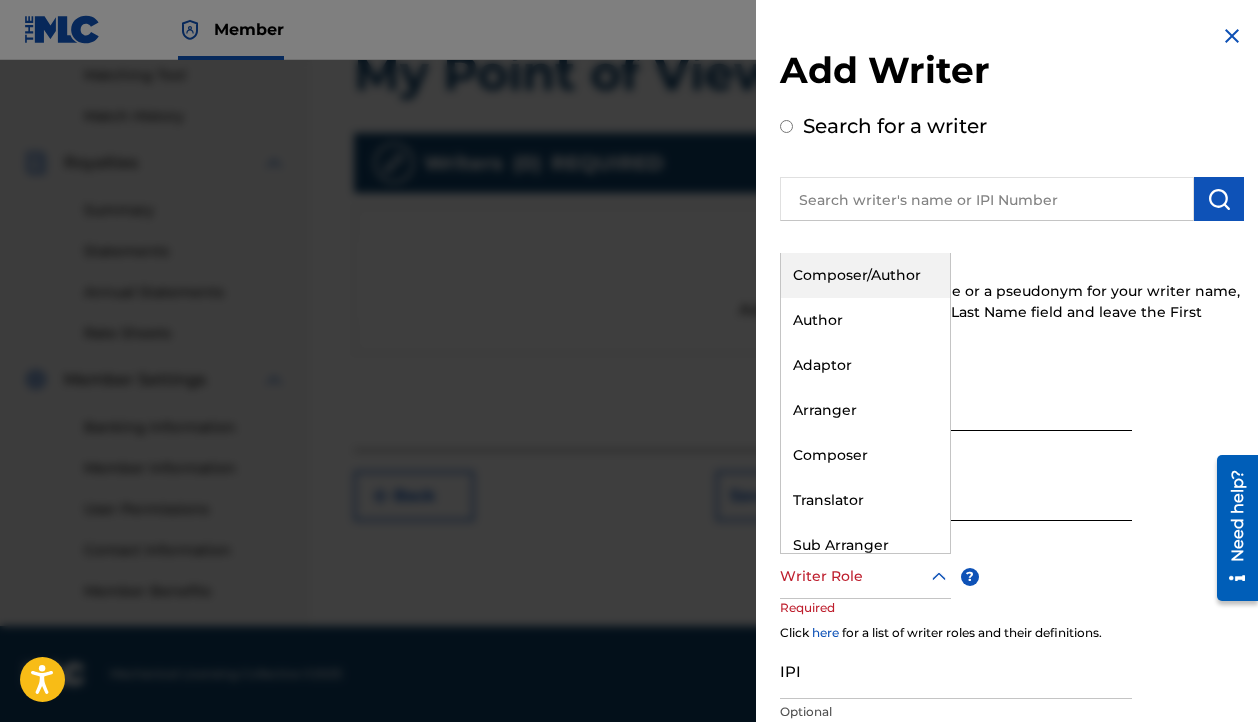 click 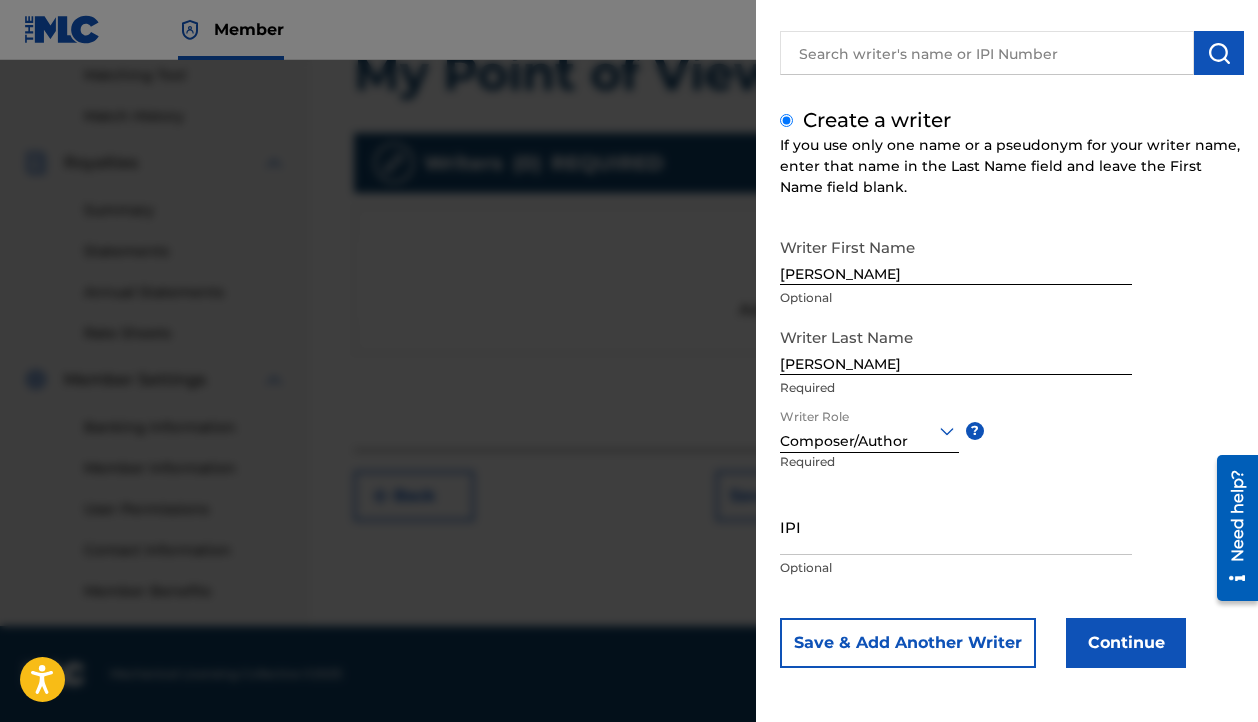scroll, scrollTop: 146, scrollLeft: 0, axis: vertical 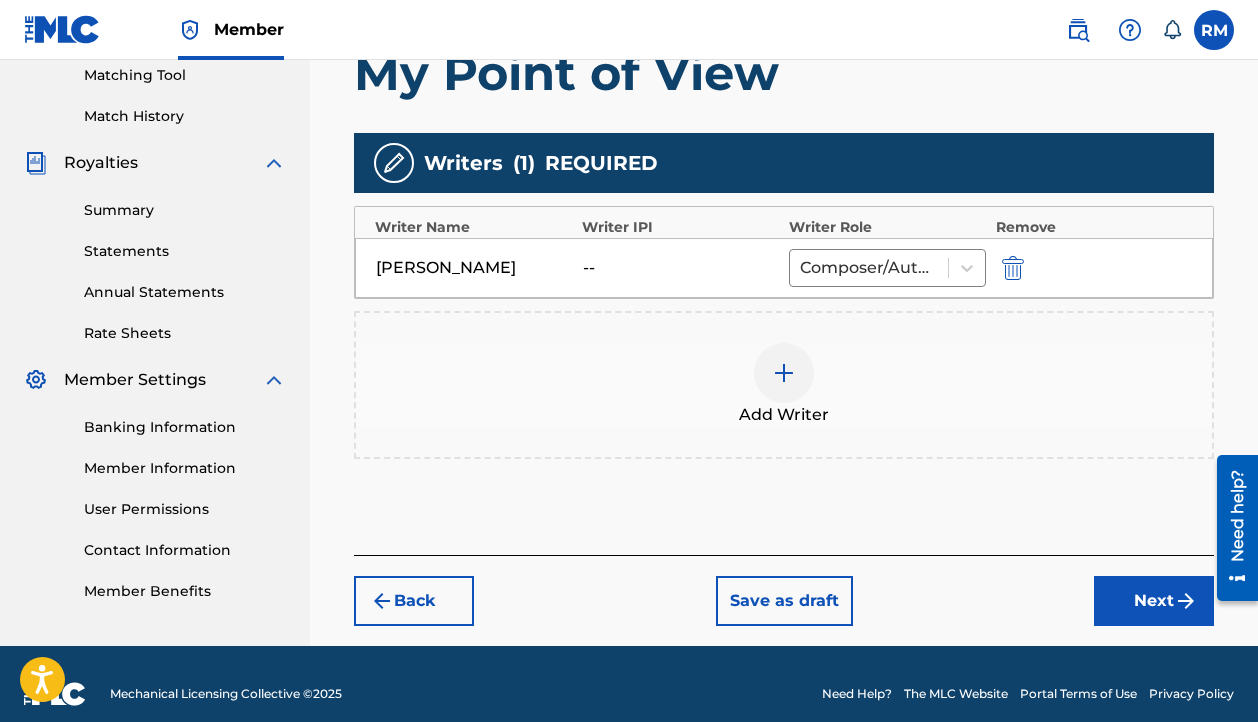 click on "Next" at bounding box center (1154, 601) 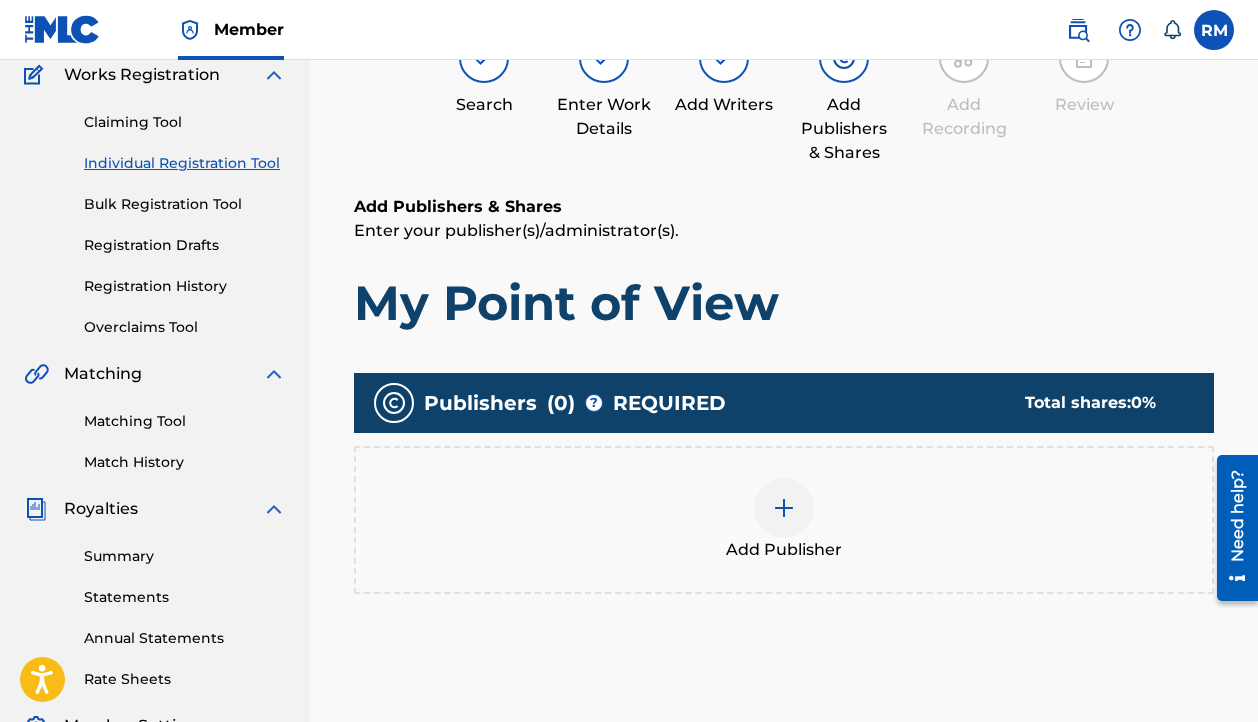 scroll, scrollTop: 174, scrollLeft: 0, axis: vertical 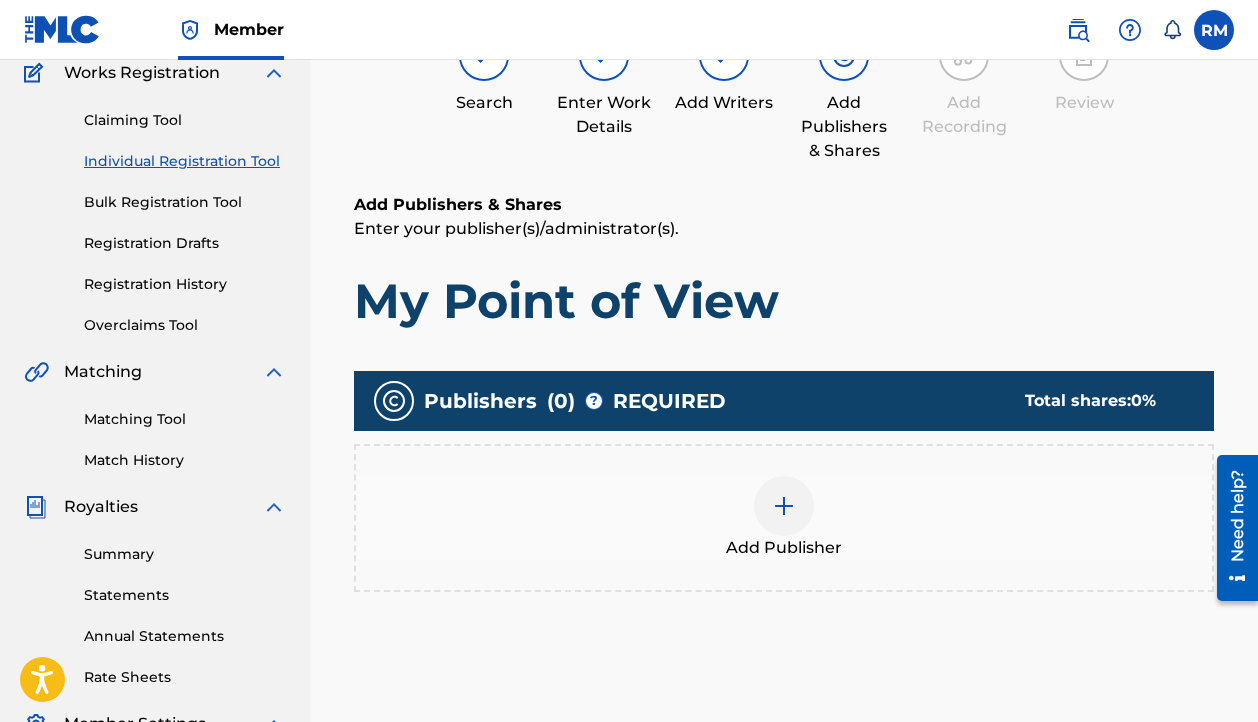 click at bounding box center [784, 506] 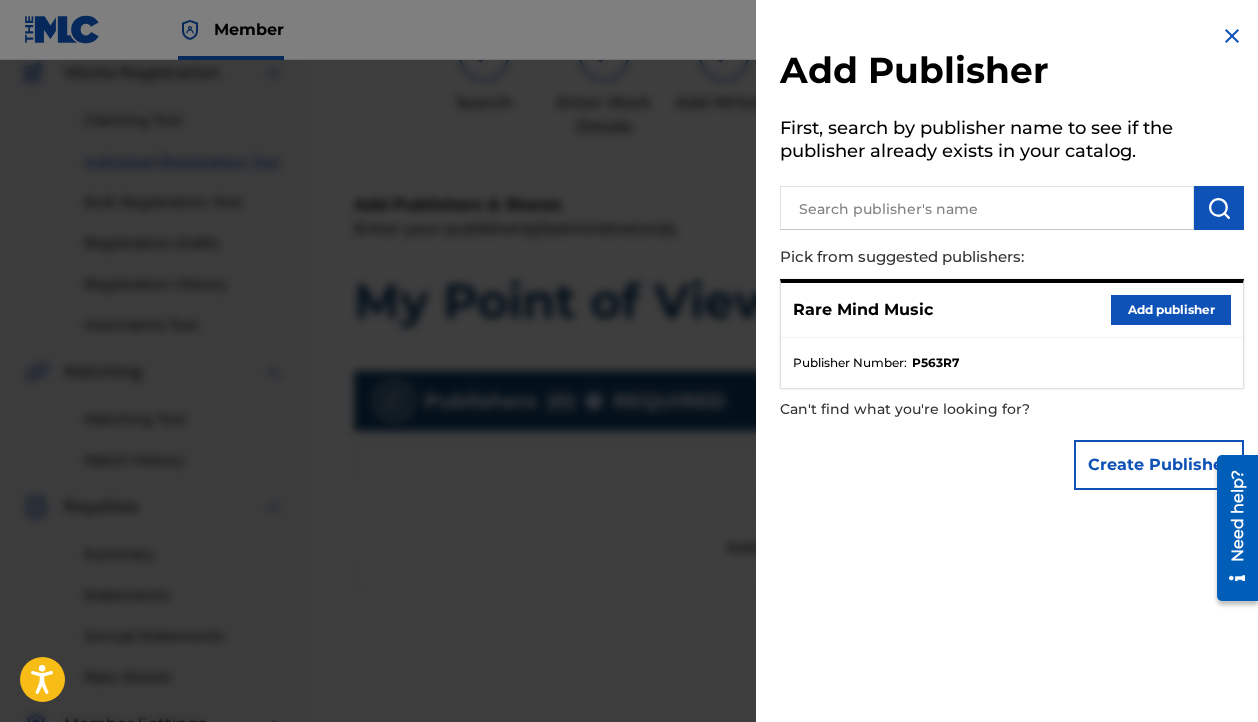 click on "Add publisher" at bounding box center (1171, 310) 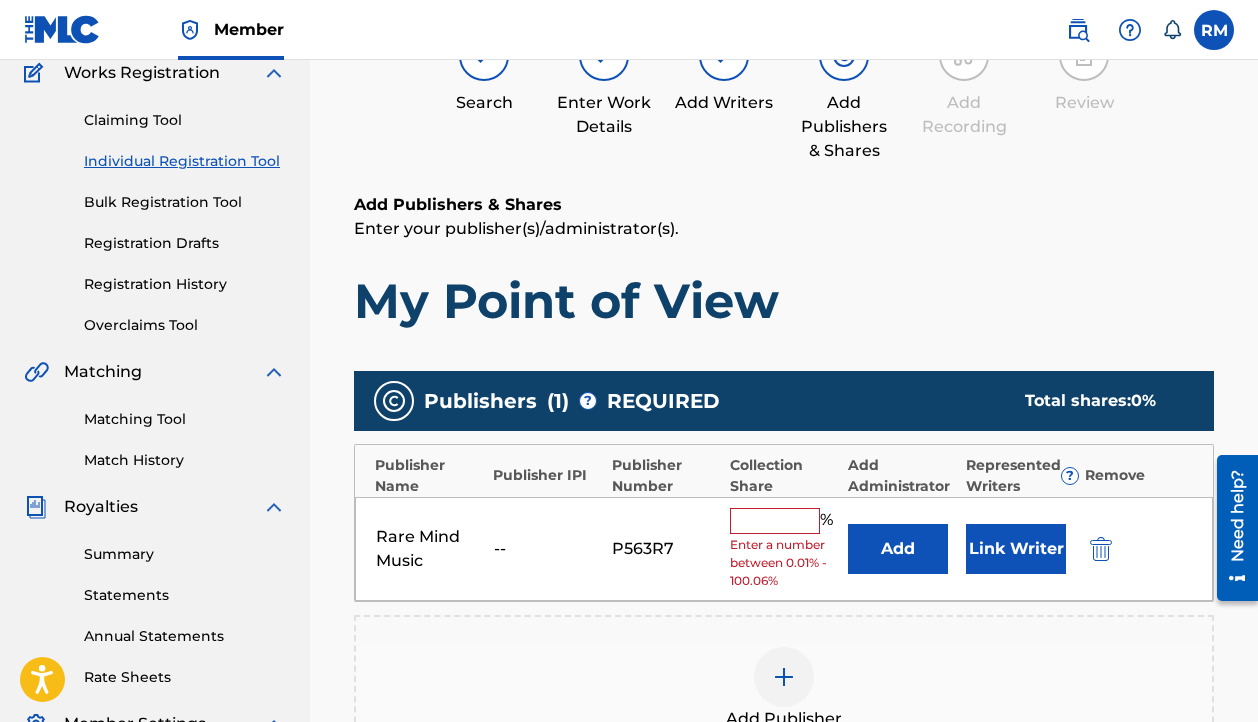 click at bounding box center (775, 521) 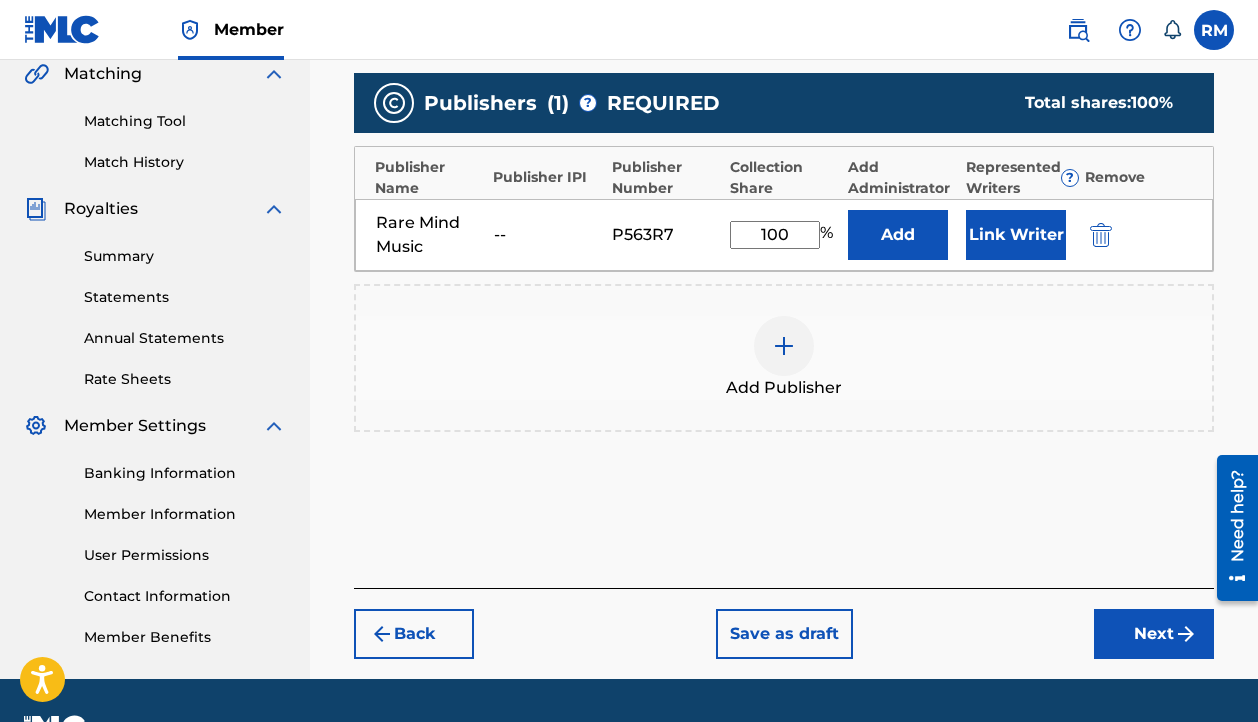 scroll, scrollTop: 474, scrollLeft: 0, axis: vertical 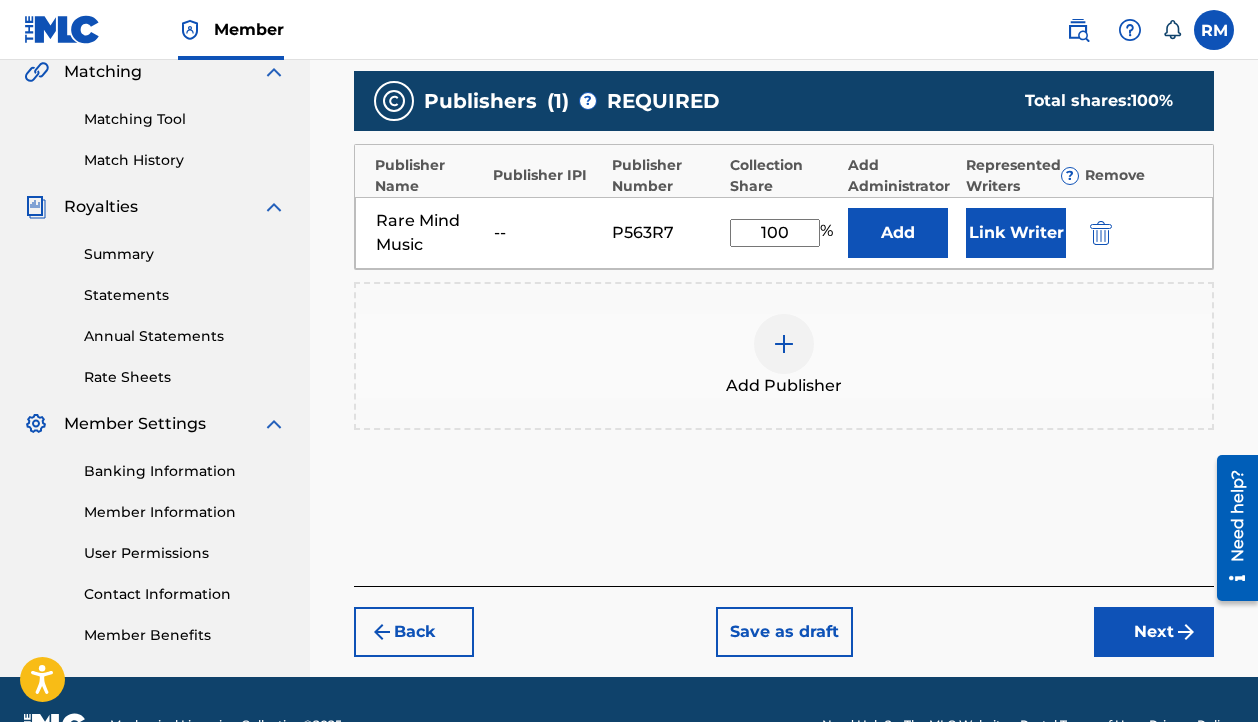 type on "100" 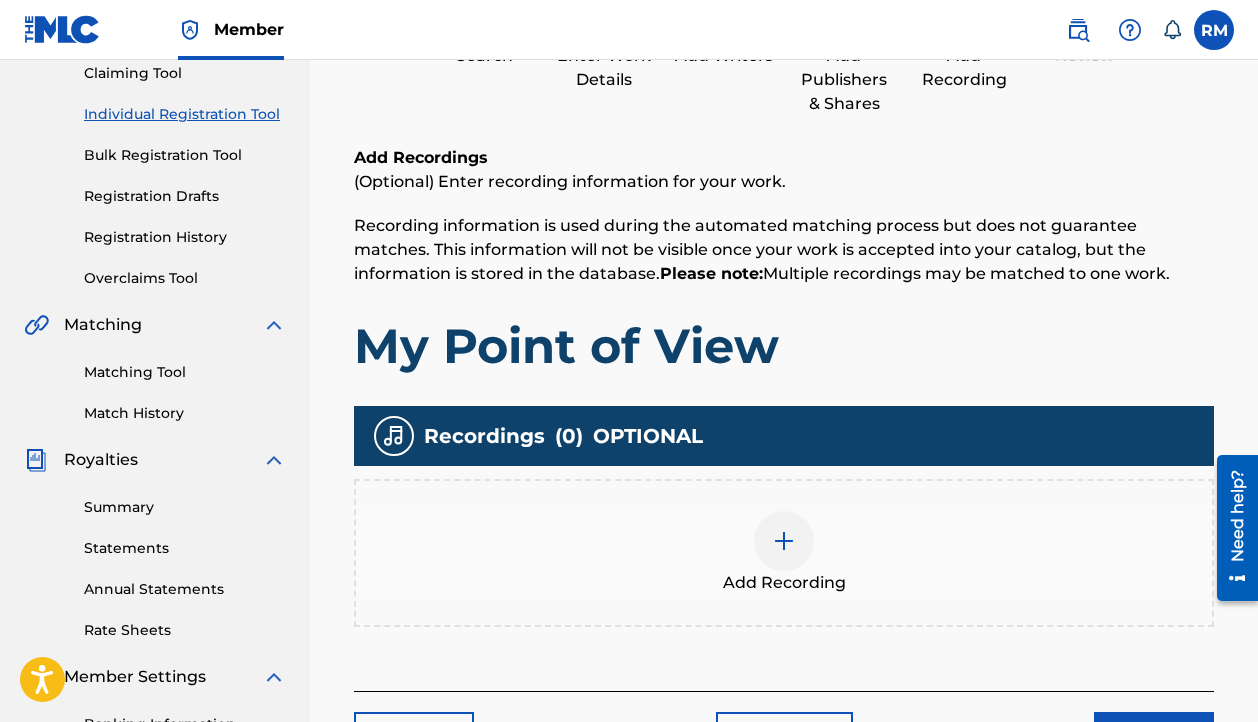 scroll, scrollTop: 222, scrollLeft: 0, axis: vertical 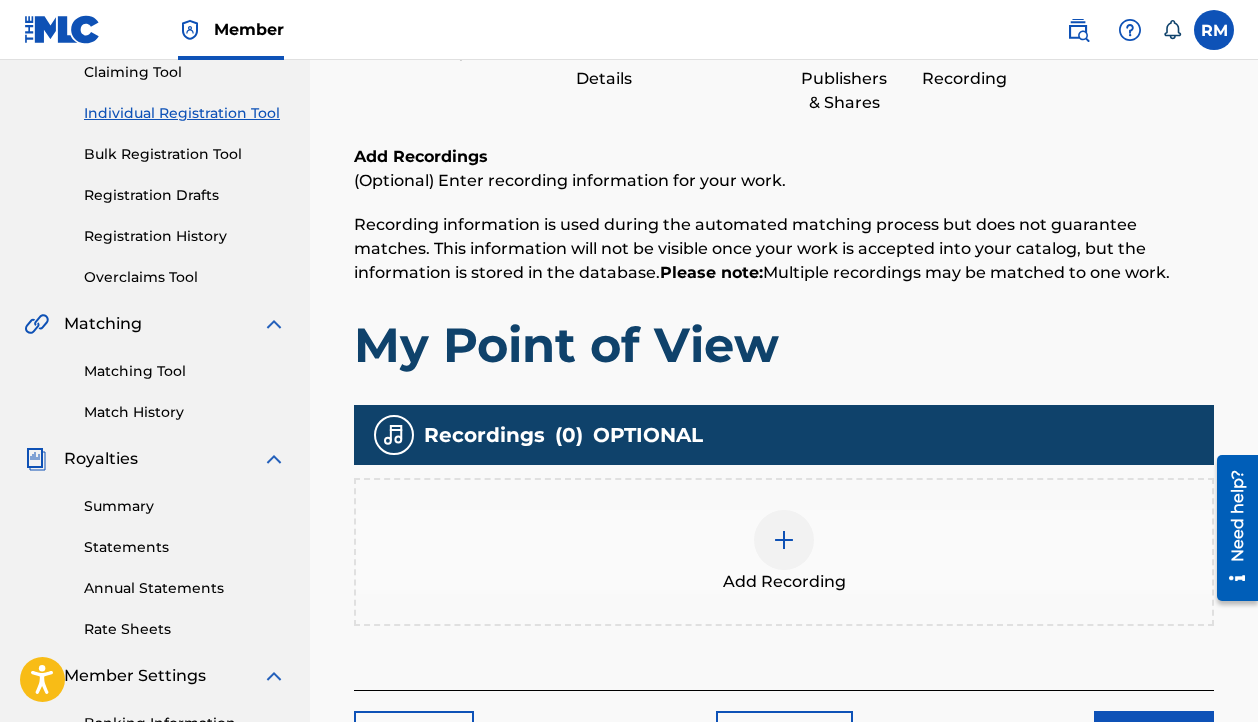 click at bounding box center [784, 540] 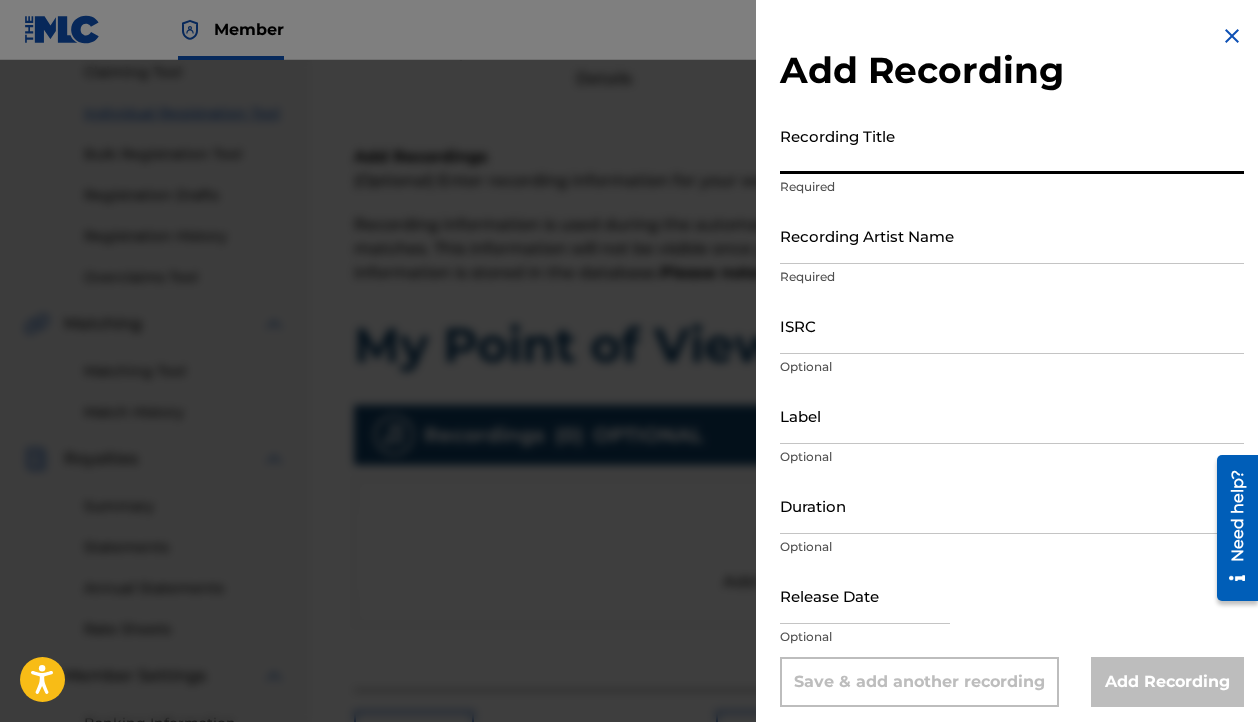click on "Recording Title" at bounding box center [1012, 145] 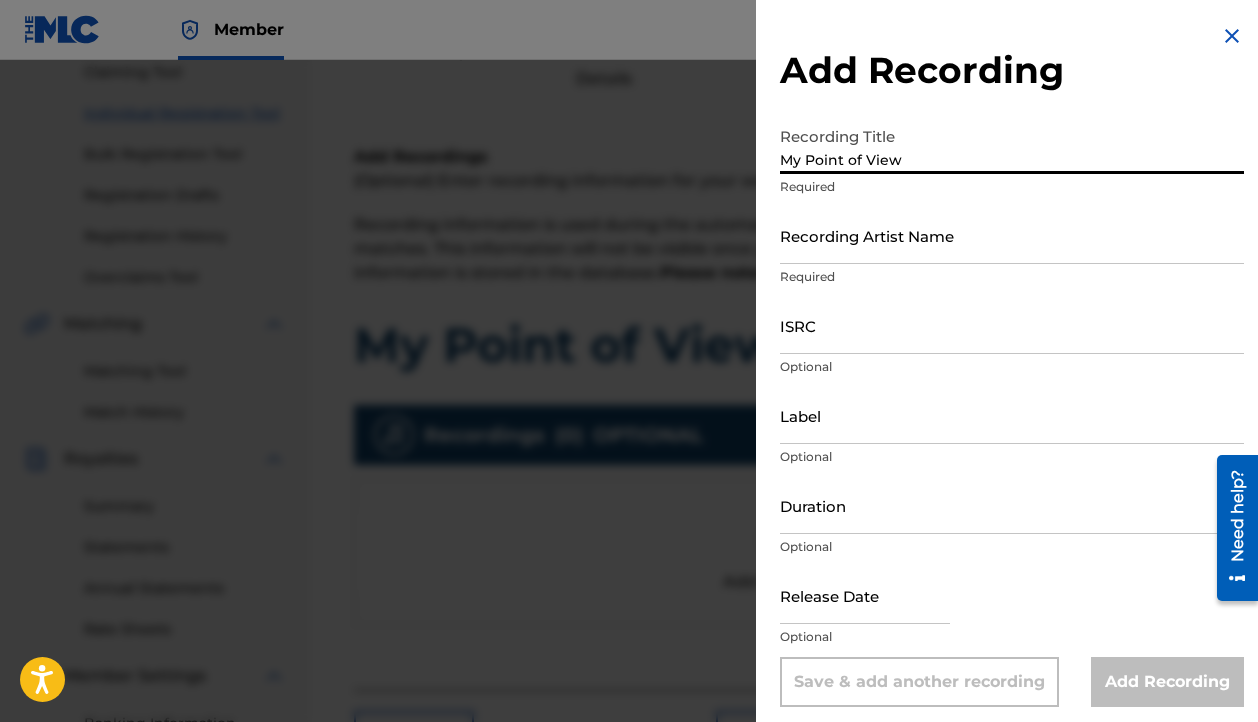 type on "My Point of View" 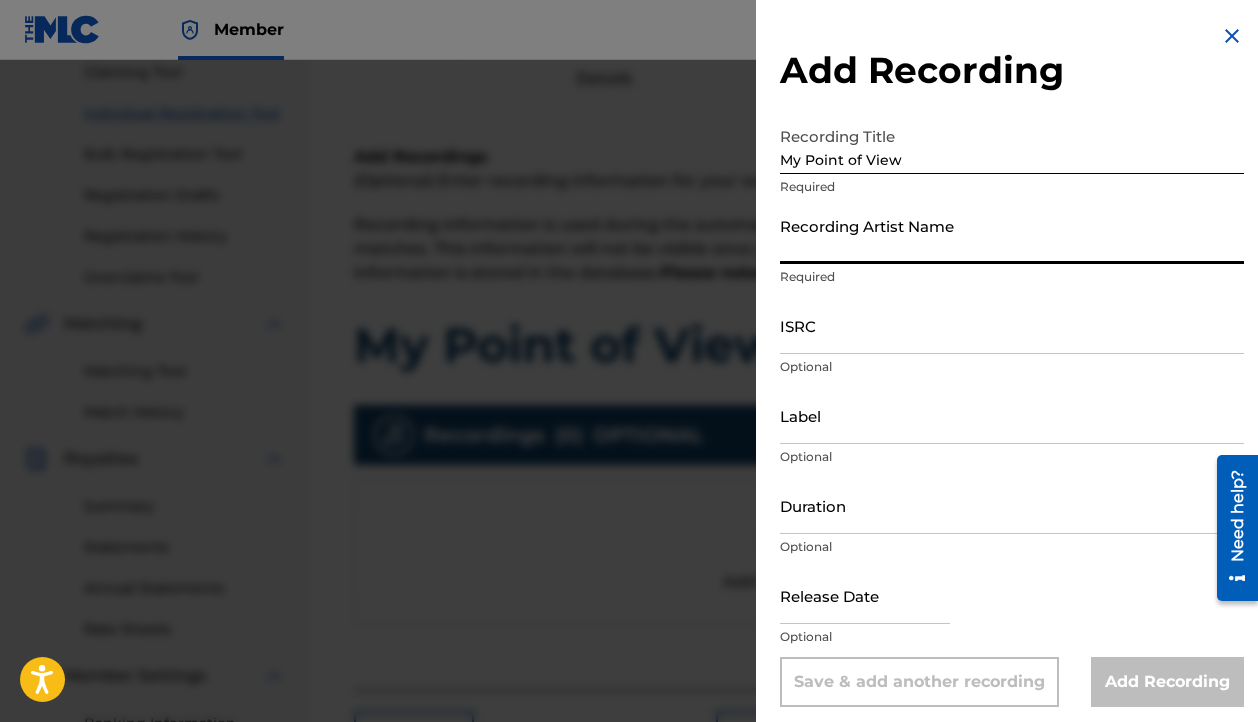 click on "Recording Artist Name" at bounding box center (1012, 235) 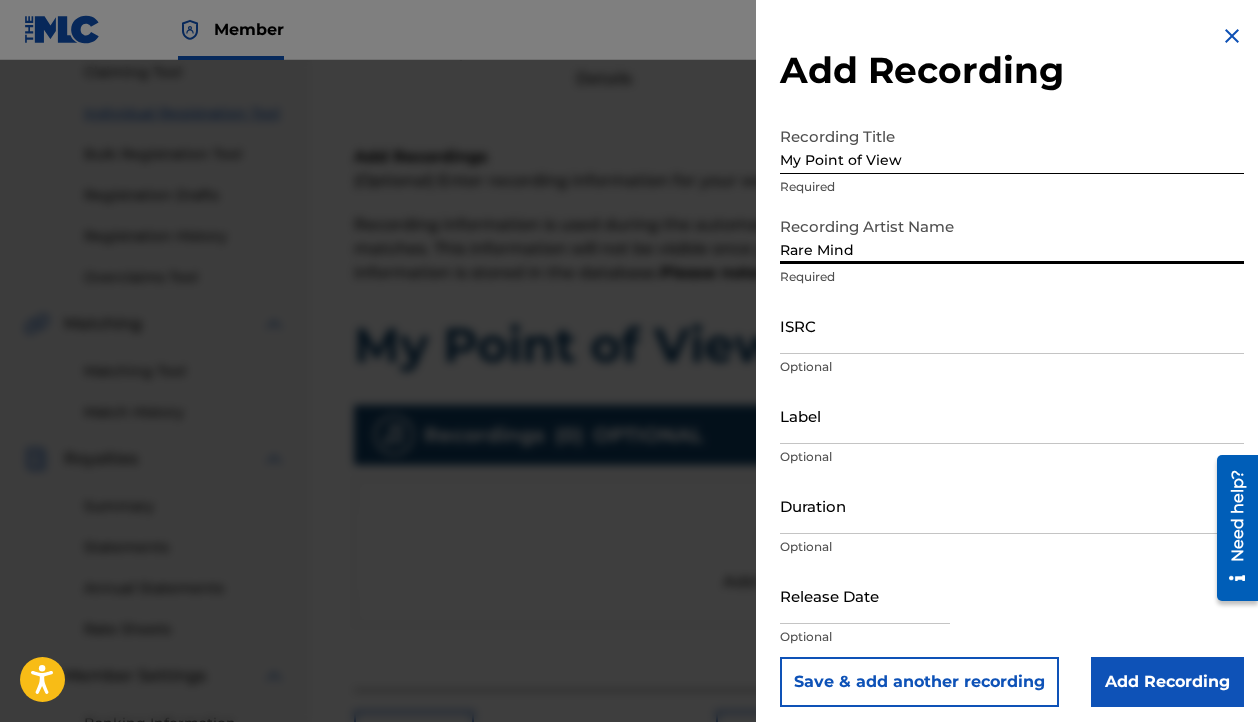 type on "Rare Mind" 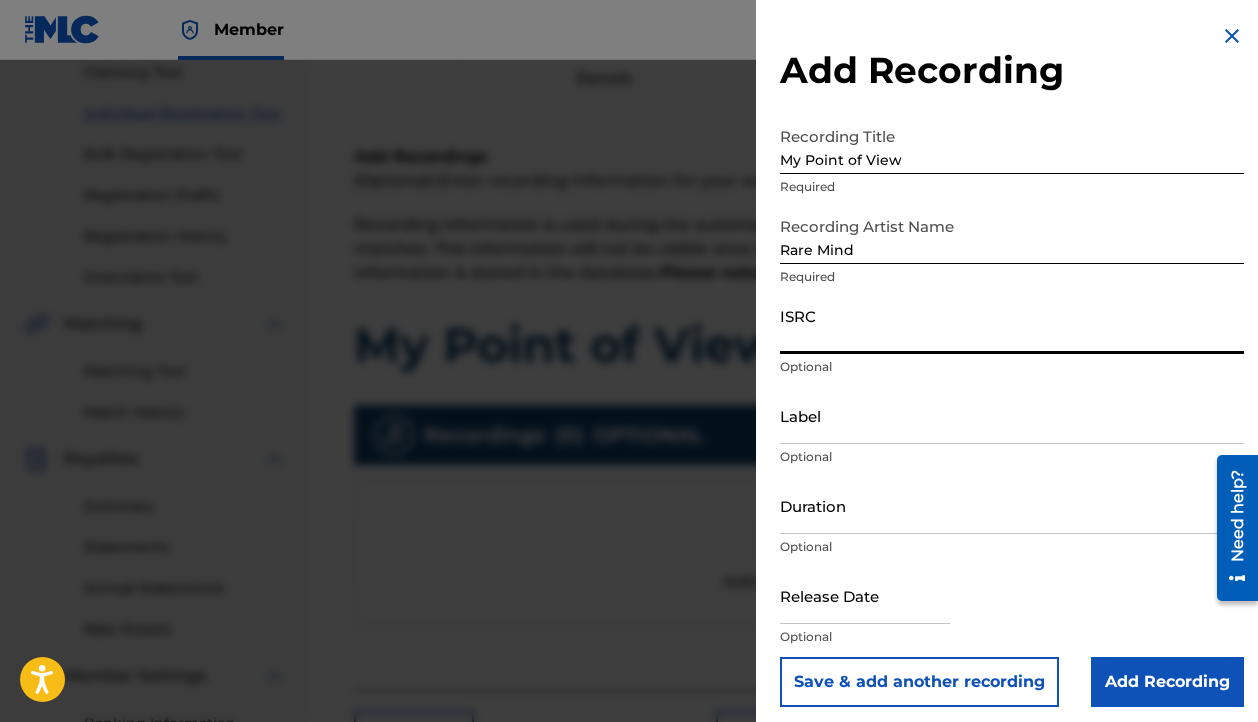 paste on "QZ93L1926904" 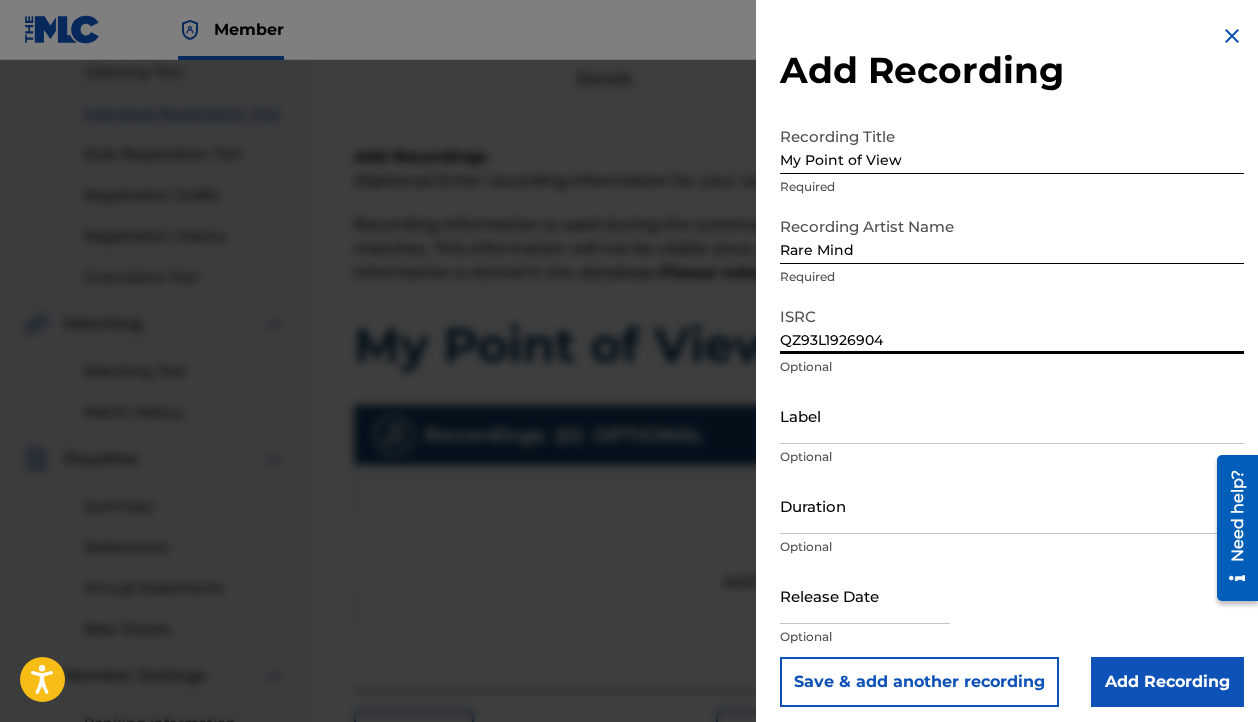 type on "QZ93L1926904" 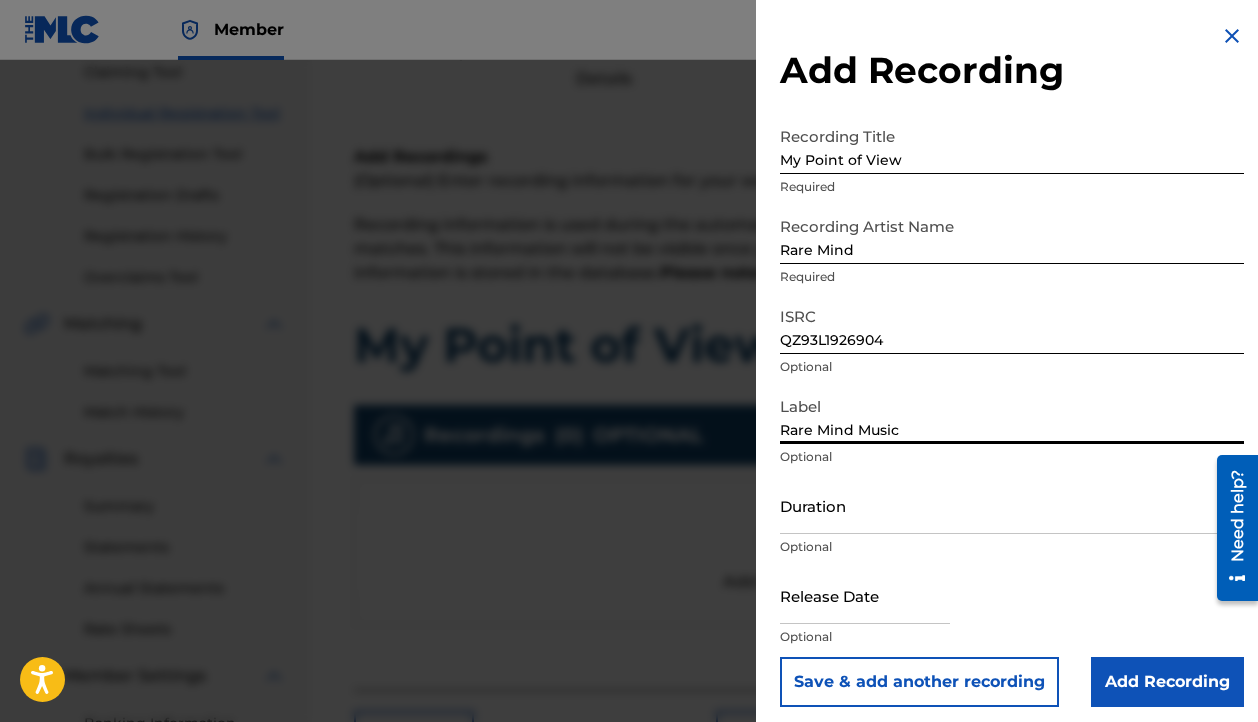 type on "Rare Mind Music" 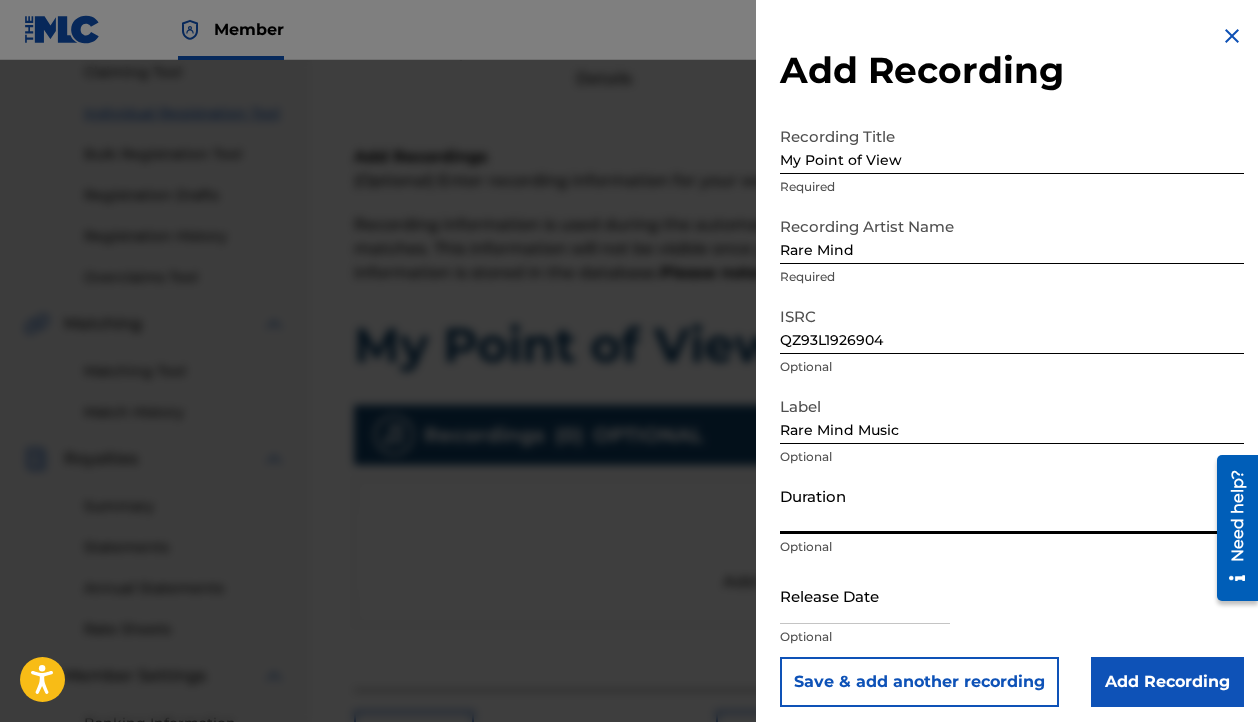 click on "Duration" at bounding box center (1012, 505) 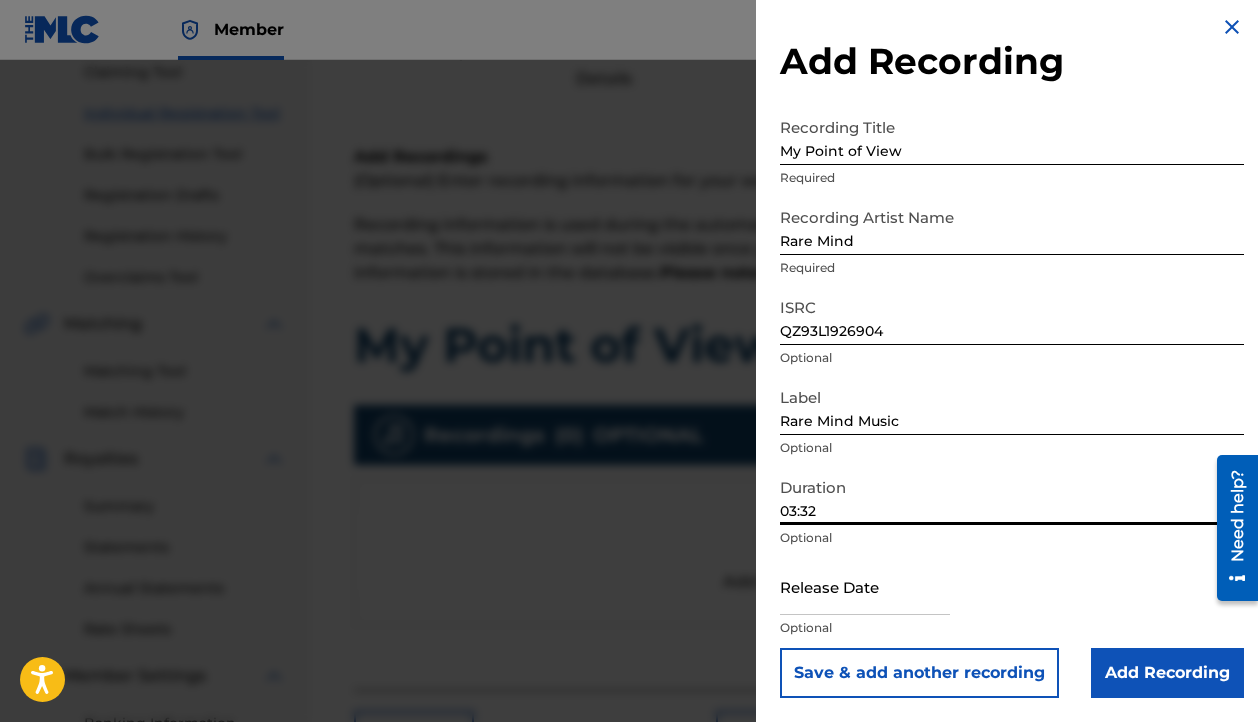 scroll, scrollTop: 9, scrollLeft: 0, axis: vertical 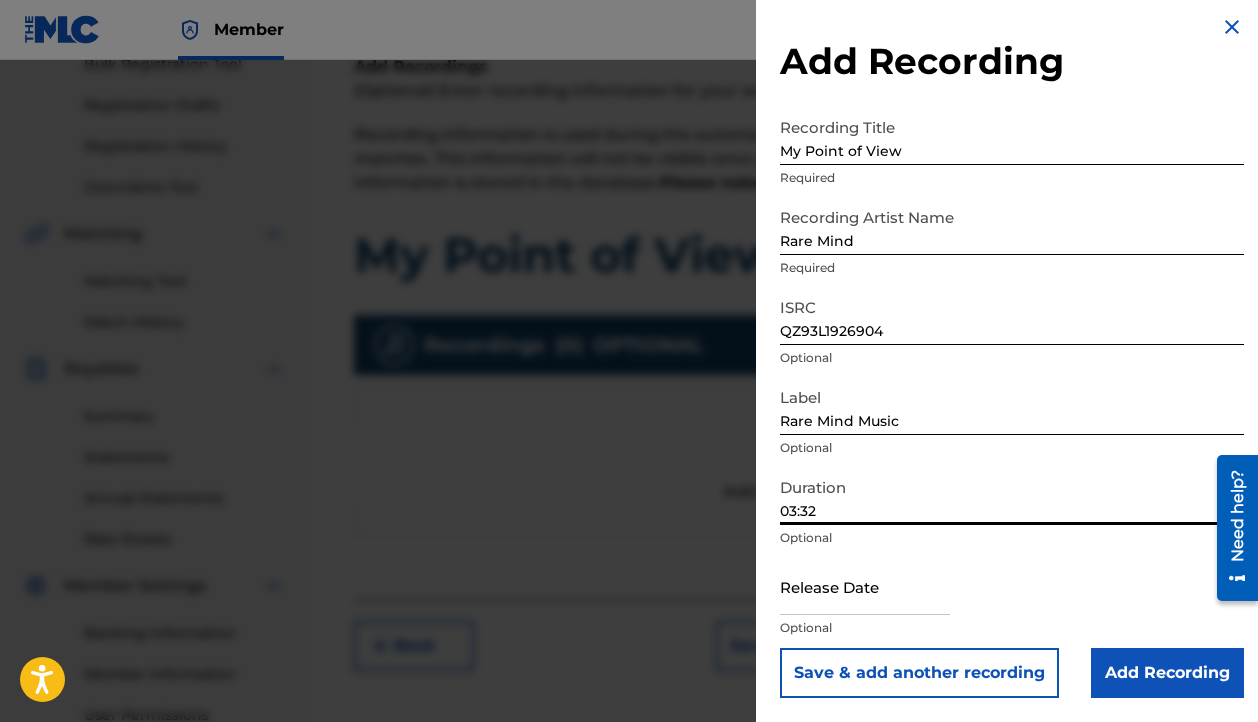 type on "03:32" 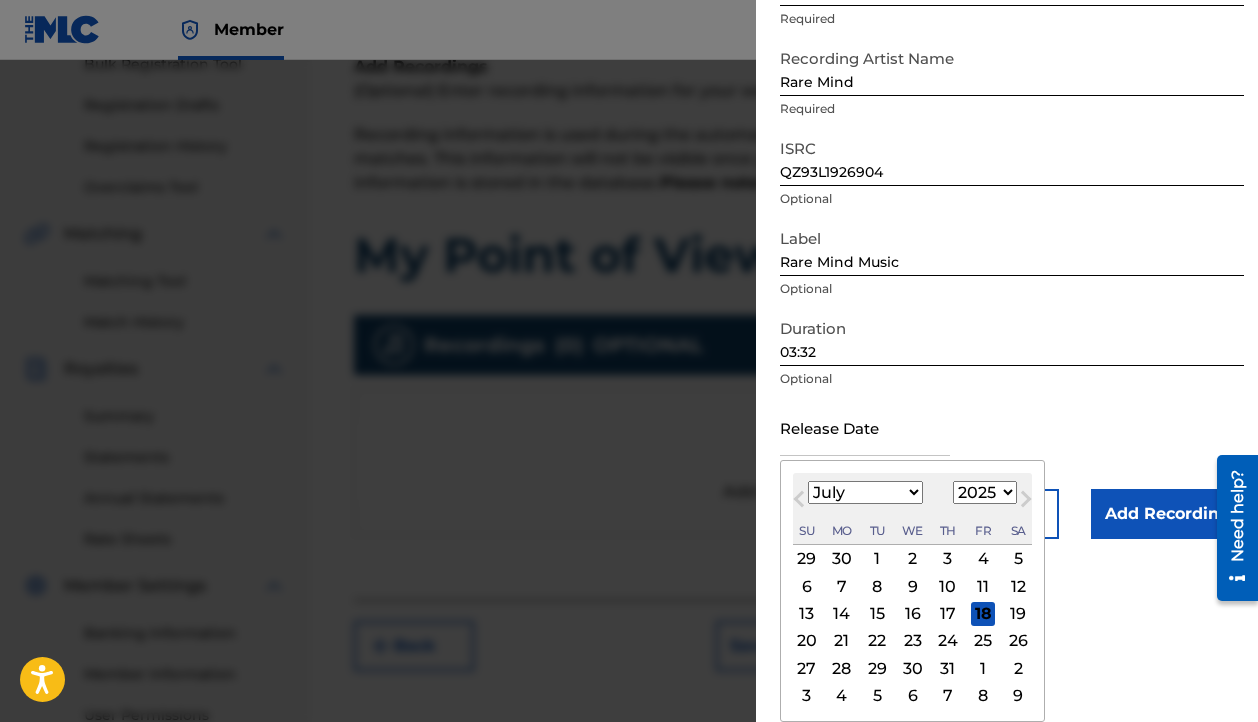 scroll, scrollTop: 168, scrollLeft: 0, axis: vertical 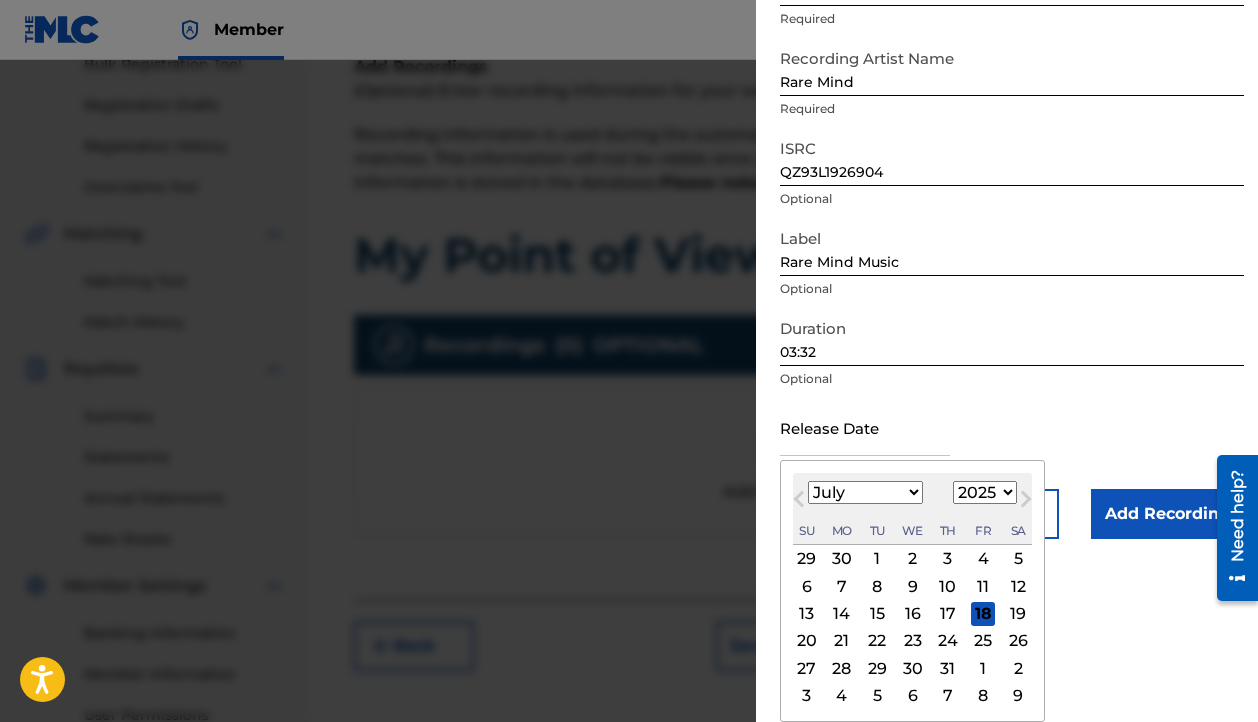 select on "3" 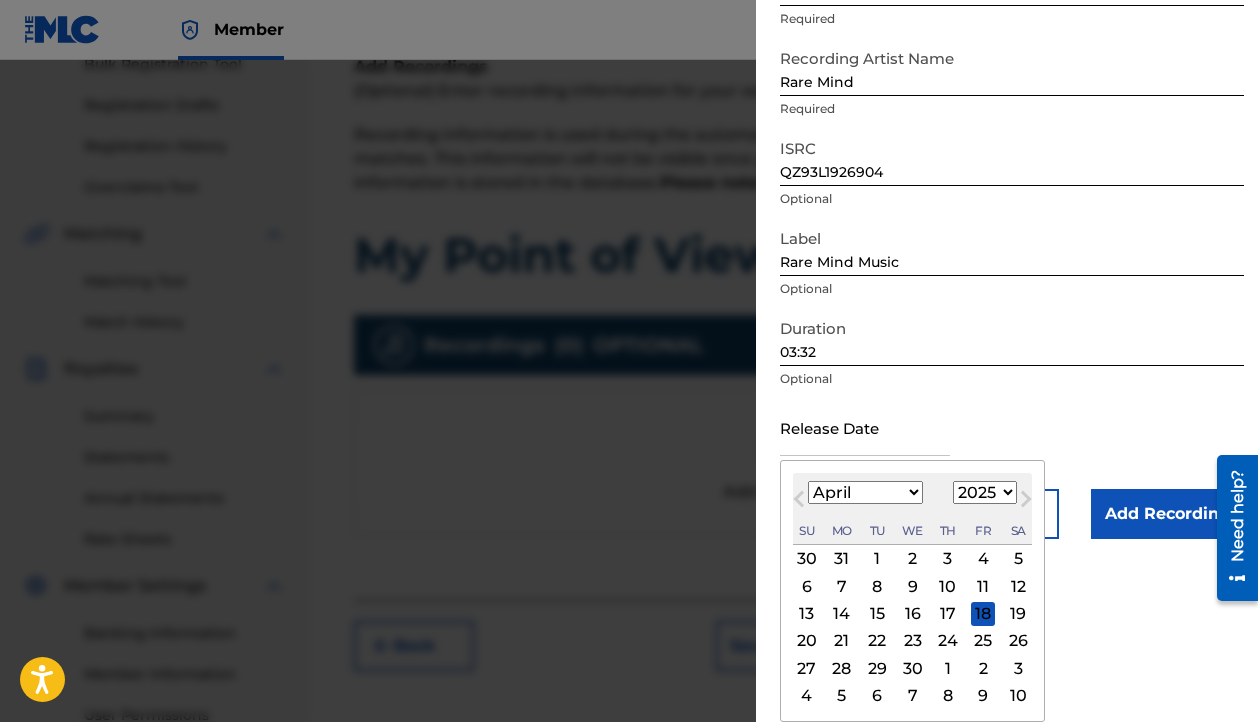 click on "8" at bounding box center [877, 586] 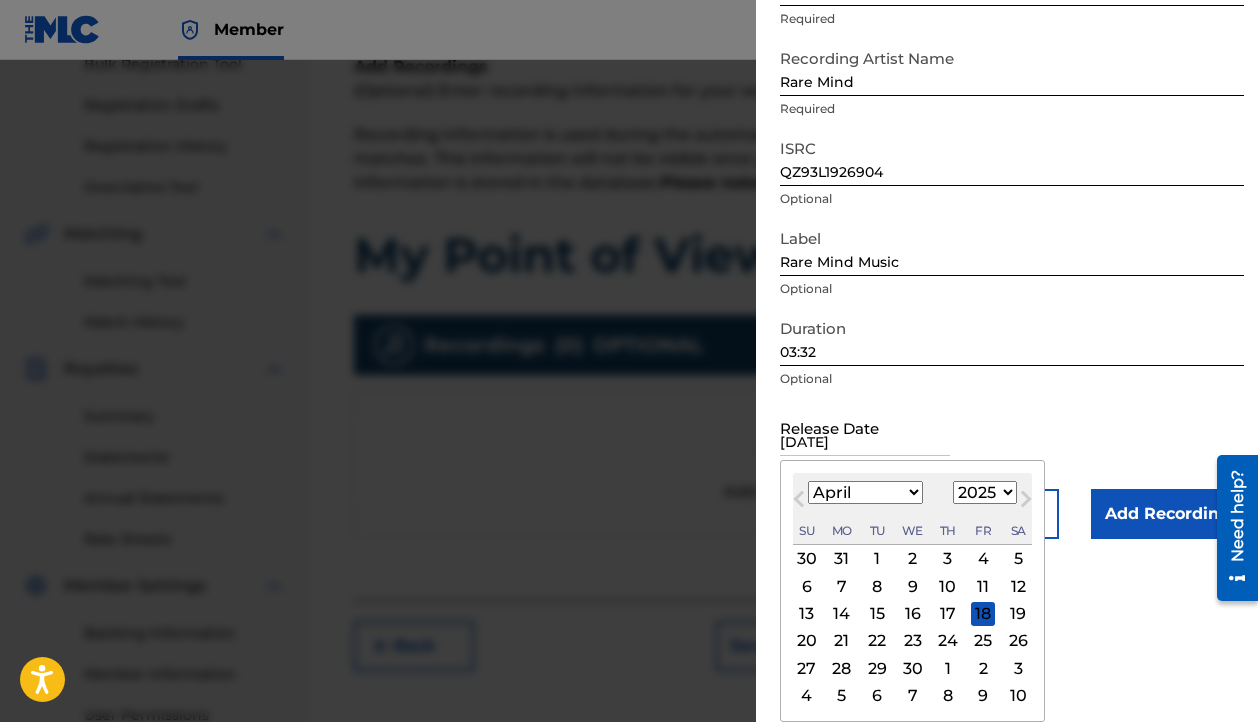 scroll, scrollTop: 9, scrollLeft: 0, axis: vertical 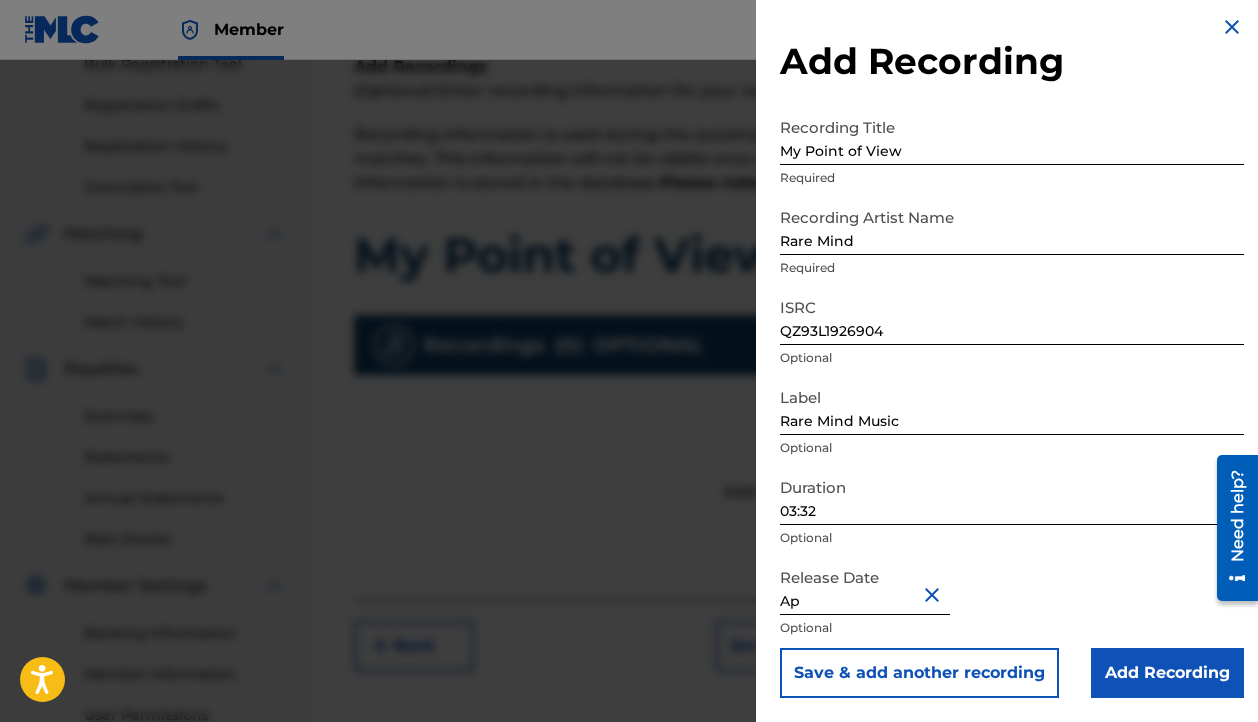 type on "A" 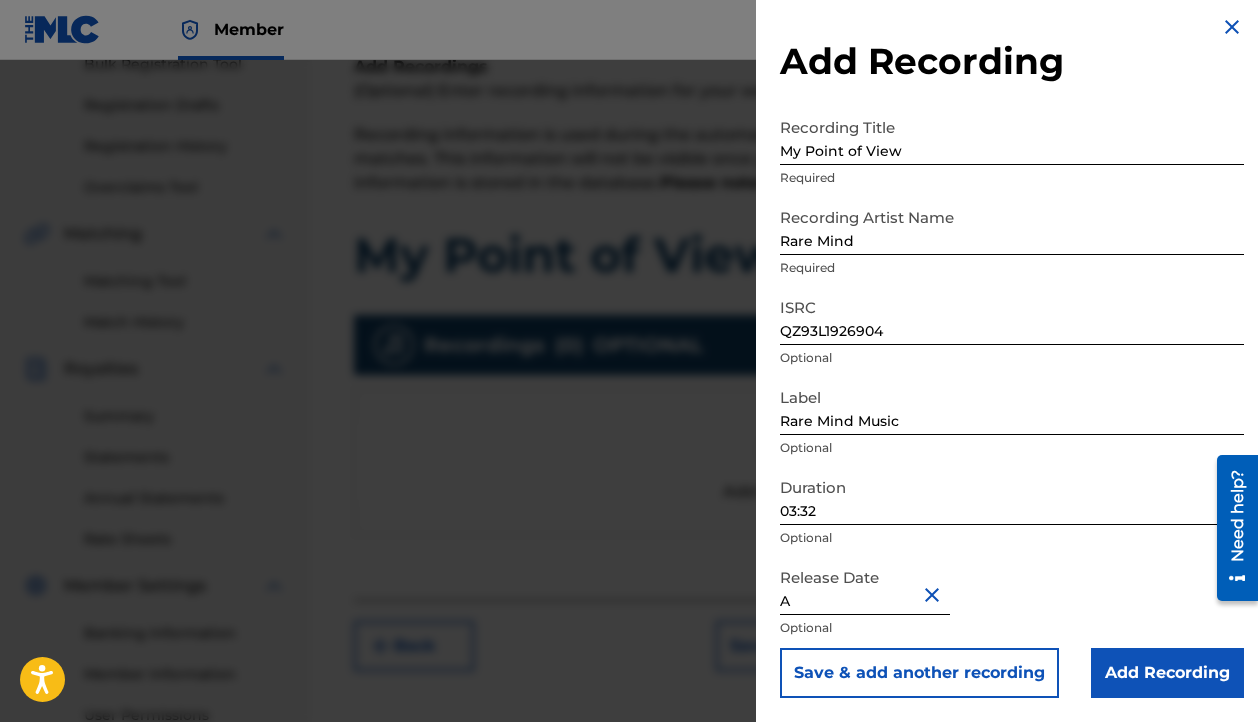 type 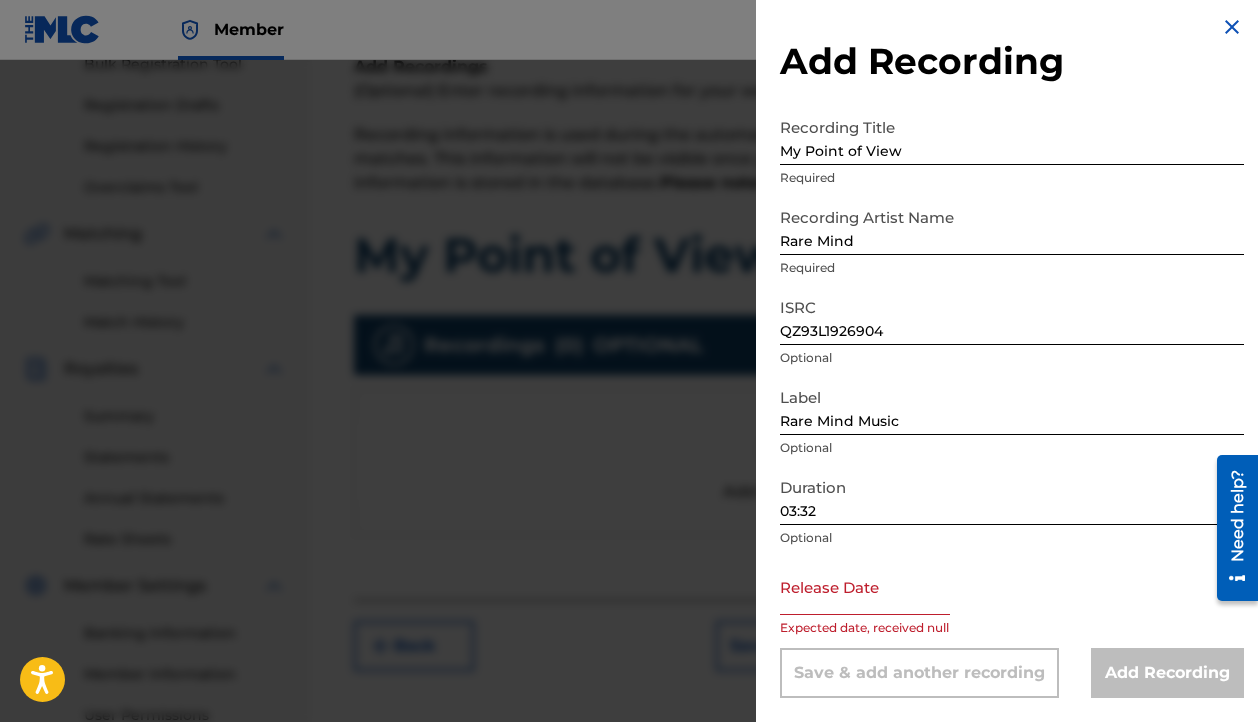 click at bounding box center (865, 586) 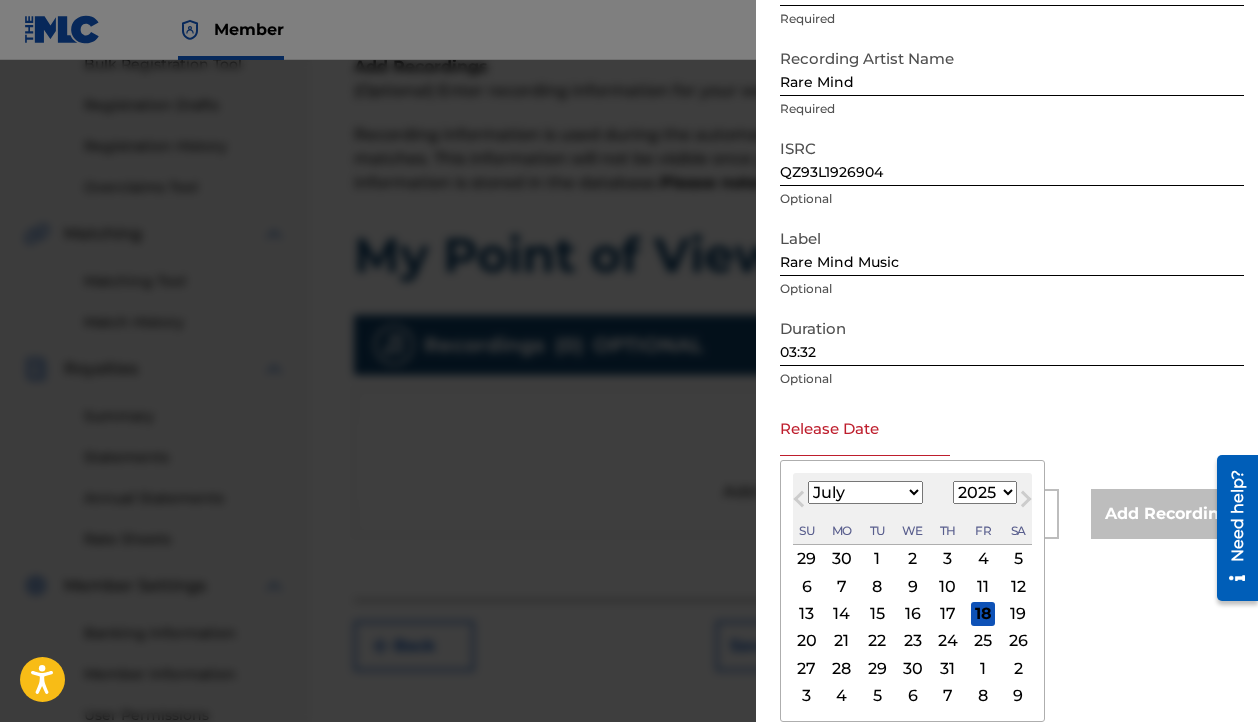 scroll, scrollTop: 168, scrollLeft: 0, axis: vertical 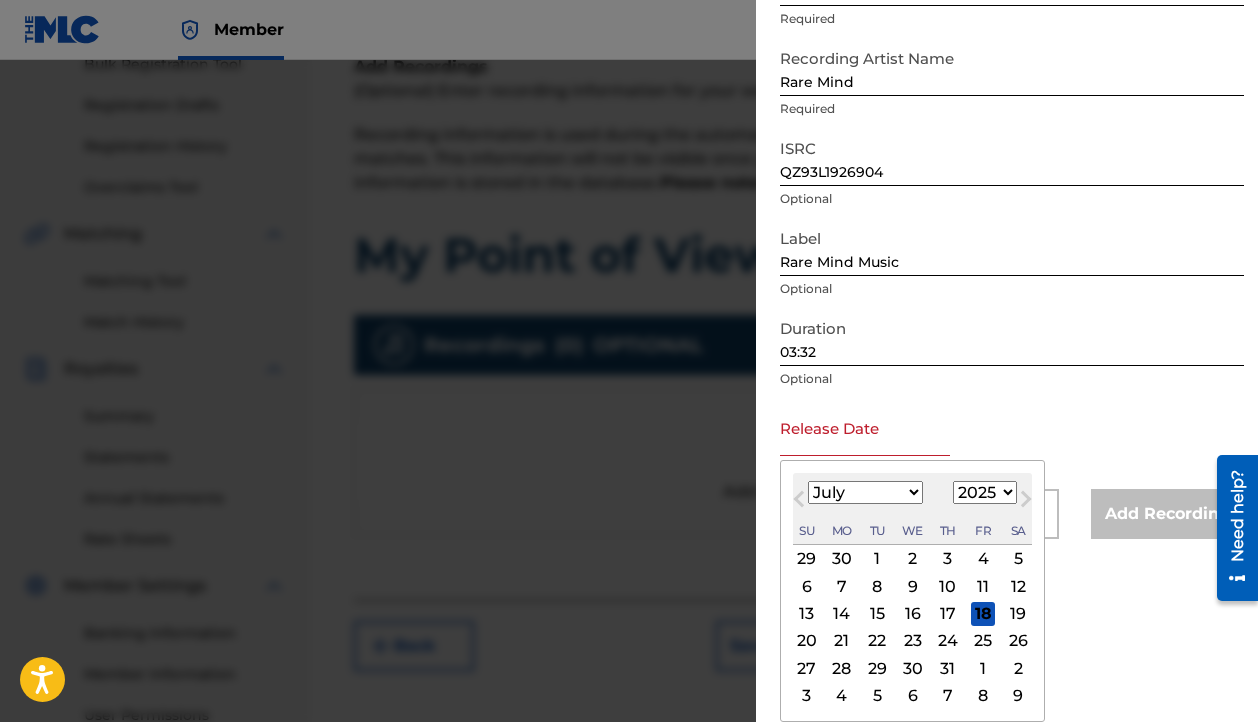 select on "2019" 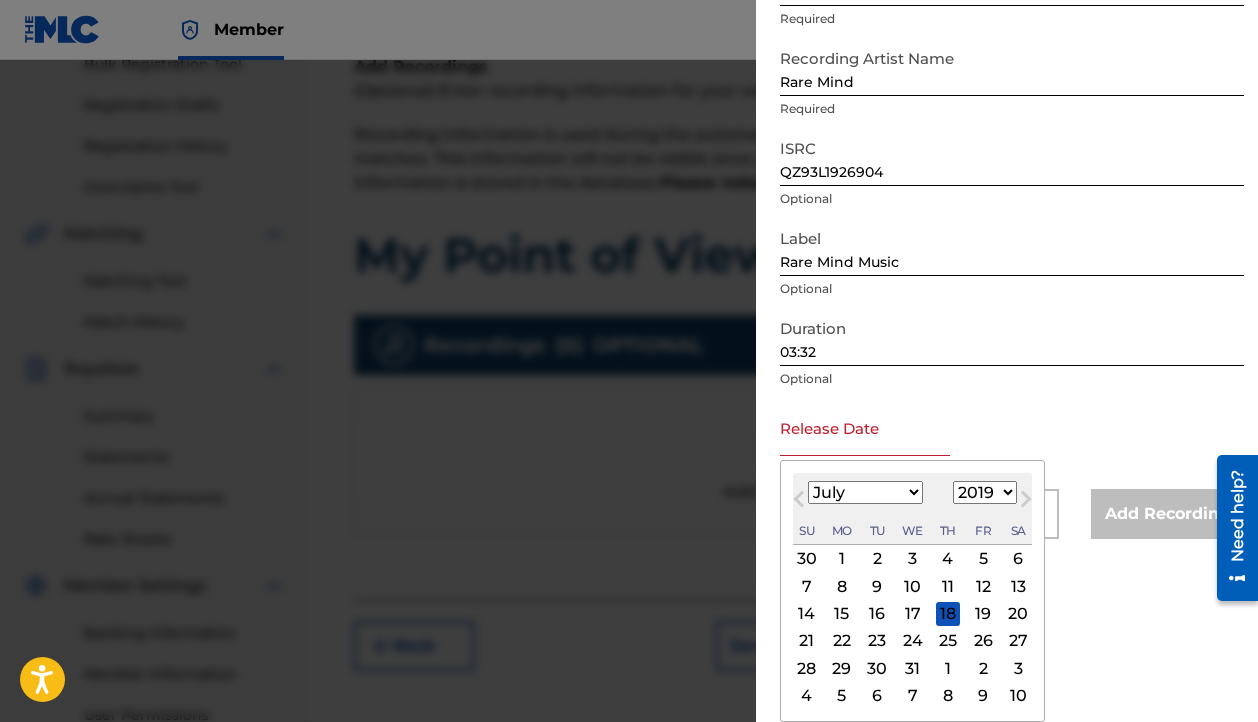 select on "3" 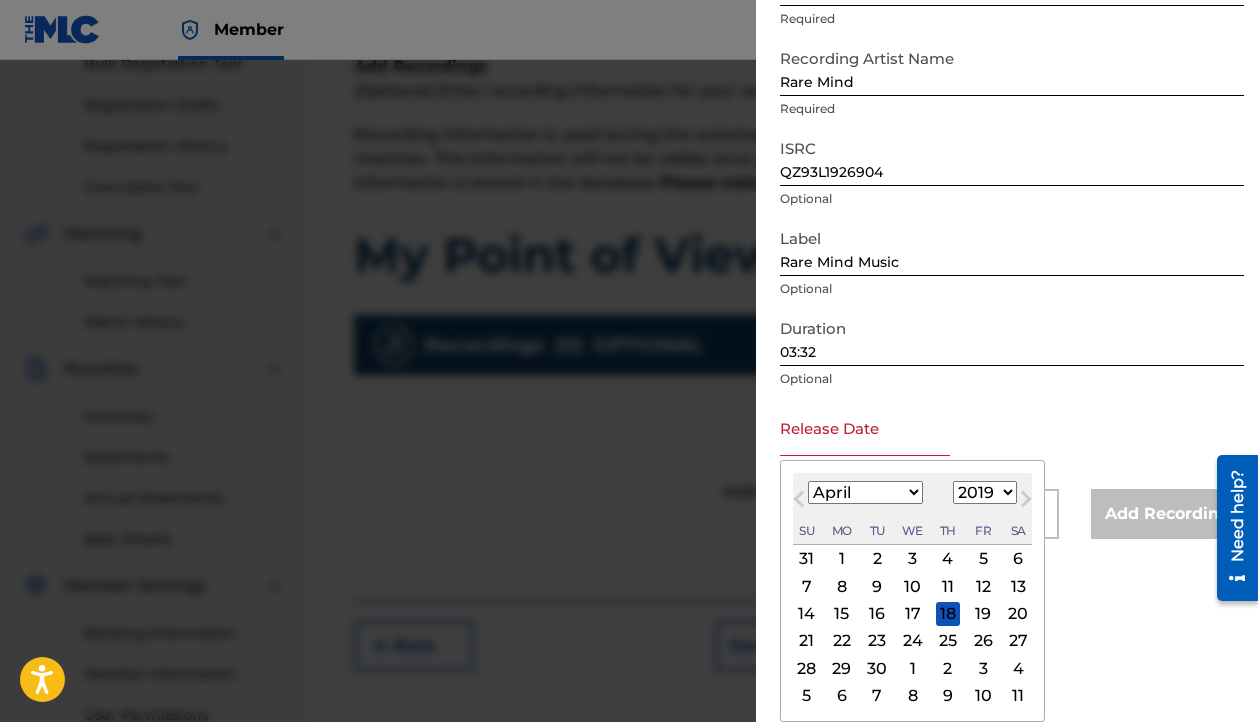 click on "8" at bounding box center [842, 586] 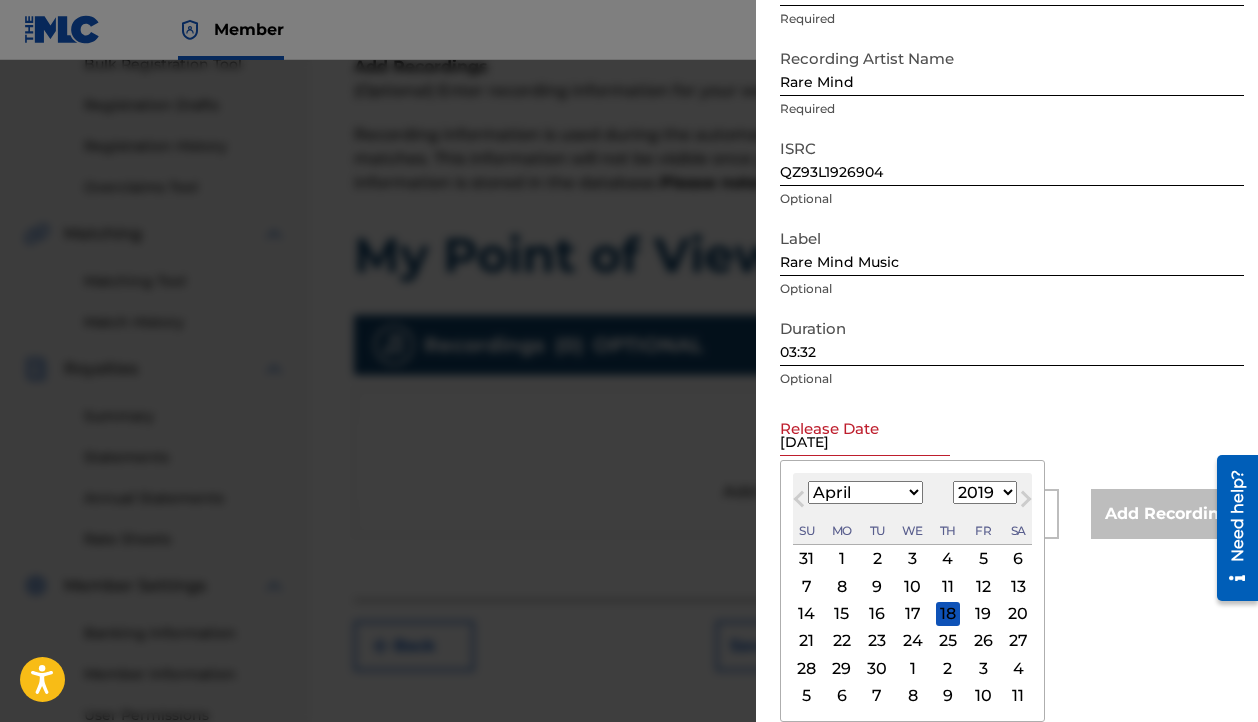 scroll, scrollTop: 9, scrollLeft: 0, axis: vertical 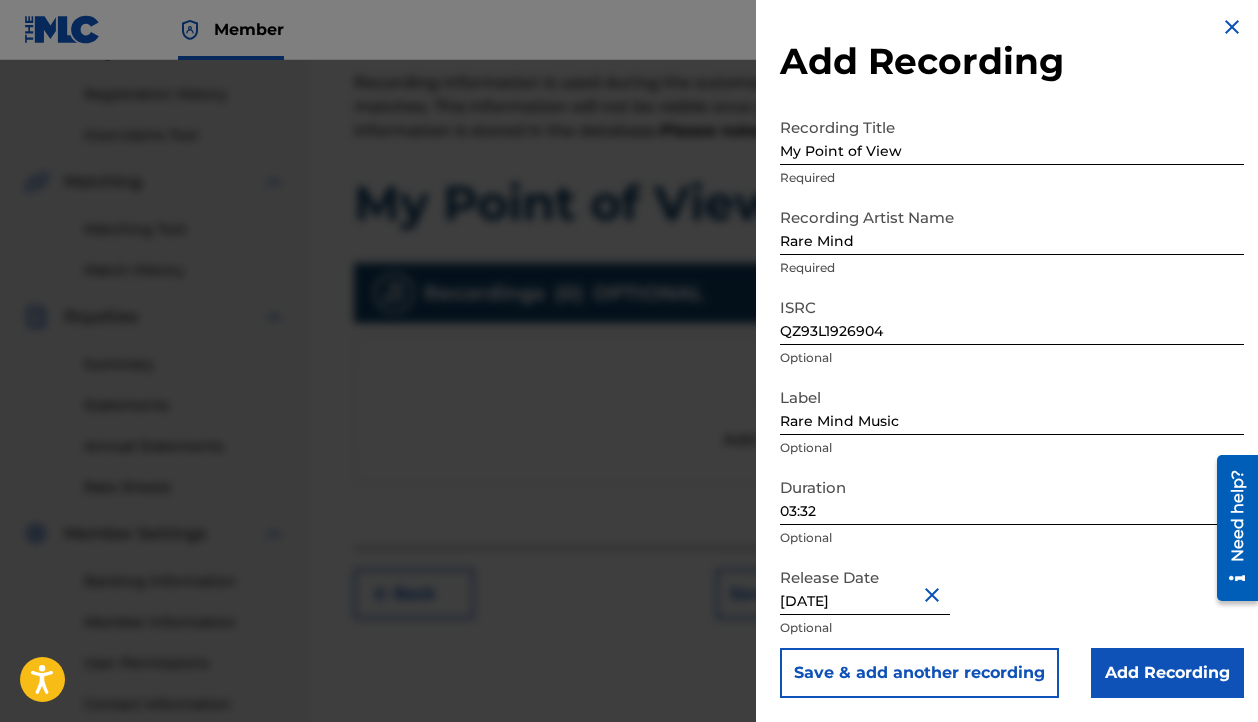 click on "Add Recording" at bounding box center (1167, 673) 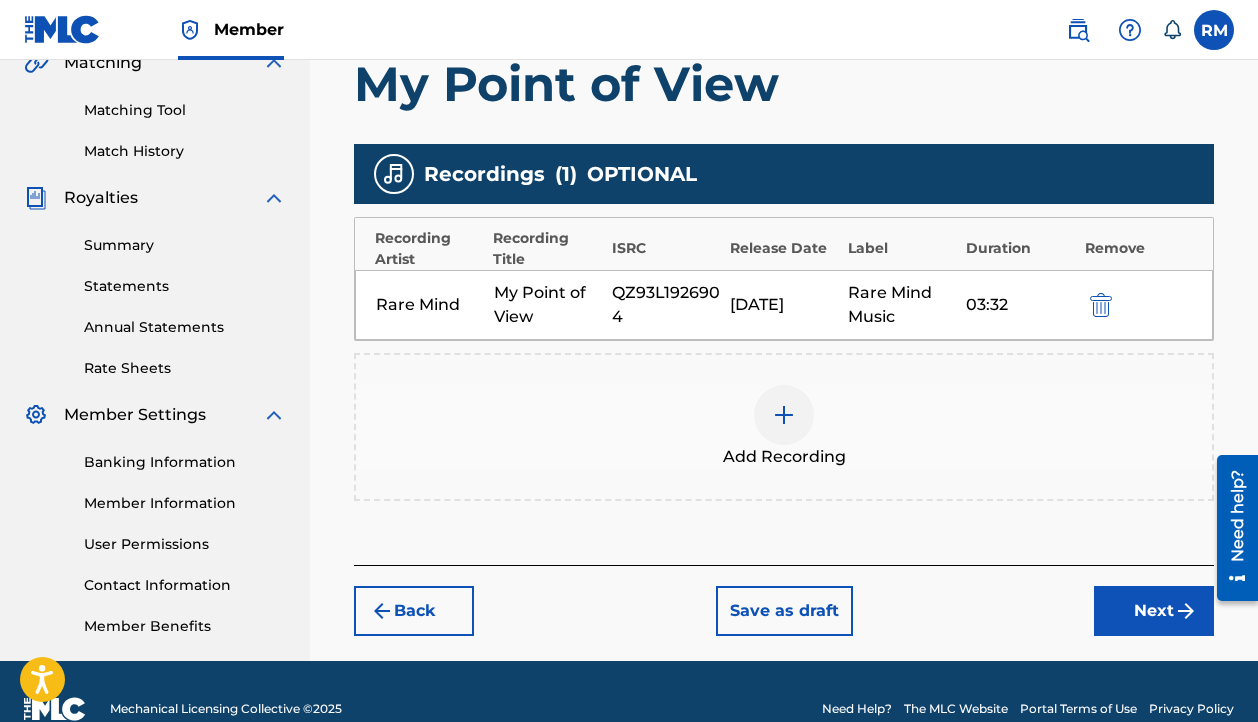 scroll, scrollTop: 487, scrollLeft: 0, axis: vertical 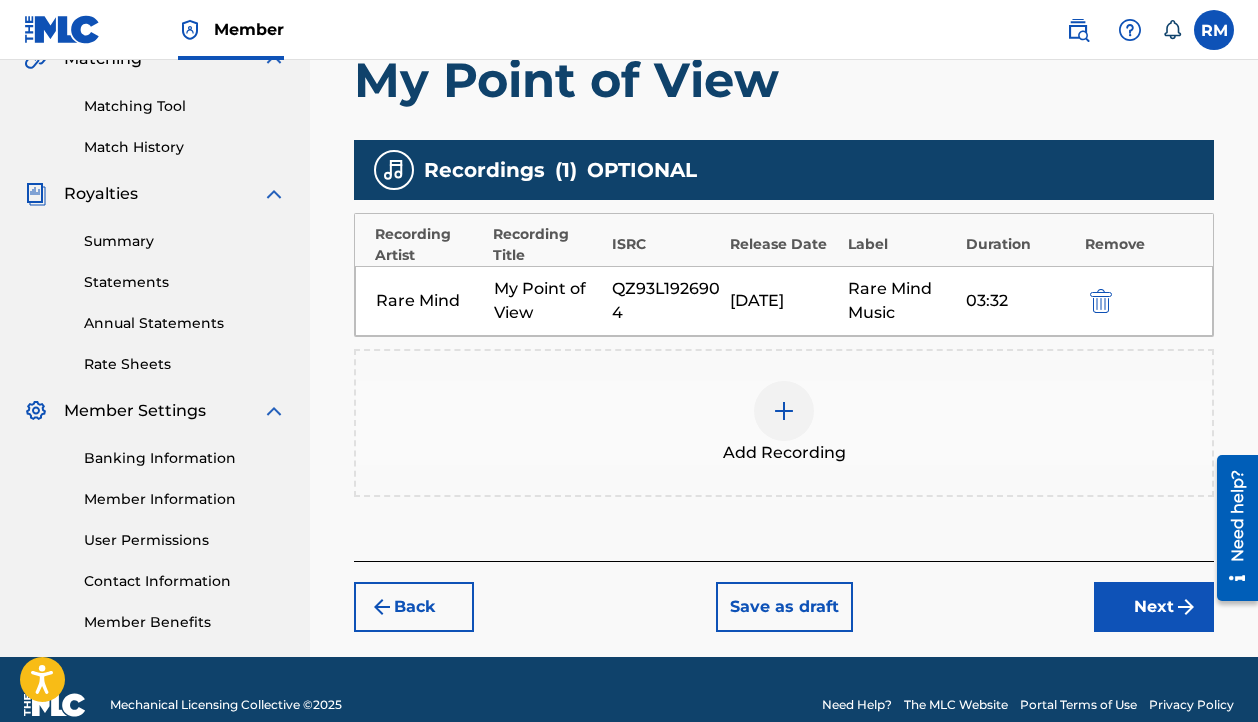 click on "Next" at bounding box center [1154, 607] 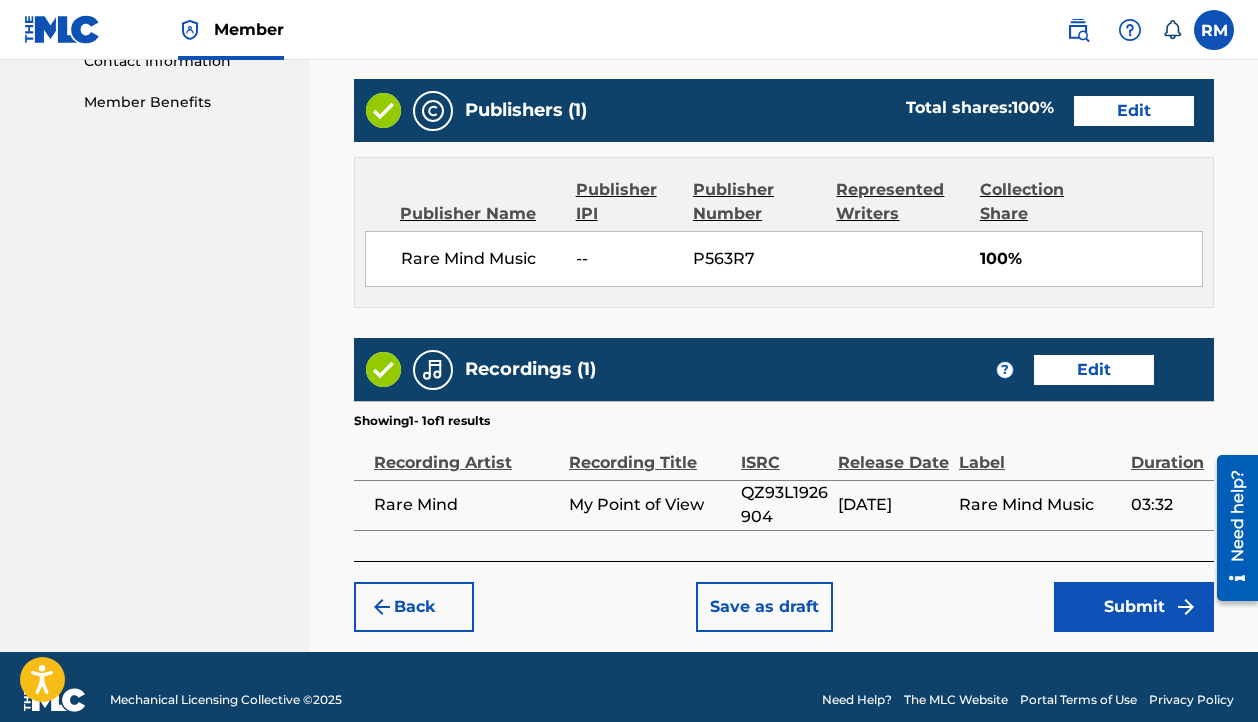 scroll, scrollTop: 1021, scrollLeft: 0, axis: vertical 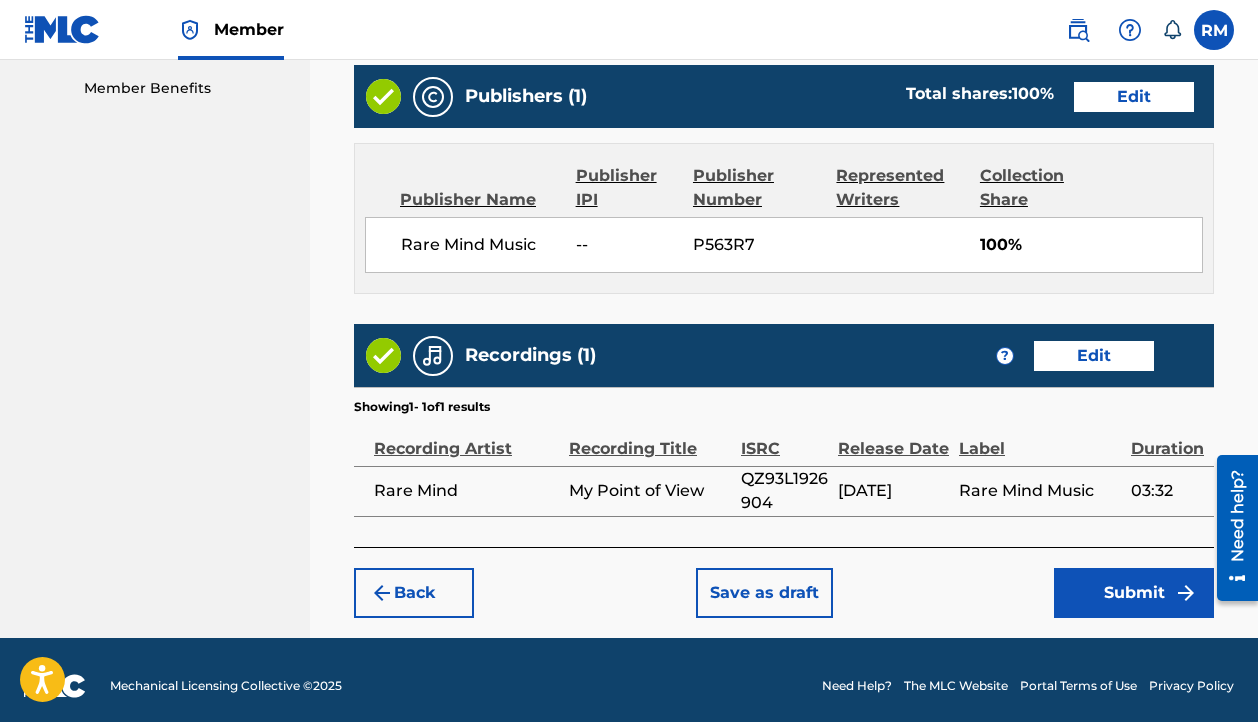 click on "Submit" at bounding box center [1134, 593] 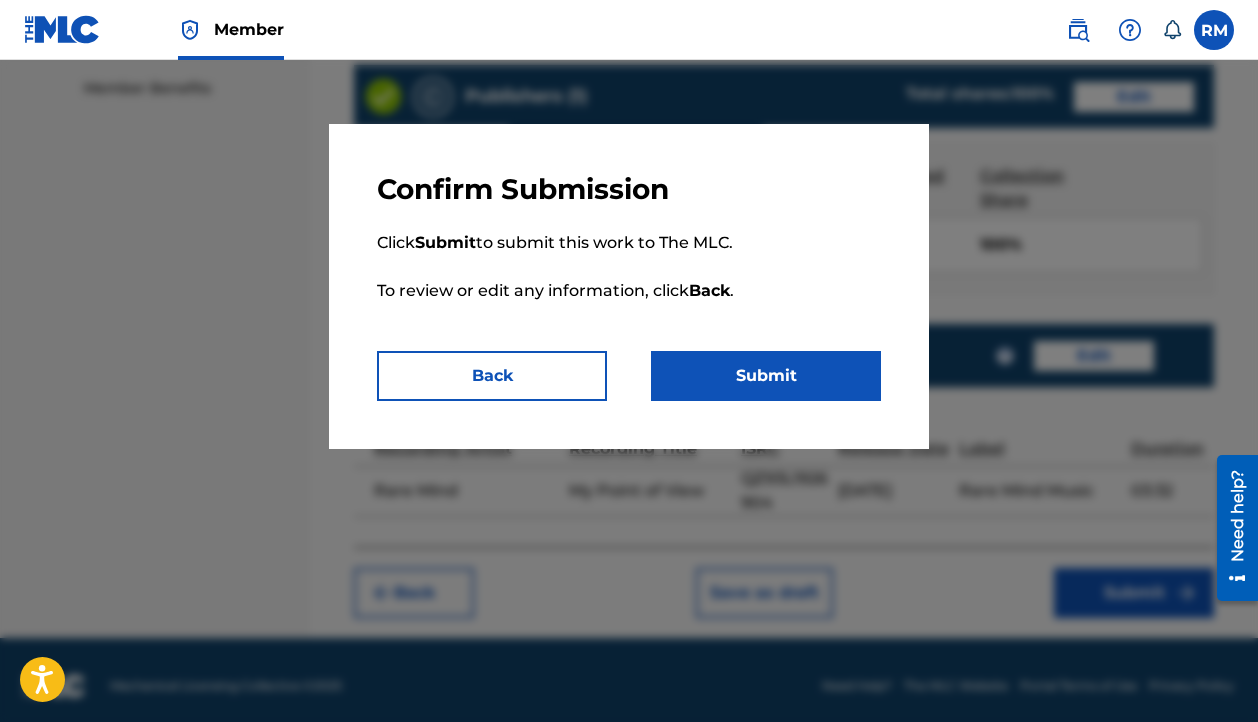 click on "Submit" at bounding box center [766, 376] 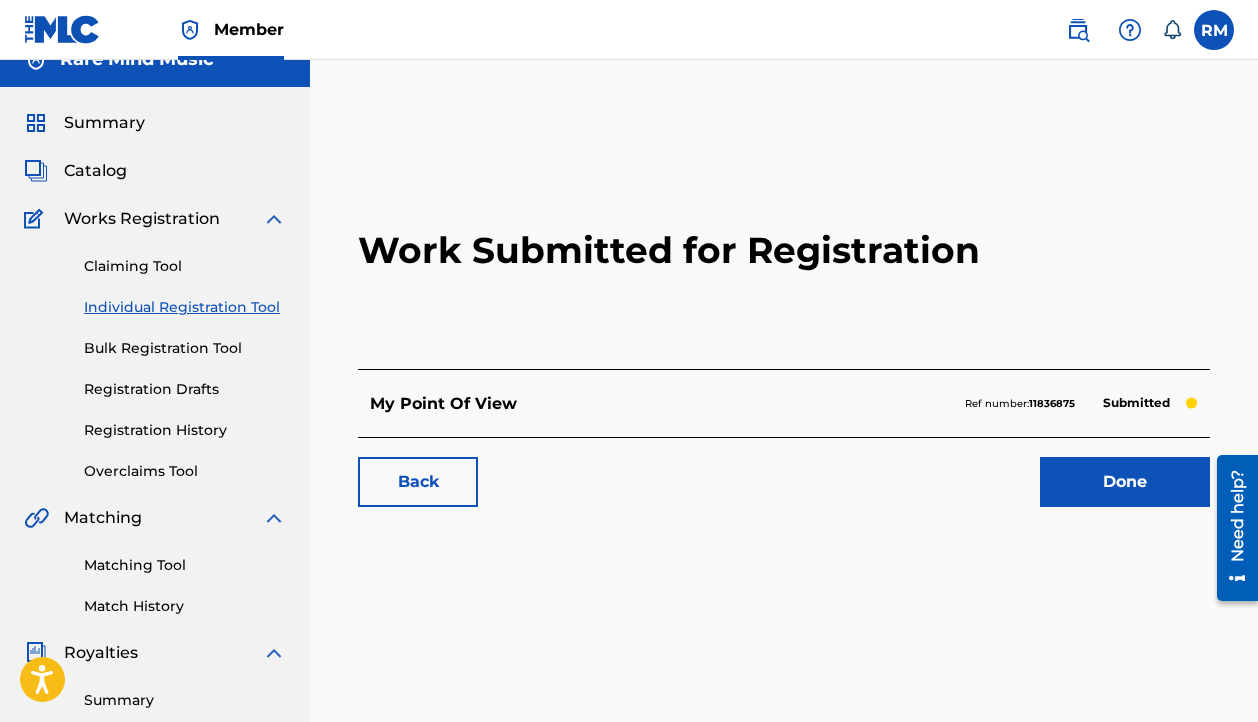 scroll, scrollTop: 38, scrollLeft: 0, axis: vertical 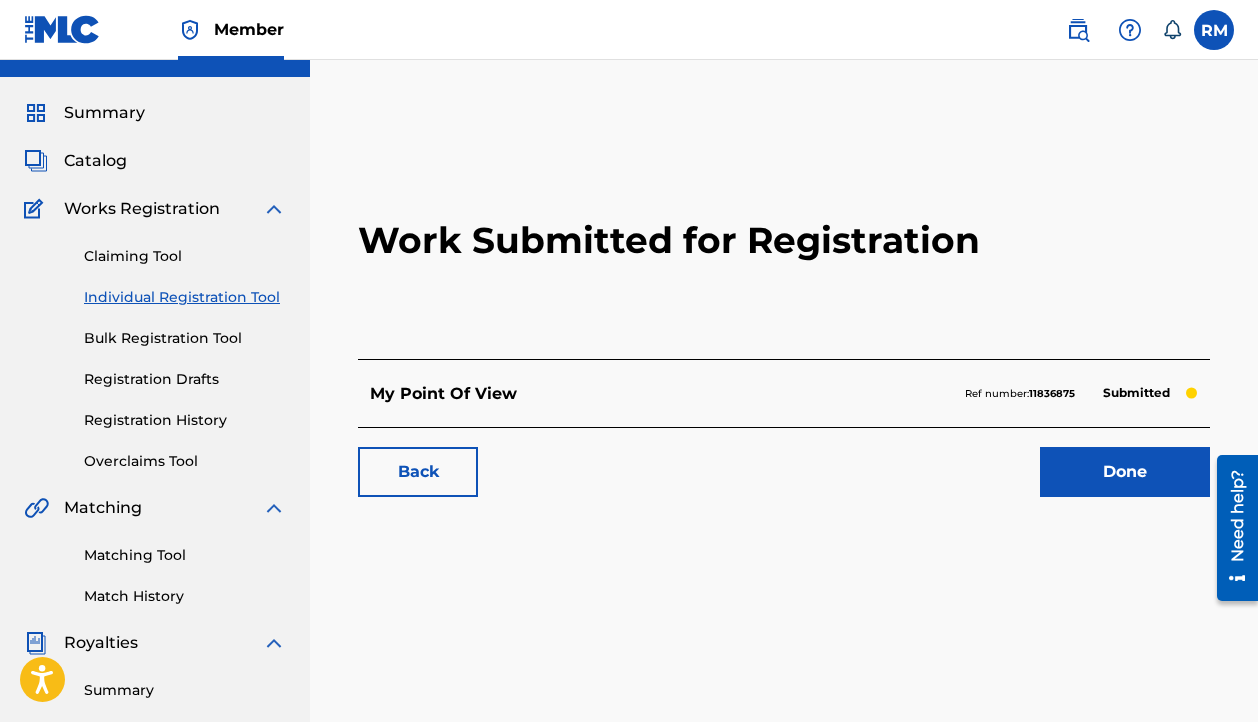 click on "Done" at bounding box center [1125, 472] 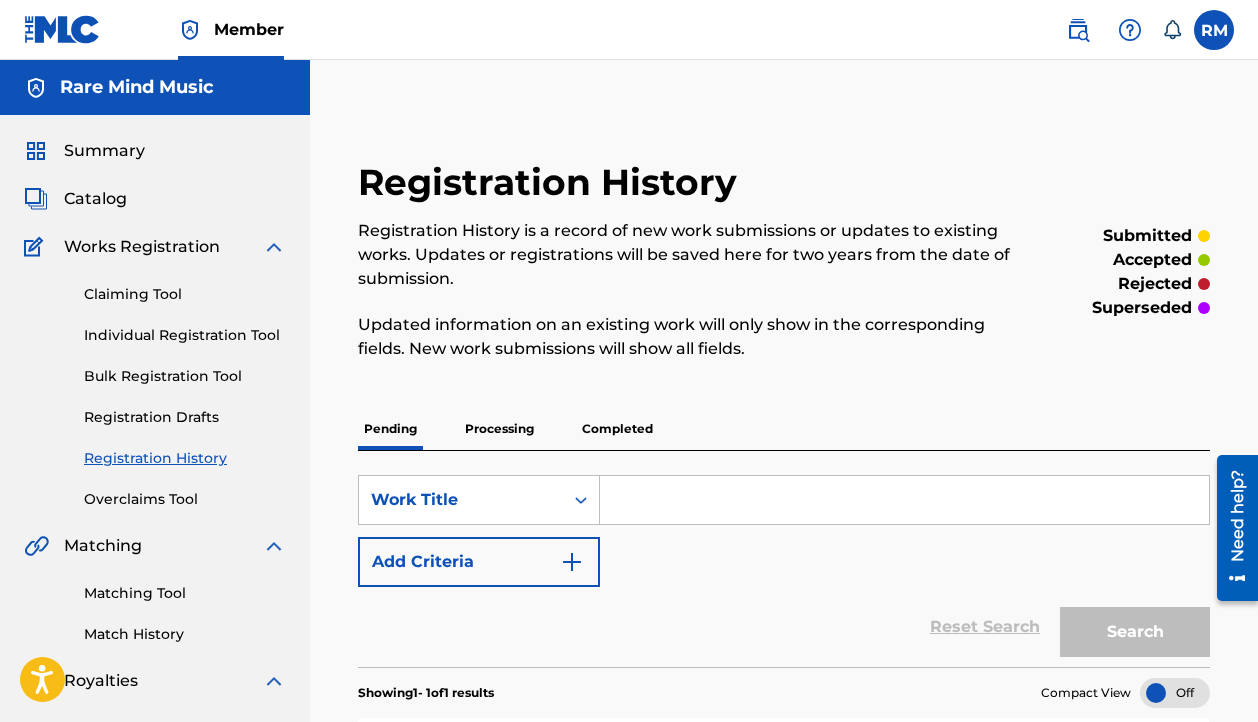 scroll, scrollTop: 0, scrollLeft: 0, axis: both 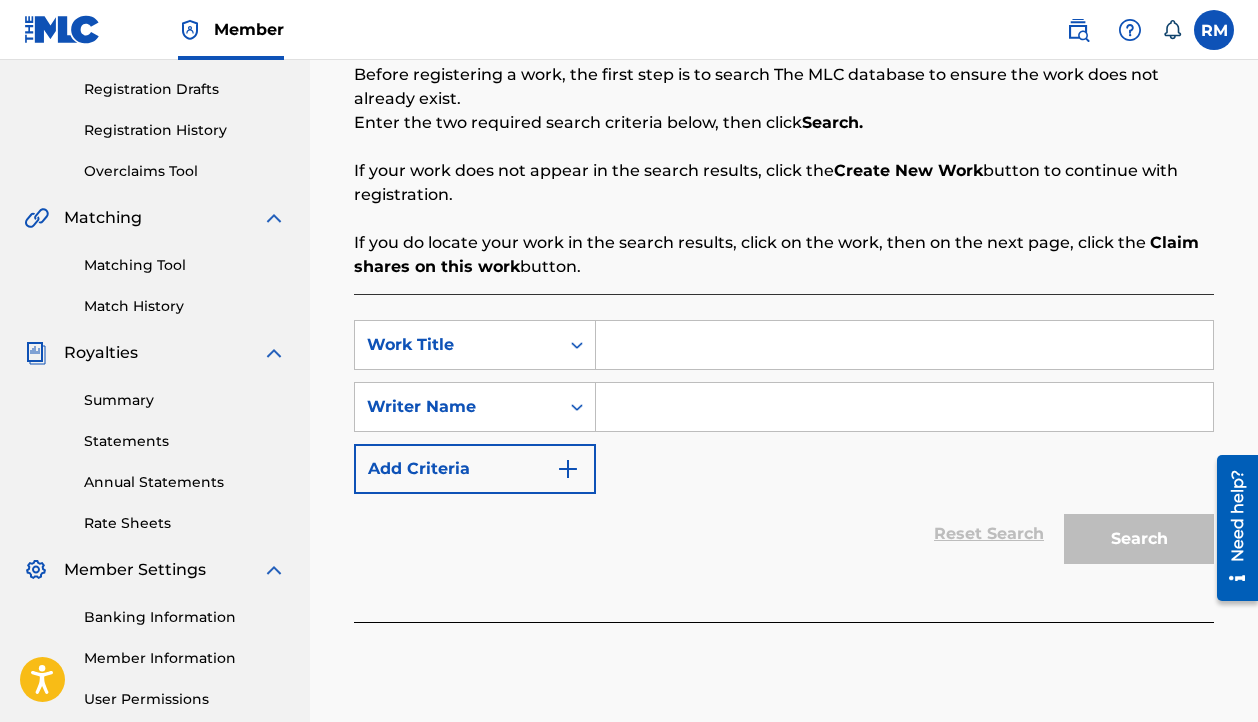 click at bounding box center [904, 345] 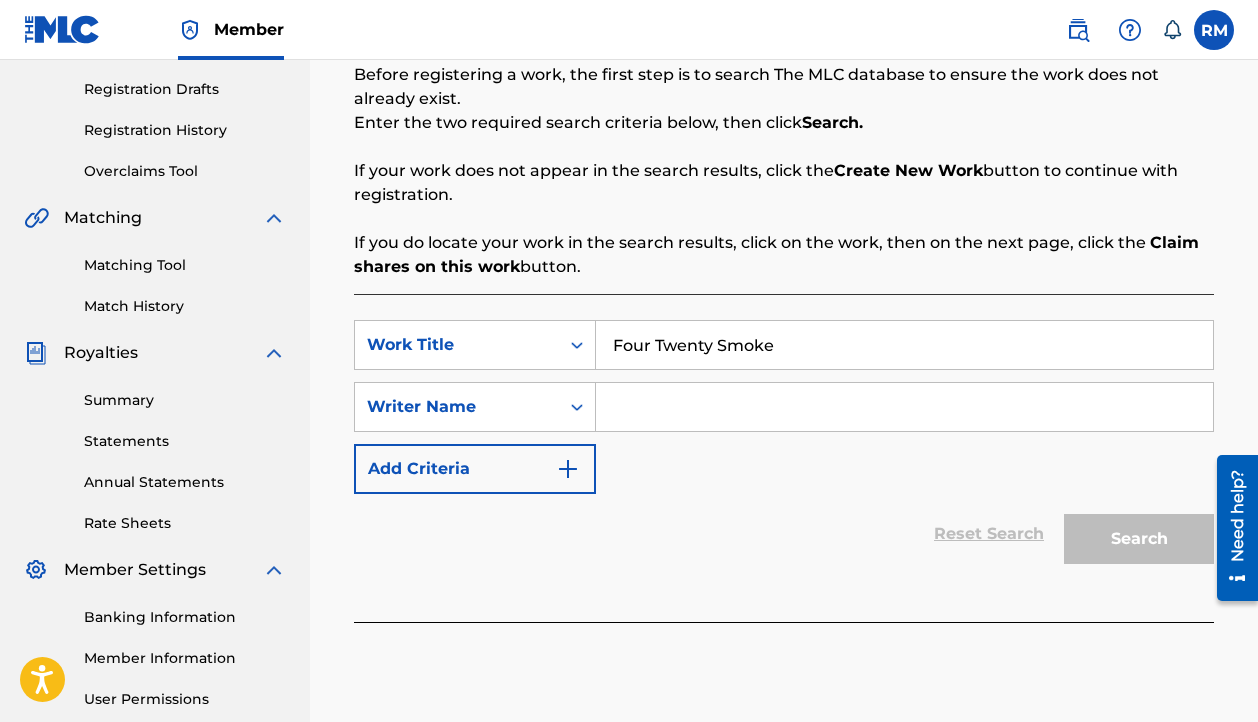 type on "Four Twenty Smoke" 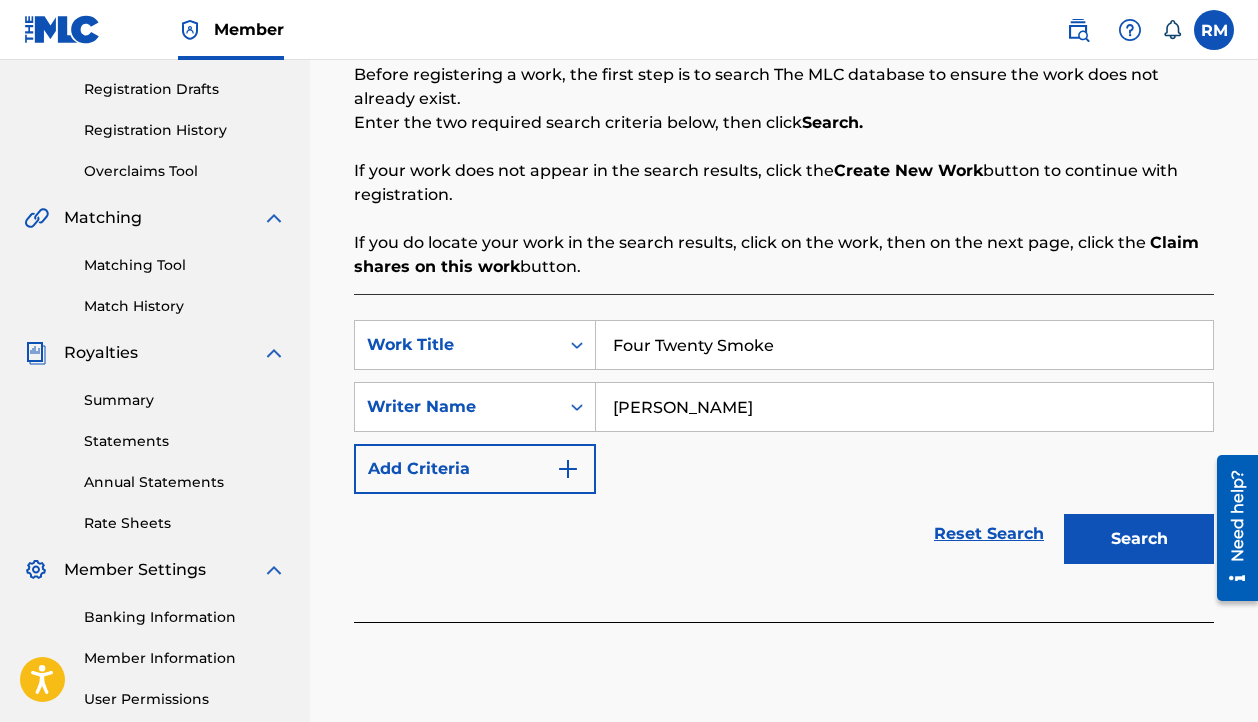 type on "[PERSON_NAME]" 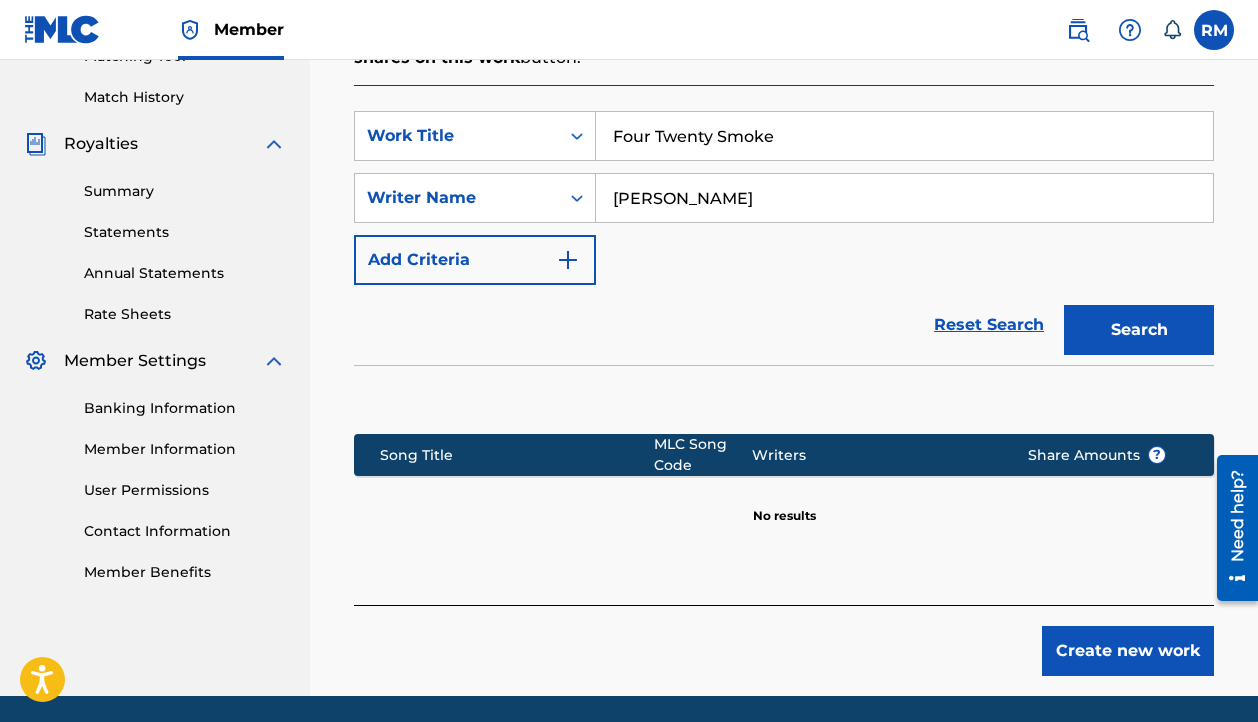 scroll, scrollTop: 533, scrollLeft: 0, axis: vertical 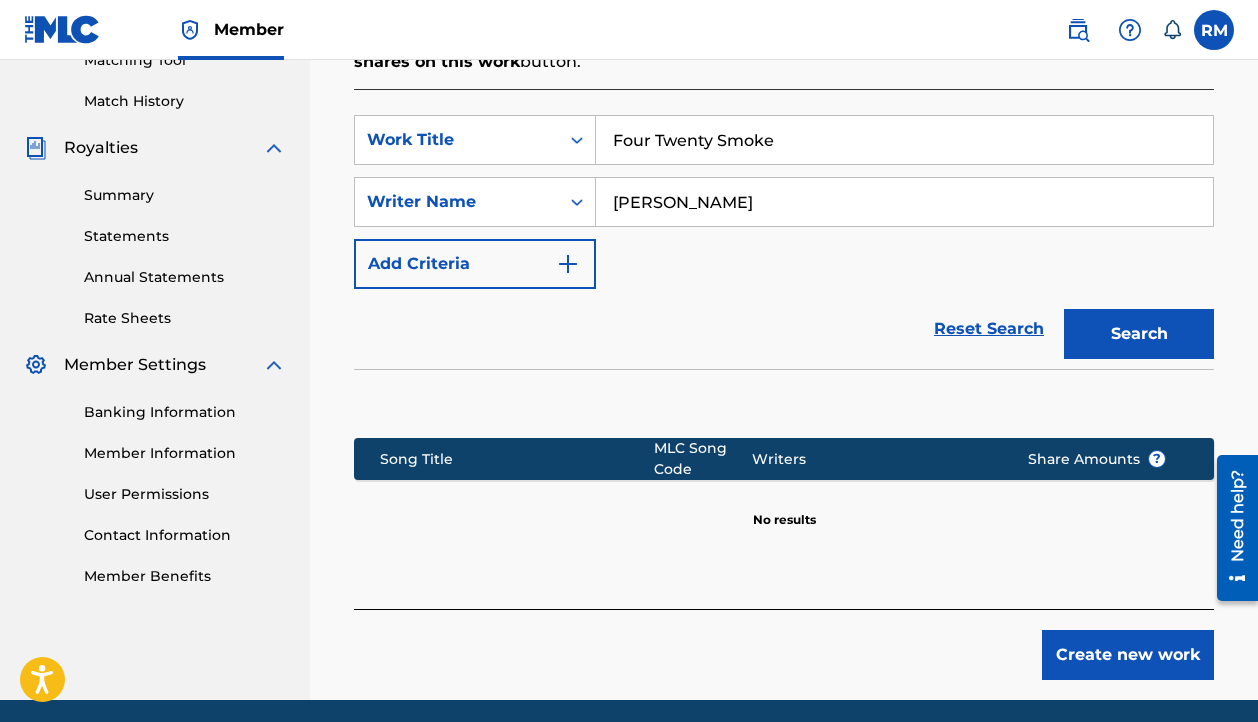 click on "Create new work" at bounding box center (1128, 655) 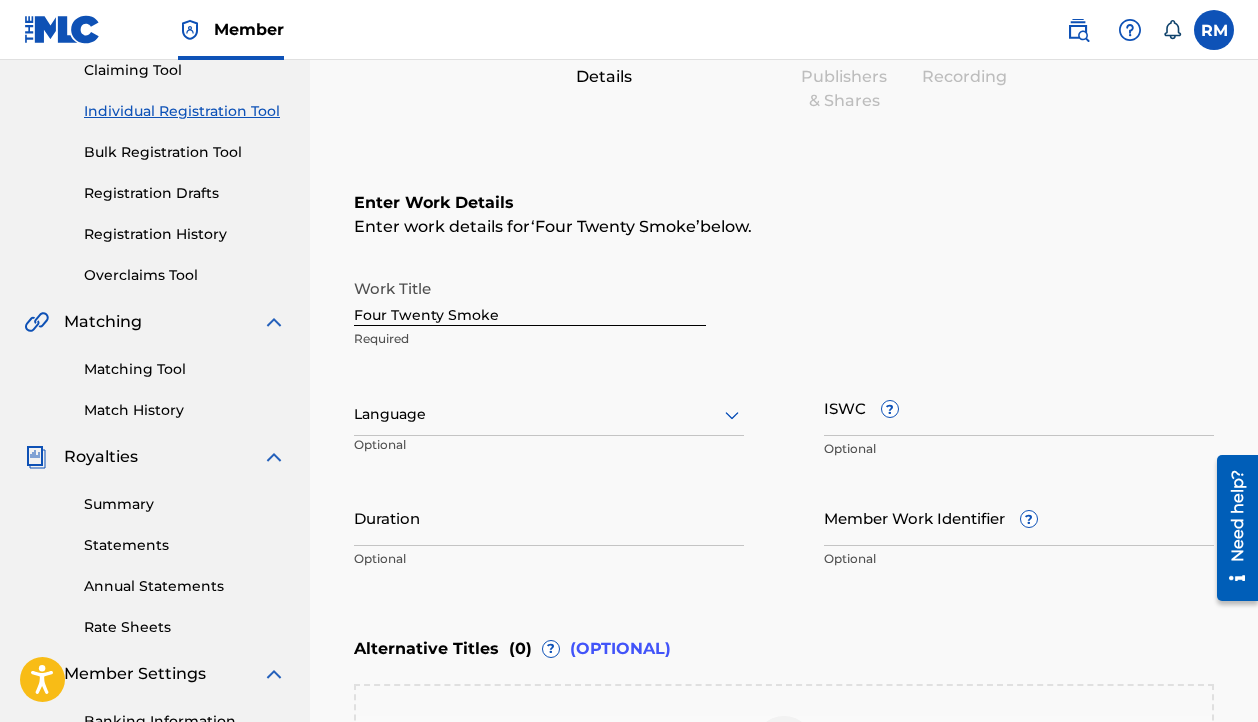 scroll, scrollTop: 194, scrollLeft: 0, axis: vertical 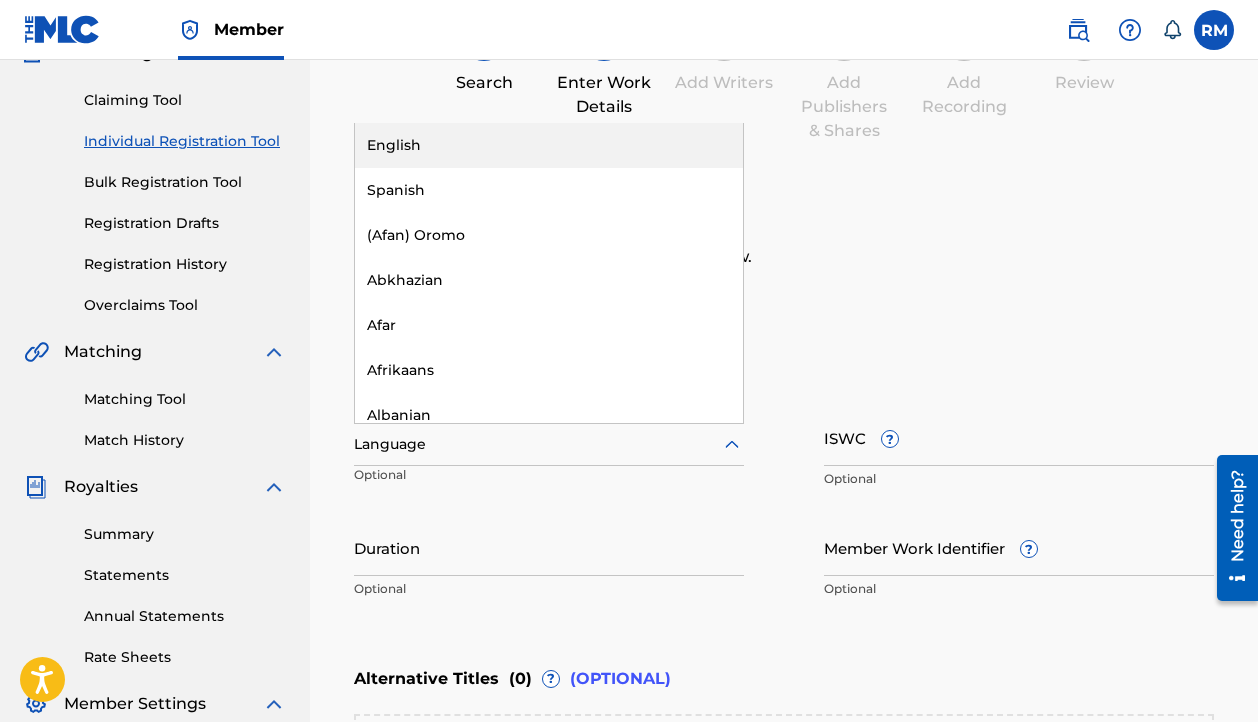 click 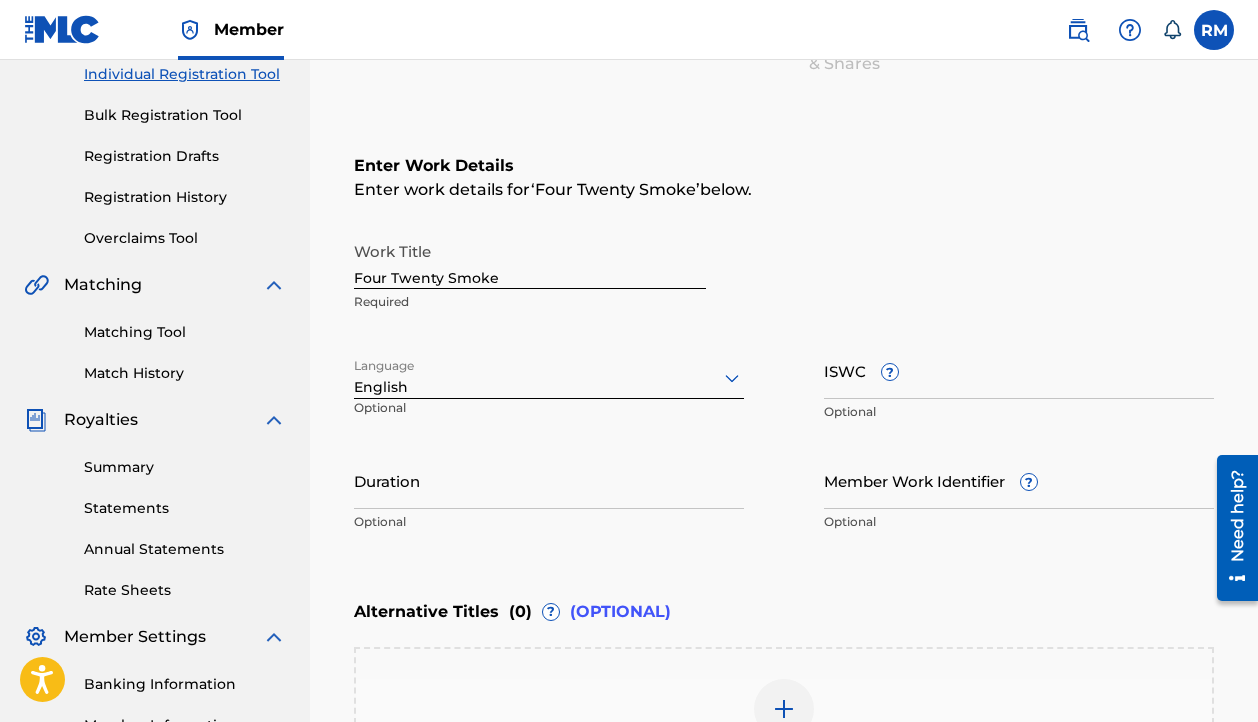 scroll, scrollTop: 268, scrollLeft: 0, axis: vertical 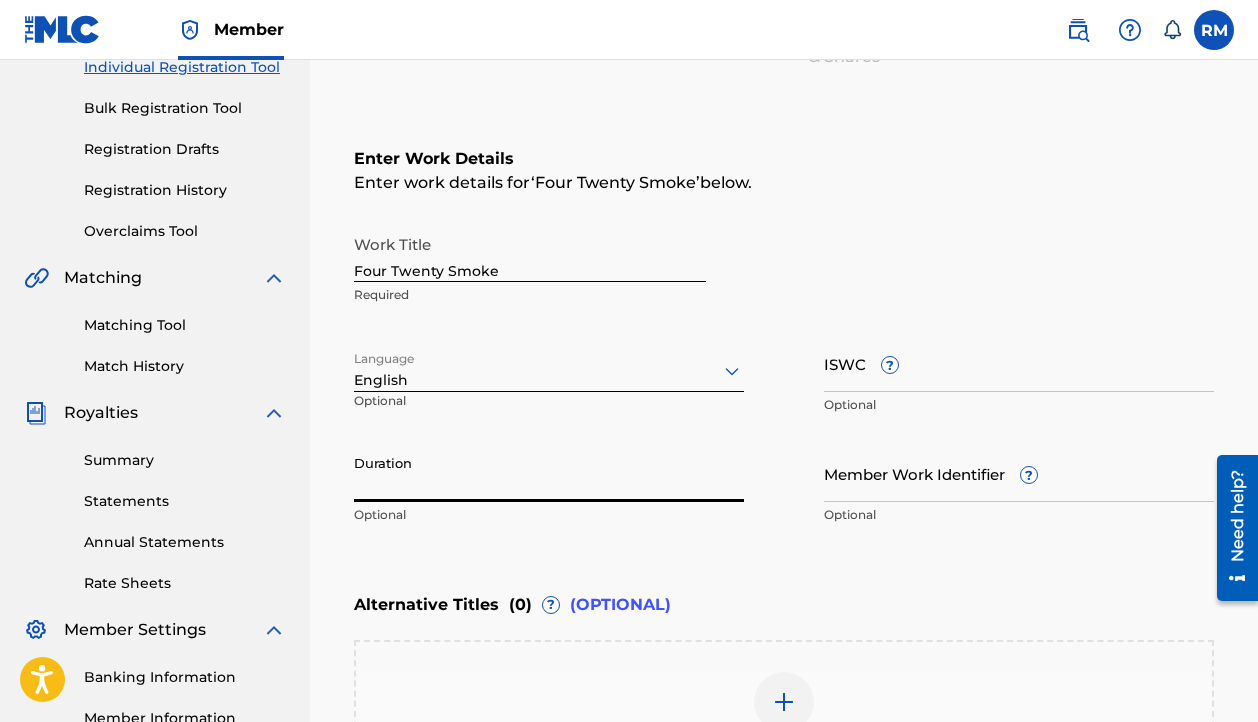 click on "Duration" at bounding box center [549, 473] 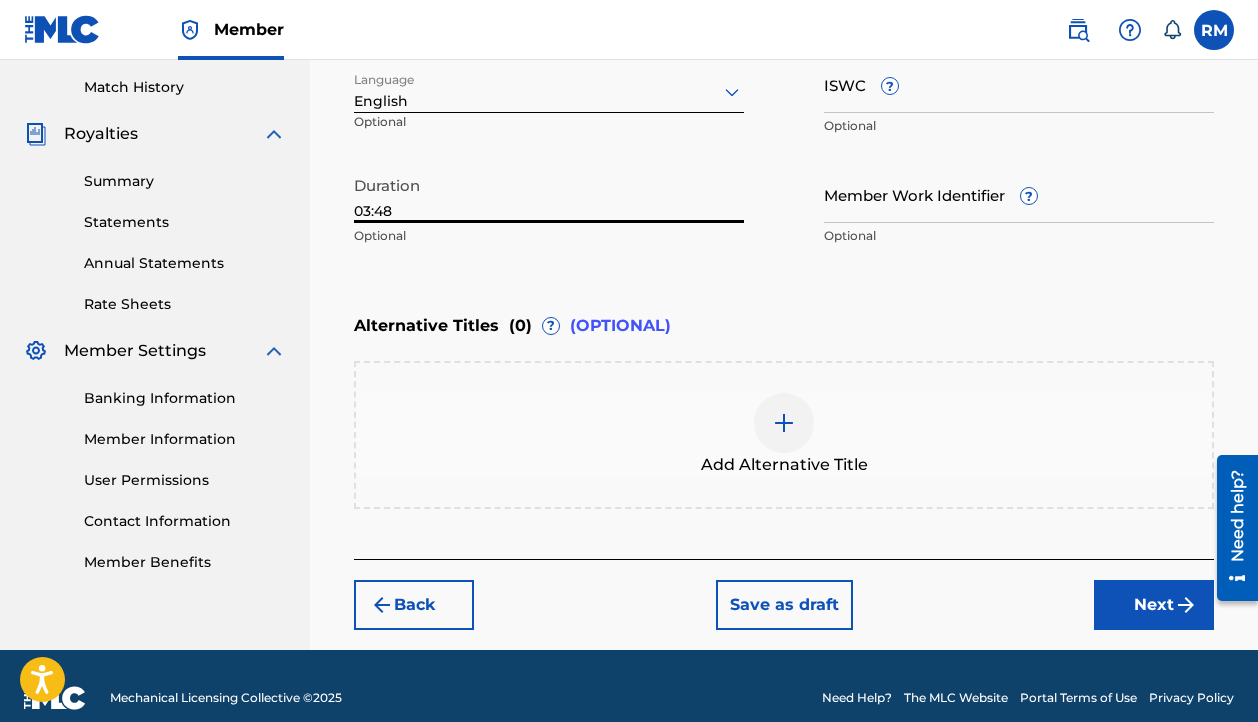 scroll, scrollTop: 548, scrollLeft: 0, axis: vertical 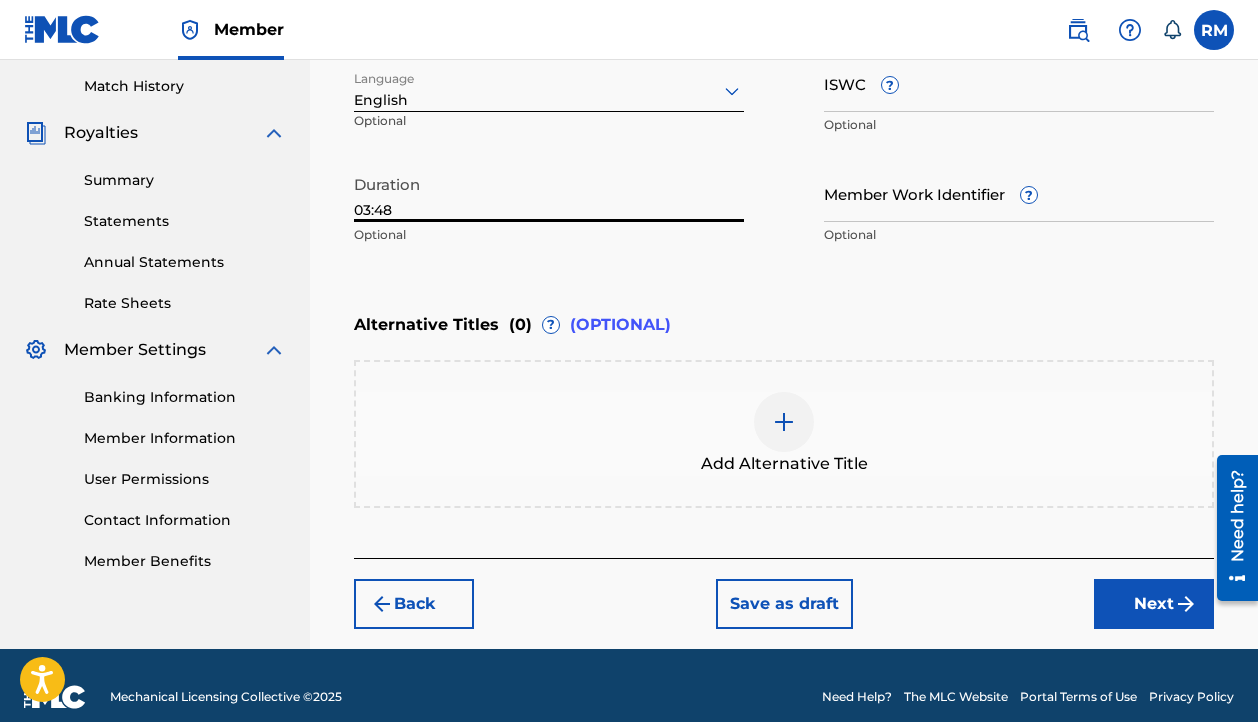 type on "03:48" 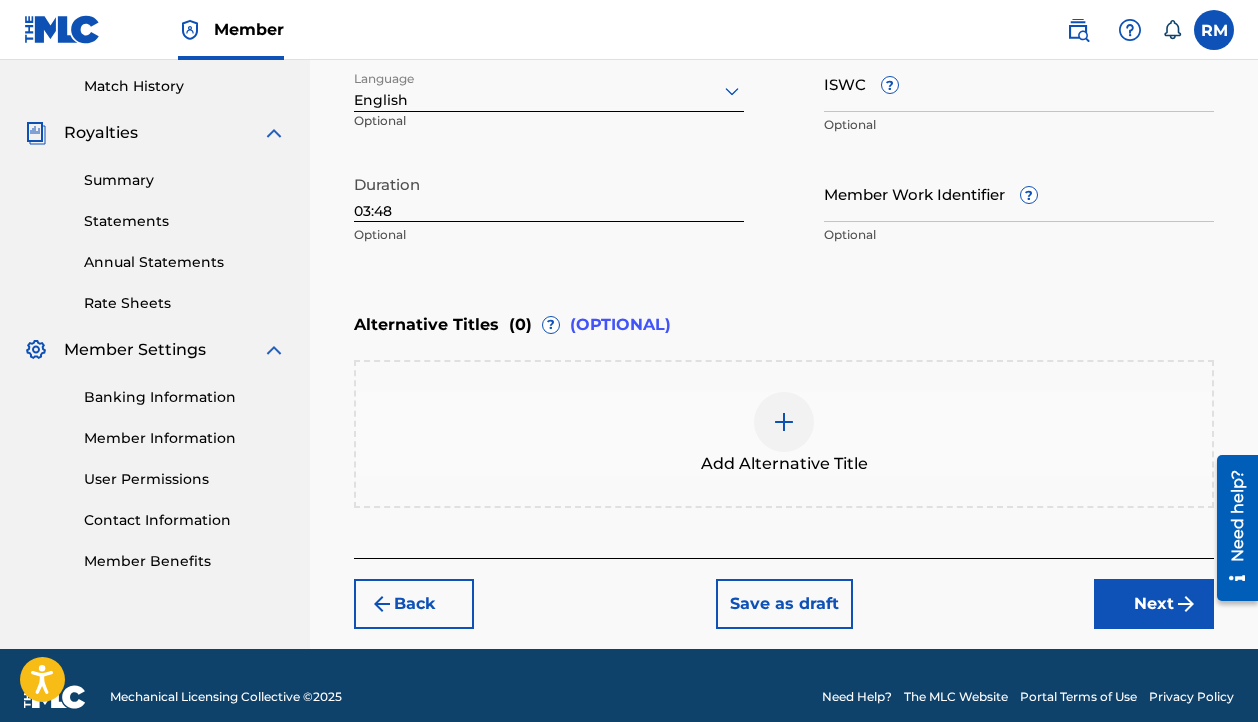 click on "Next" at bounding box center [1154, 604] 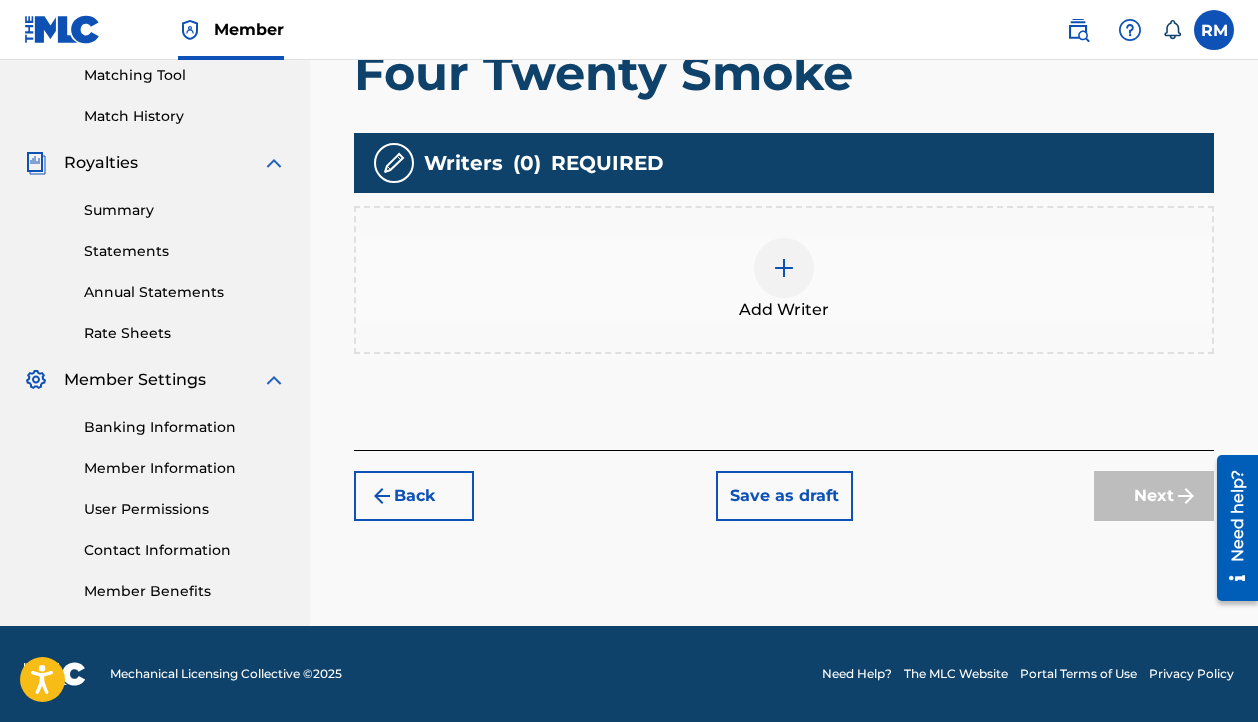 click at bounding box center (784, 268) 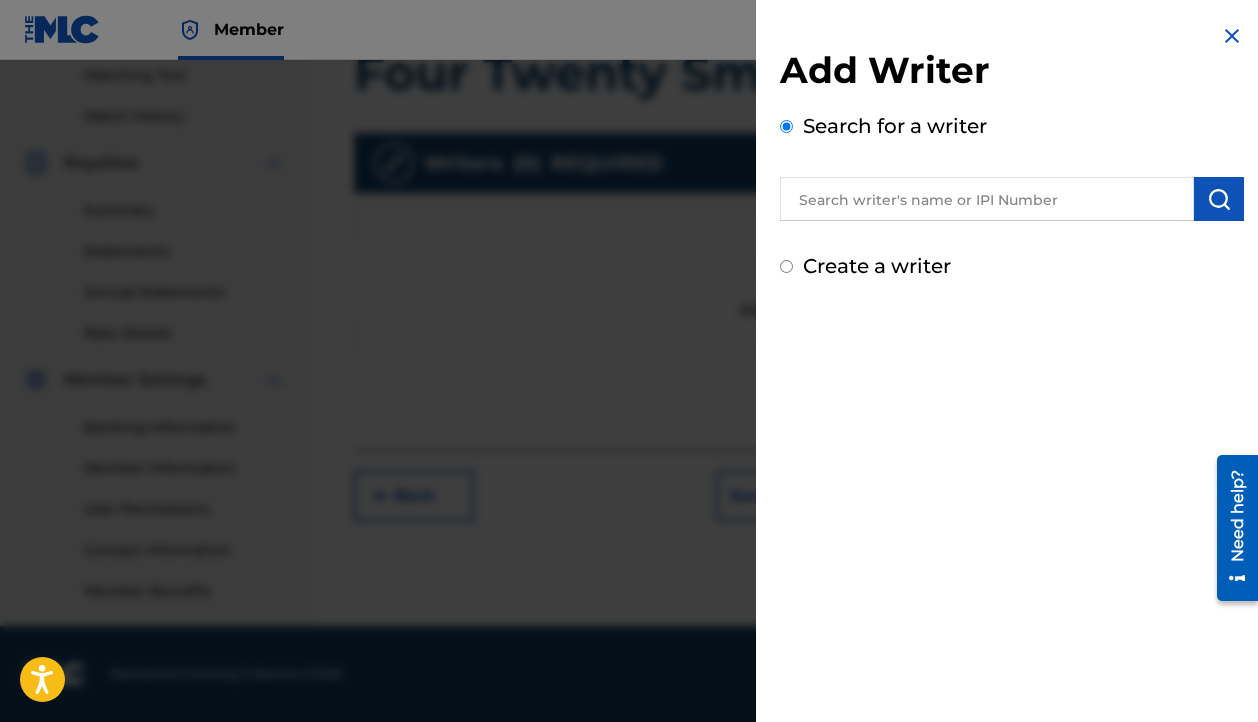 click on "Create a writer" at bounding box center (786, 266) 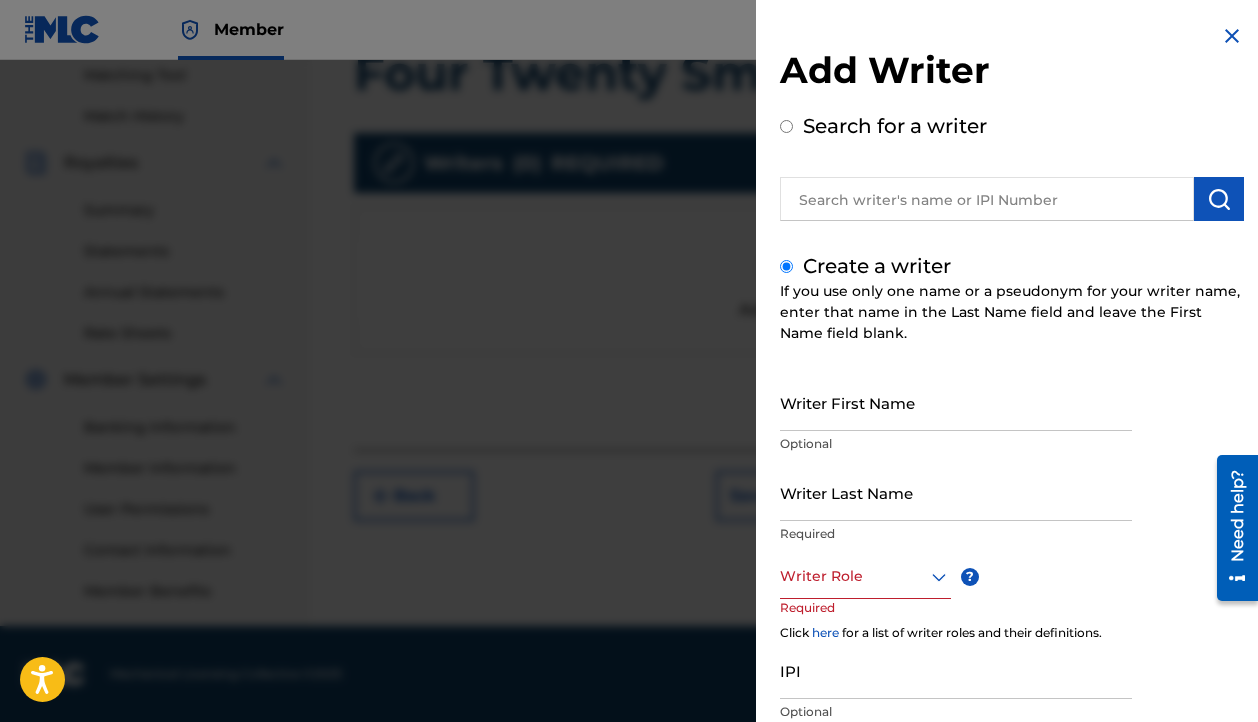 click on "Writer First Name" at bounding box center [956, 402] 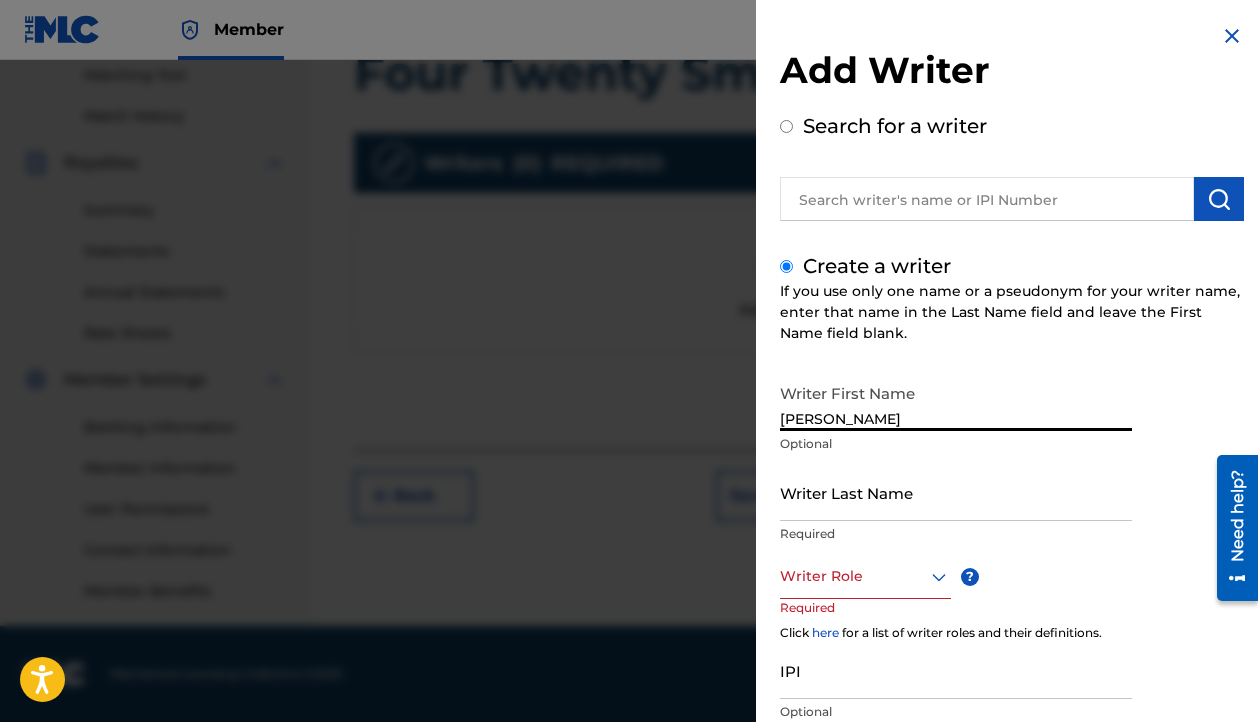 type on "[PERSON_NAME]" 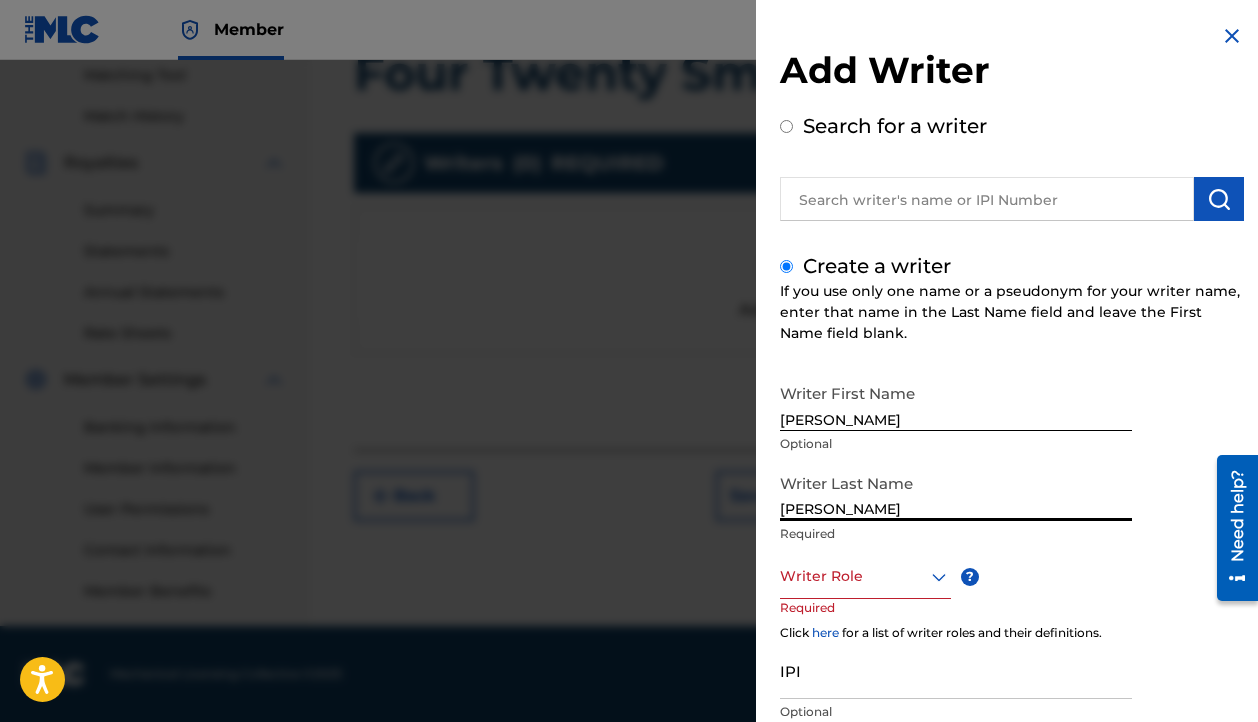 type on "[PERSON_NAME]" 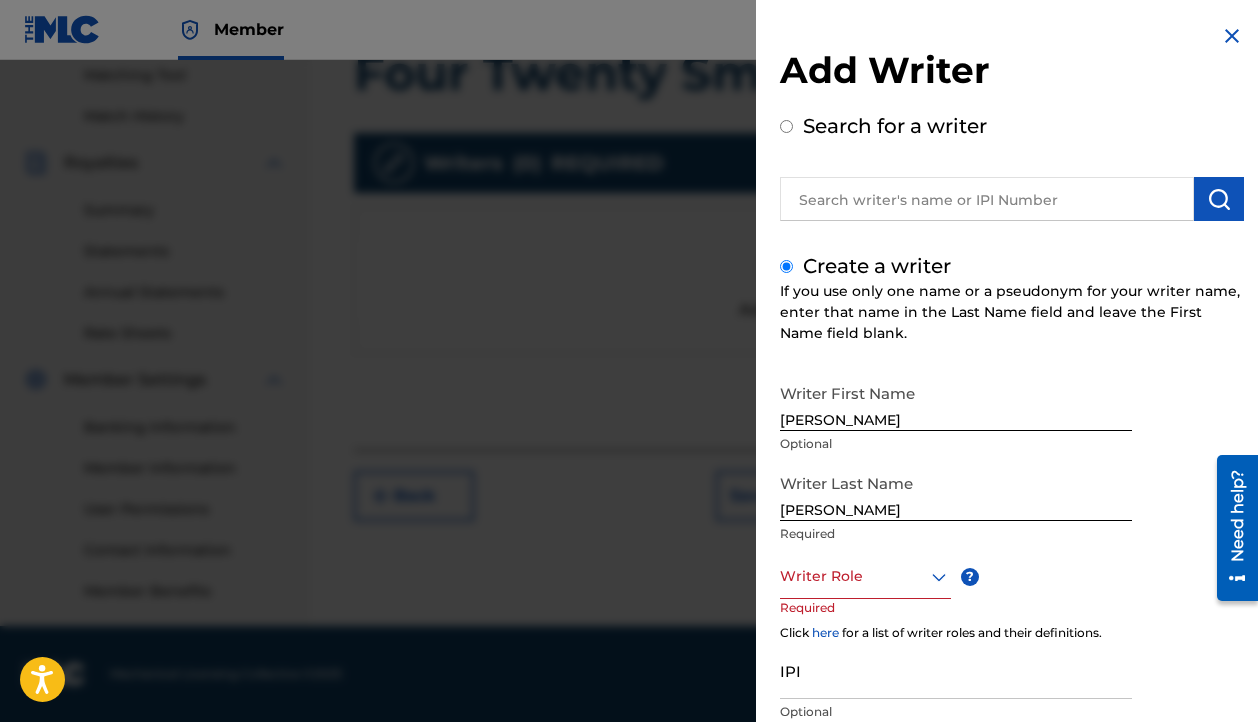 click 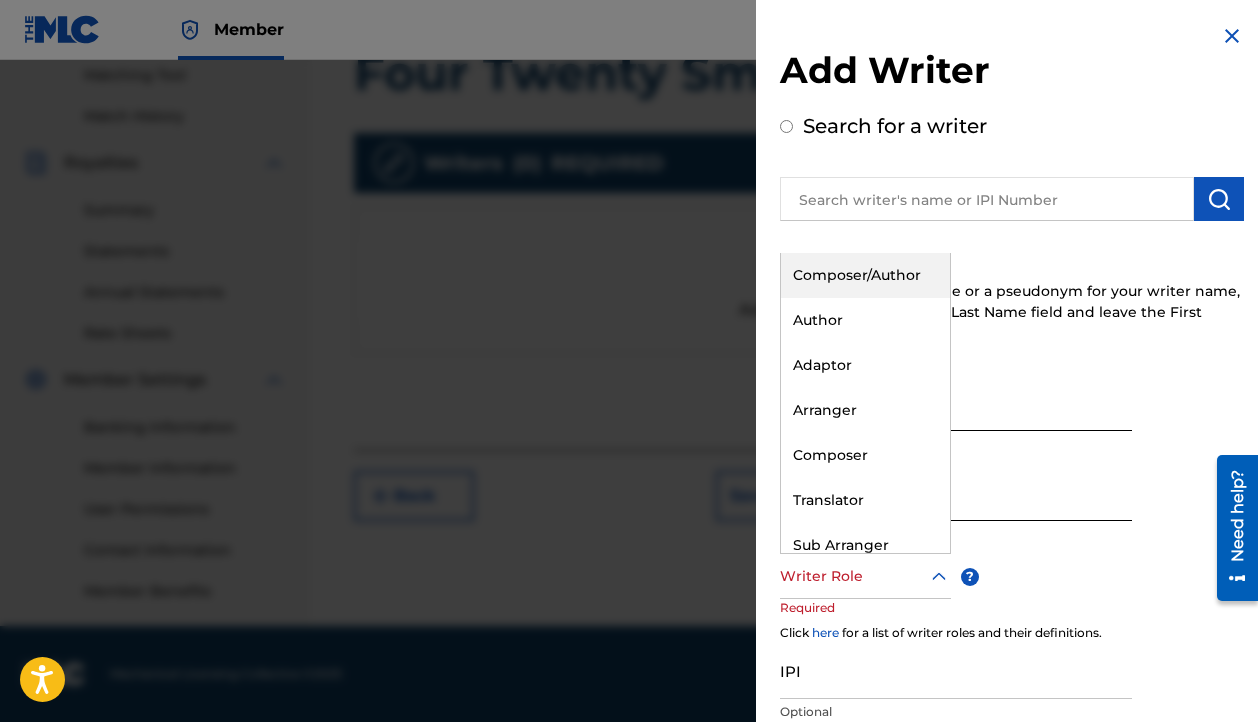 click on "Composer/Author" at bounding box center (865, 275) 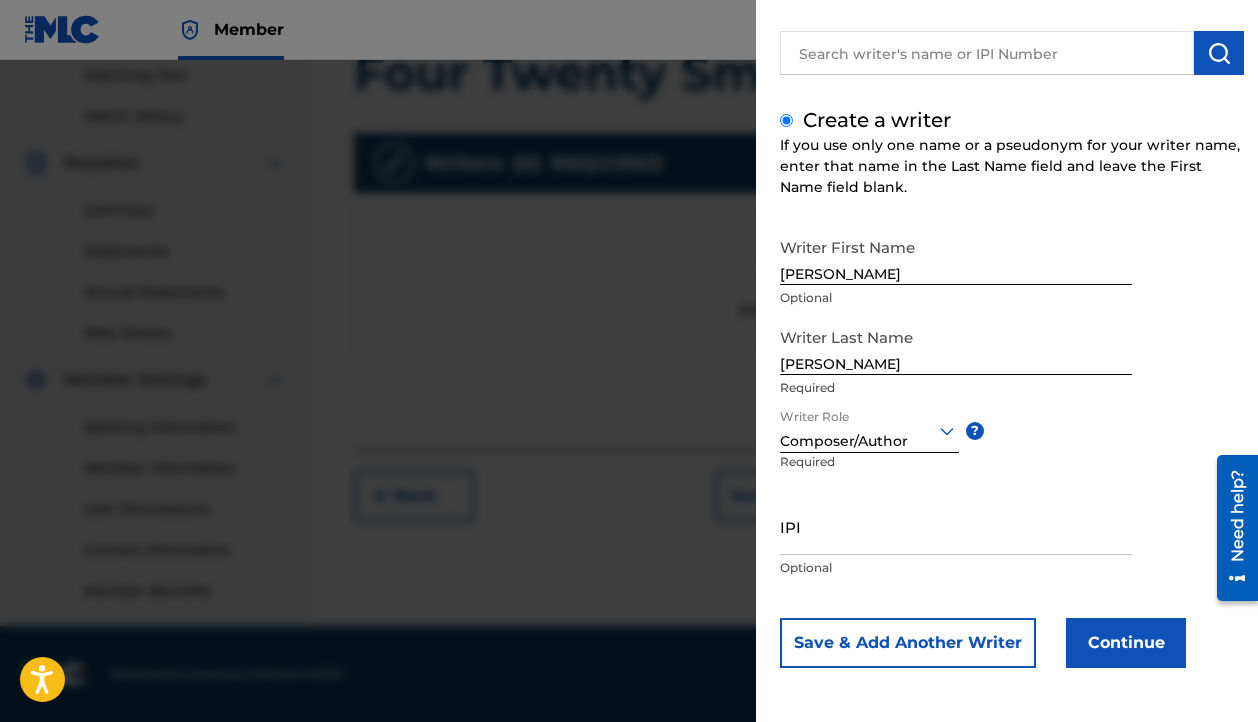 scroll, scrollTop: 146, scrollLeft: 0, axis: vertical 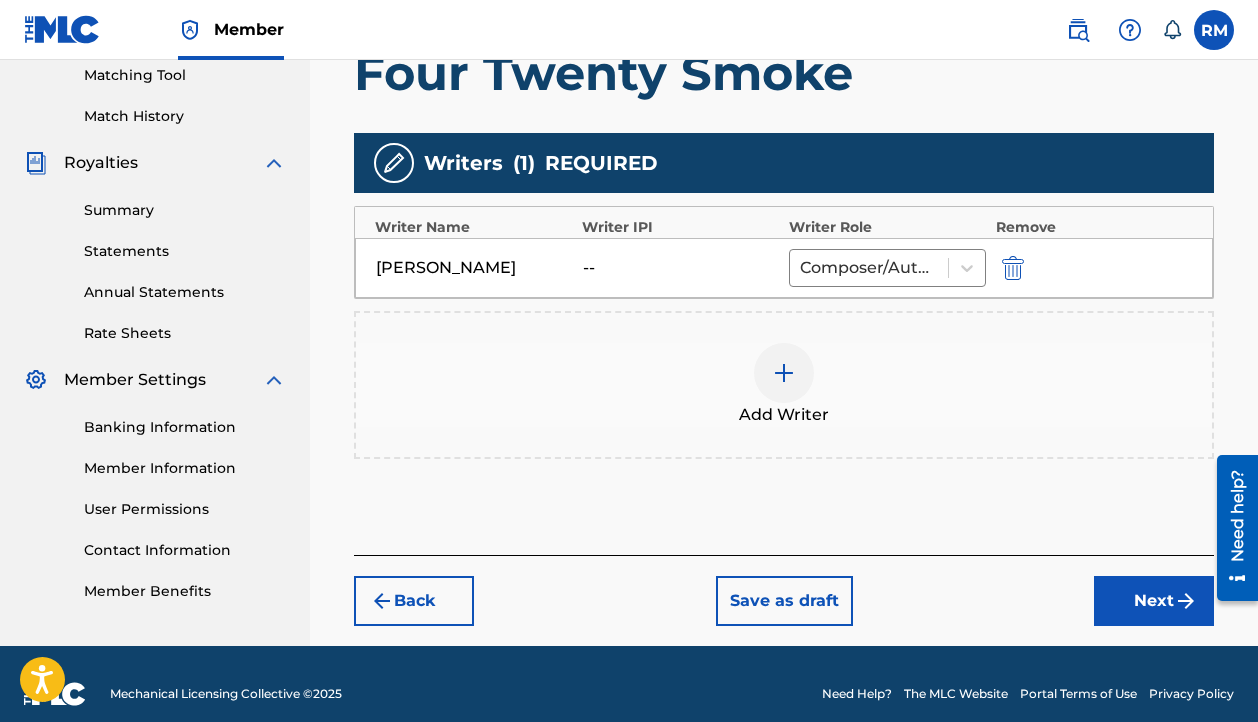 click on "Next" at bounding box center [1154, 601] 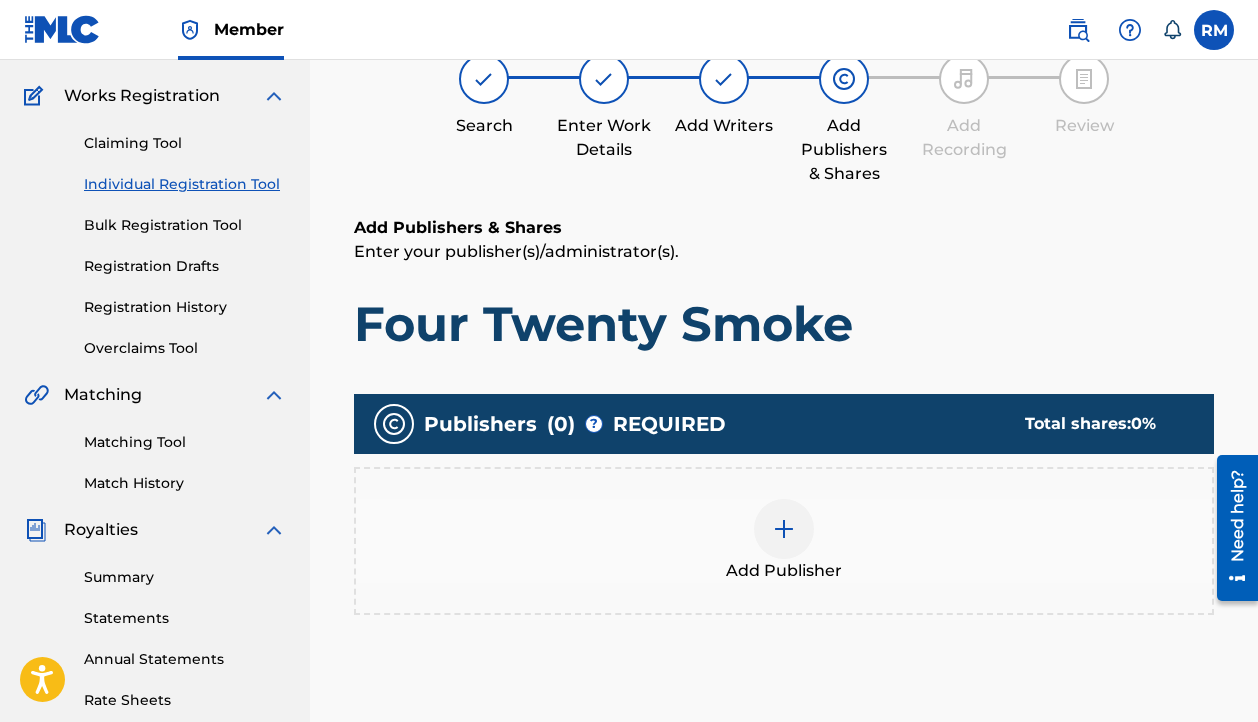 scroll, scrollTop: 152, scrollLeft: 0, axis: vertical 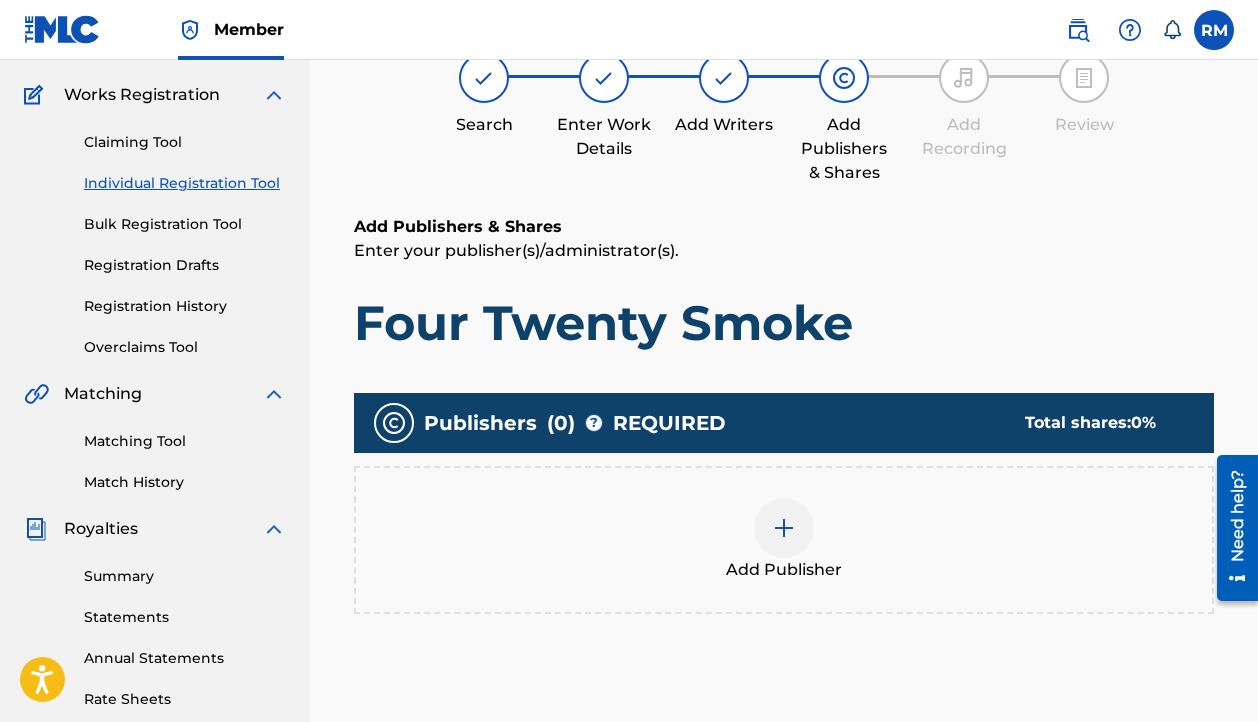 click at bounding box center [784, 528] 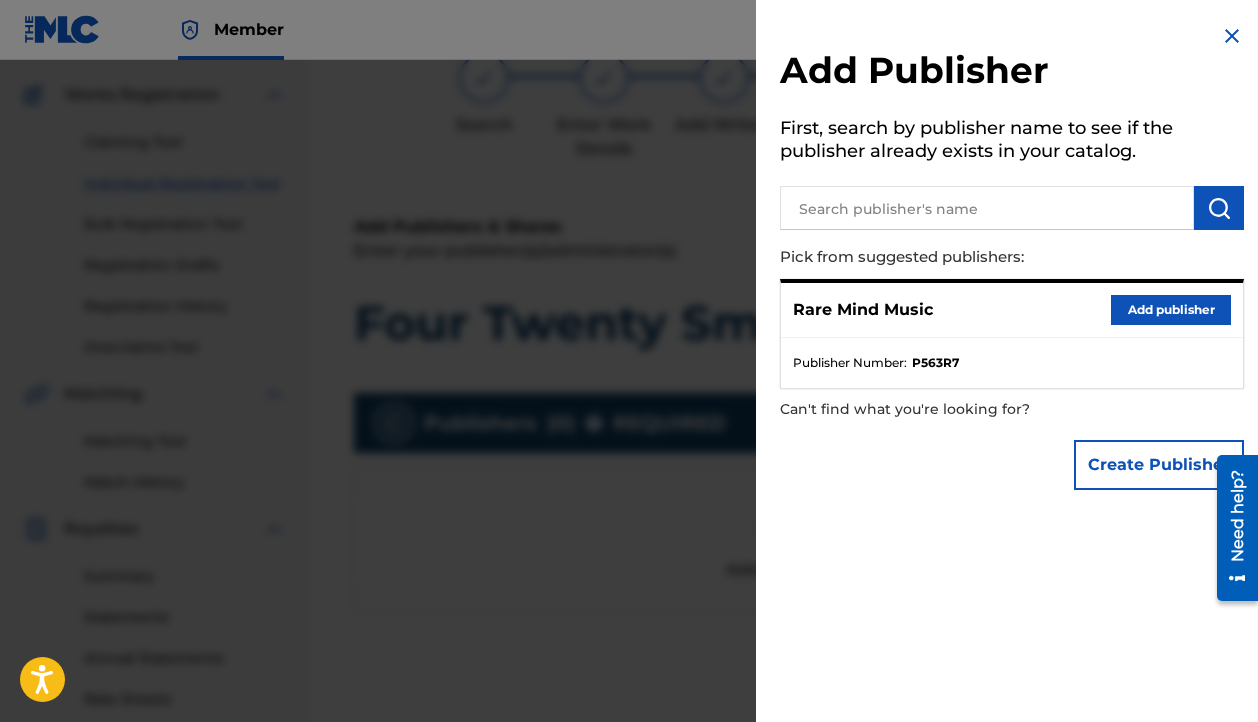 click on "Add publisher" at bounding box center [1171, 310] 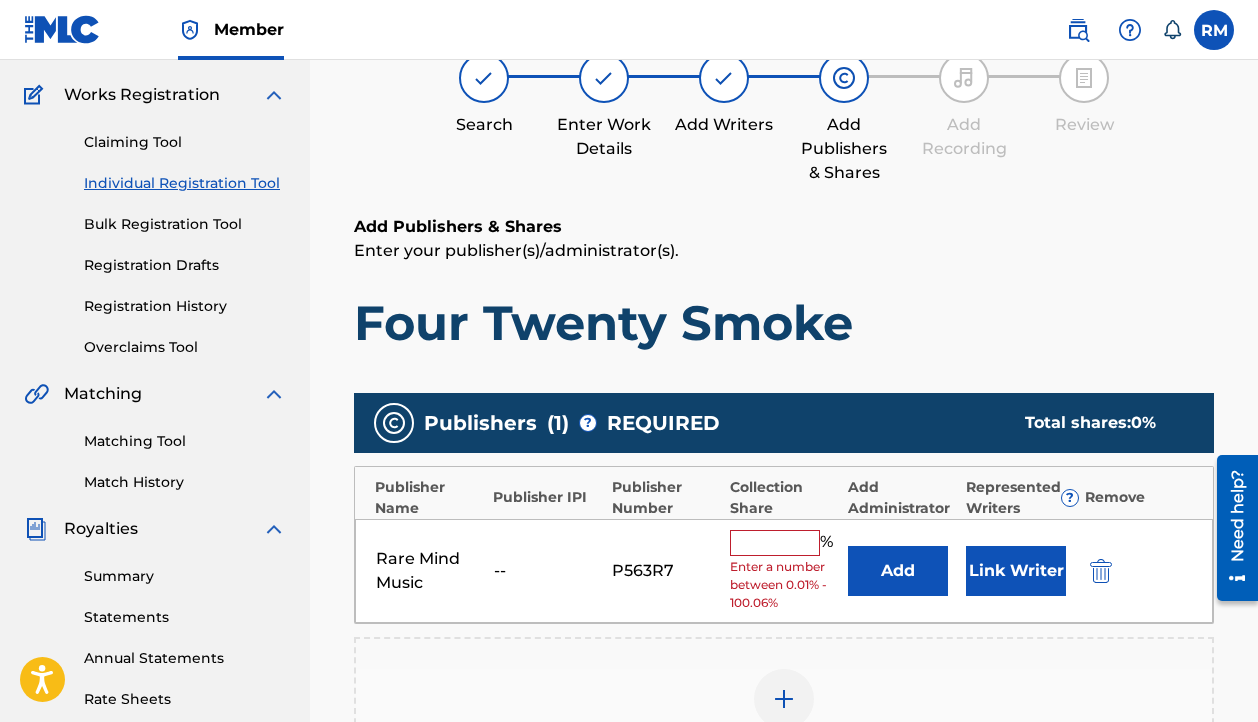 click on "%" at bounding box center [784, 543] 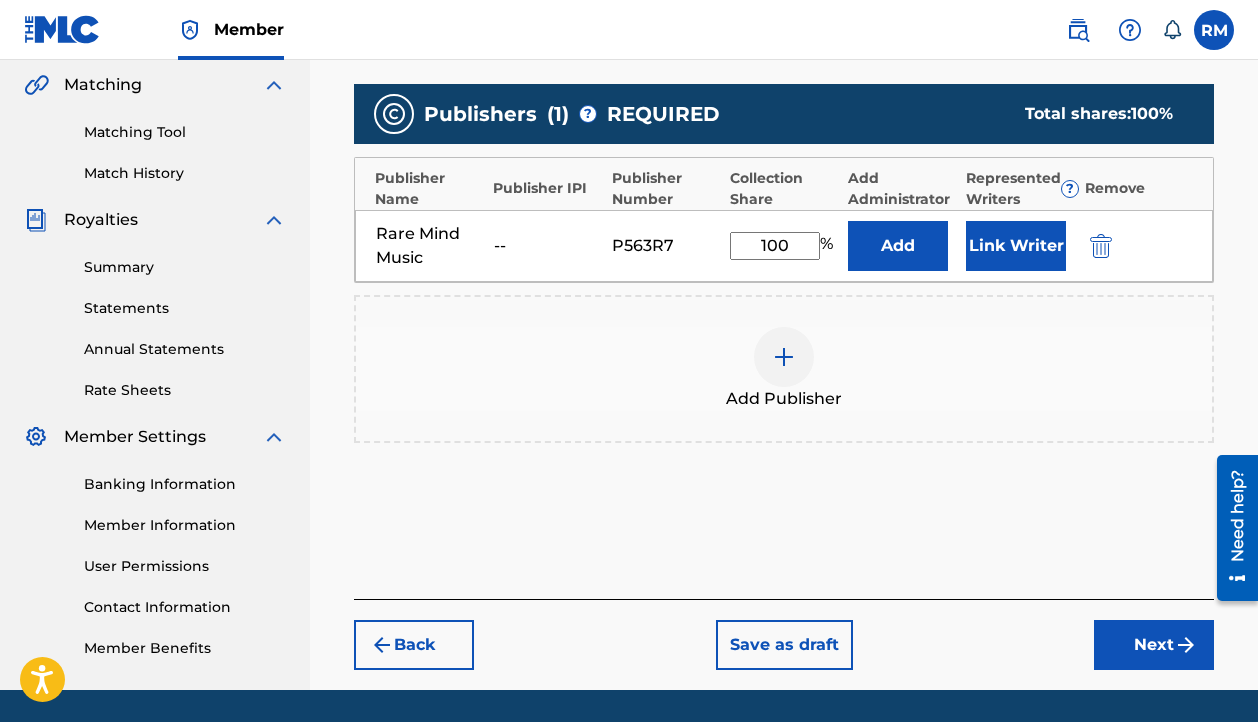 scroll, scrollTop: 474, scrollLeft: 0, axis: vertical 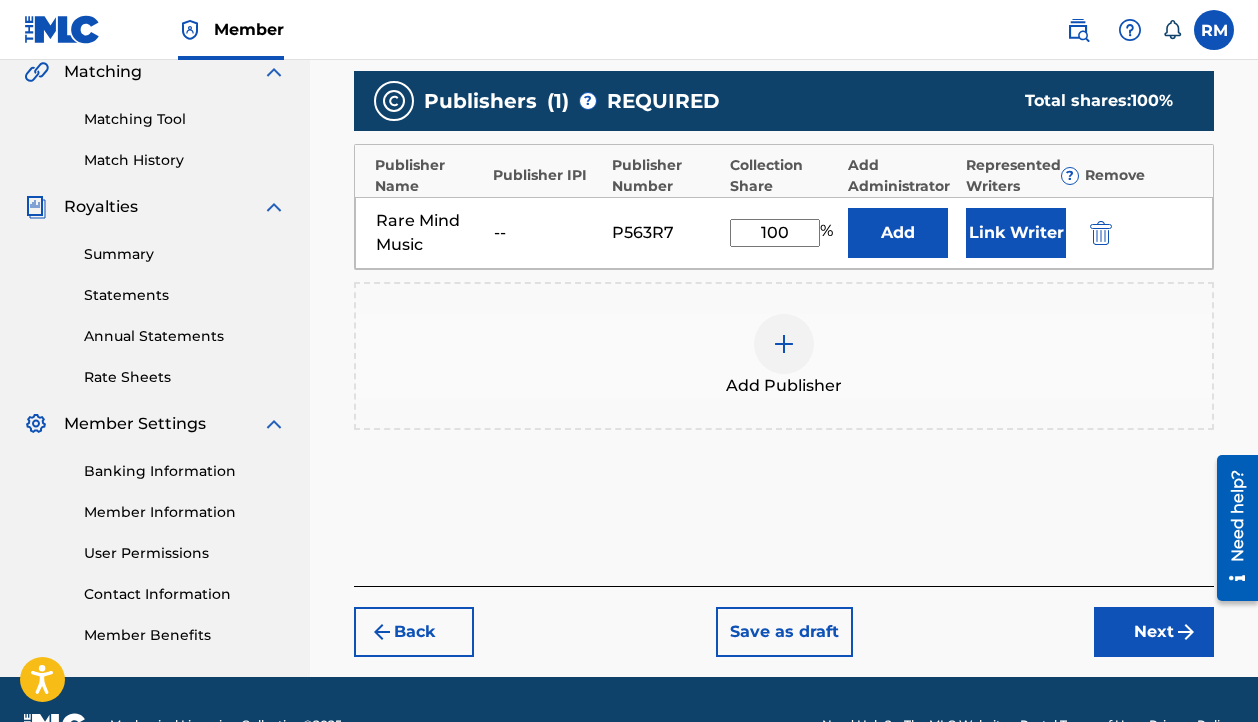 type on "100" 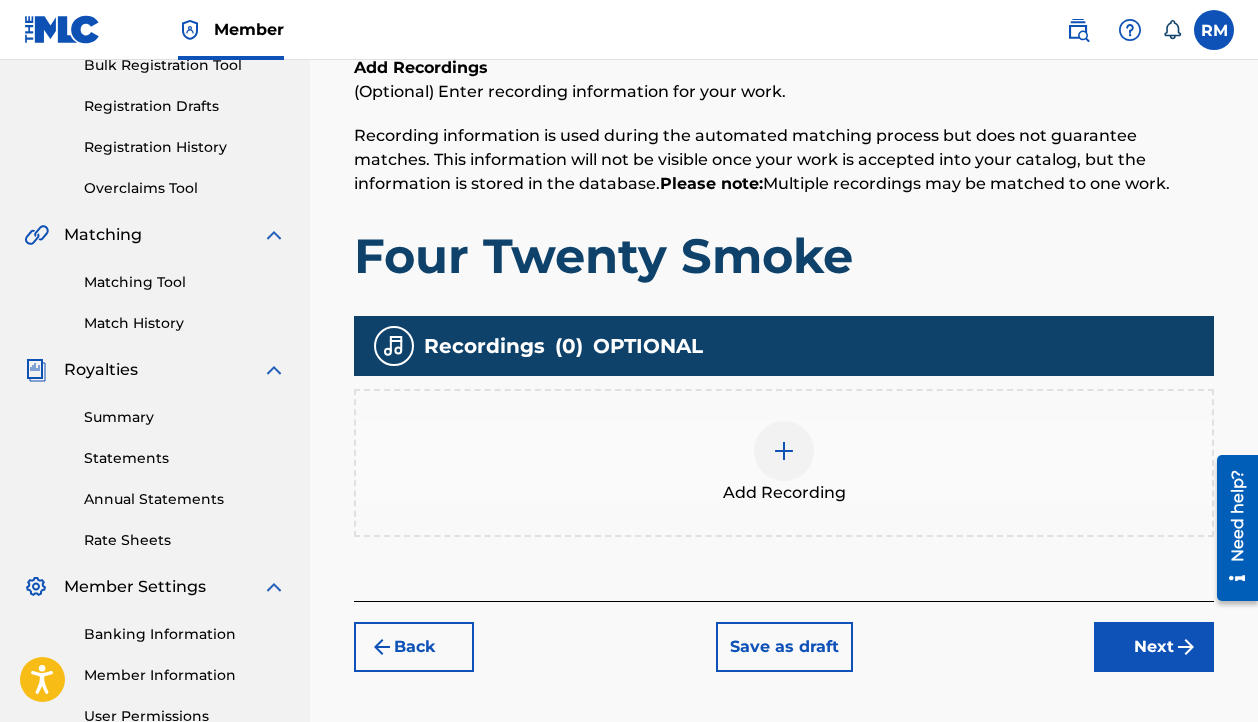 scroll, scrollTop: 311, scrollLeft: 0, axis: vertical 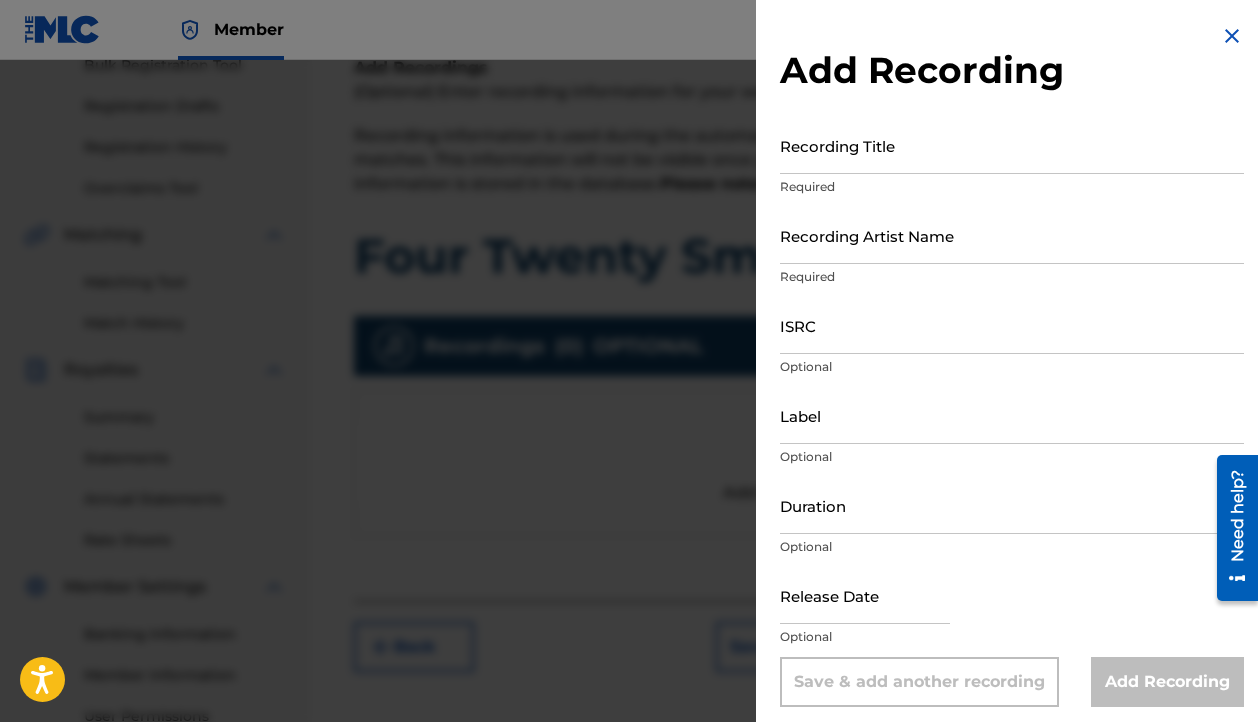 click on "Recording Title" at bounding box center (1012, 145) 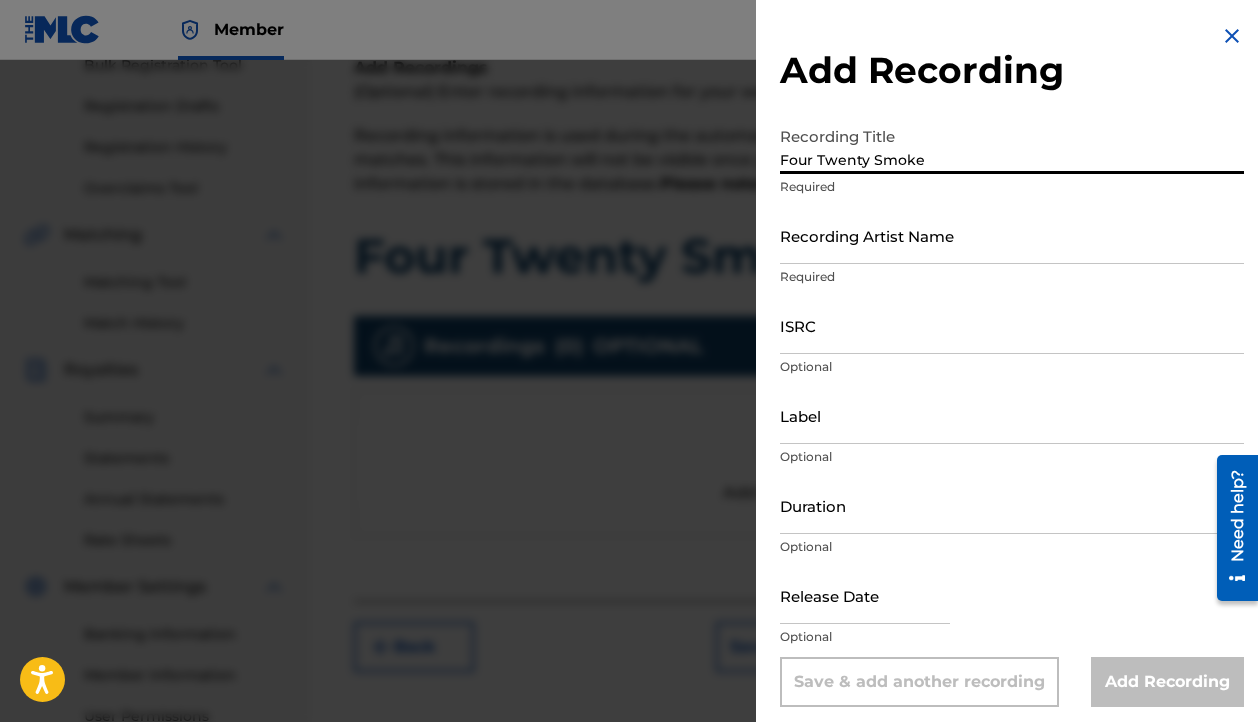 type on "Four Twenty Smoke" 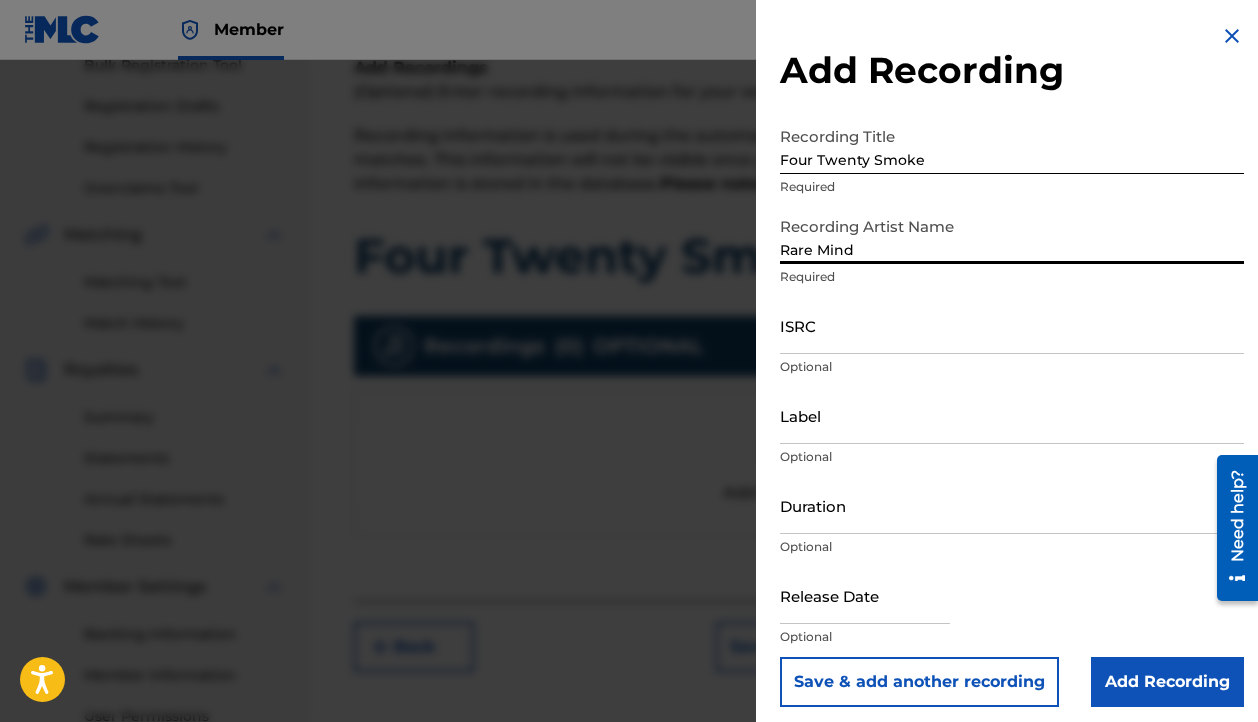 type on "Rare Mind" 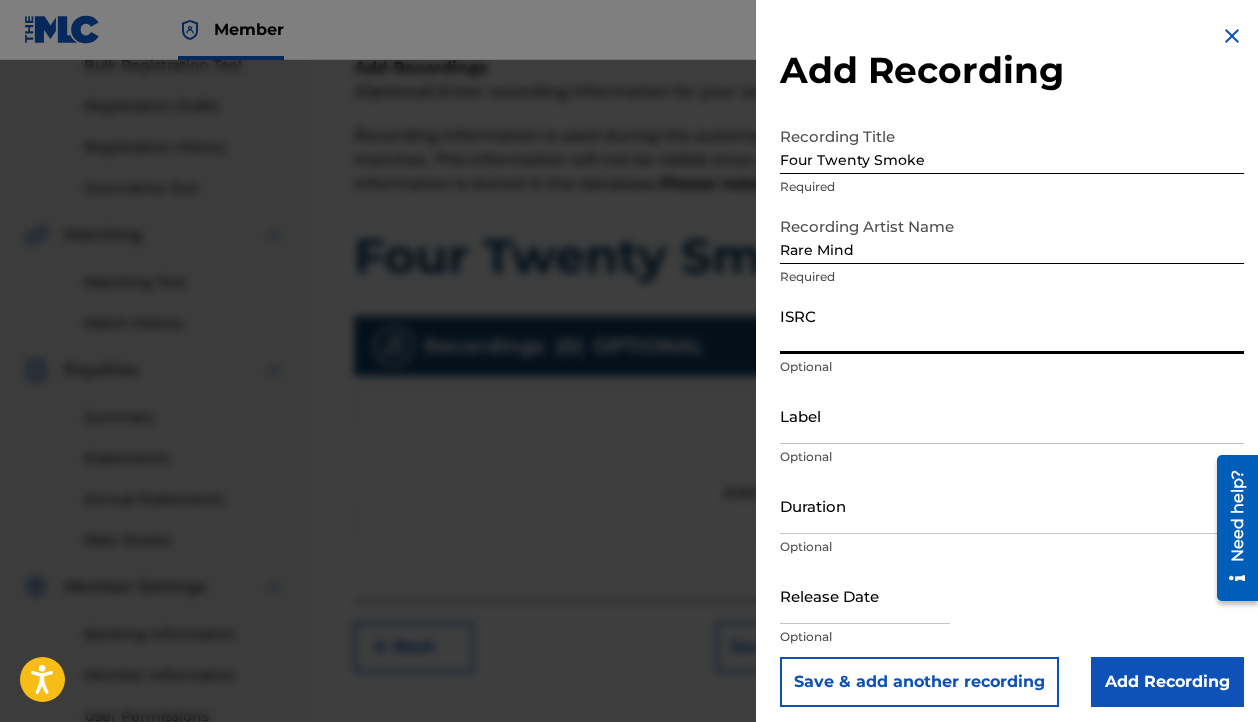 click on "ISRC" at bounding box center (1012, 325) 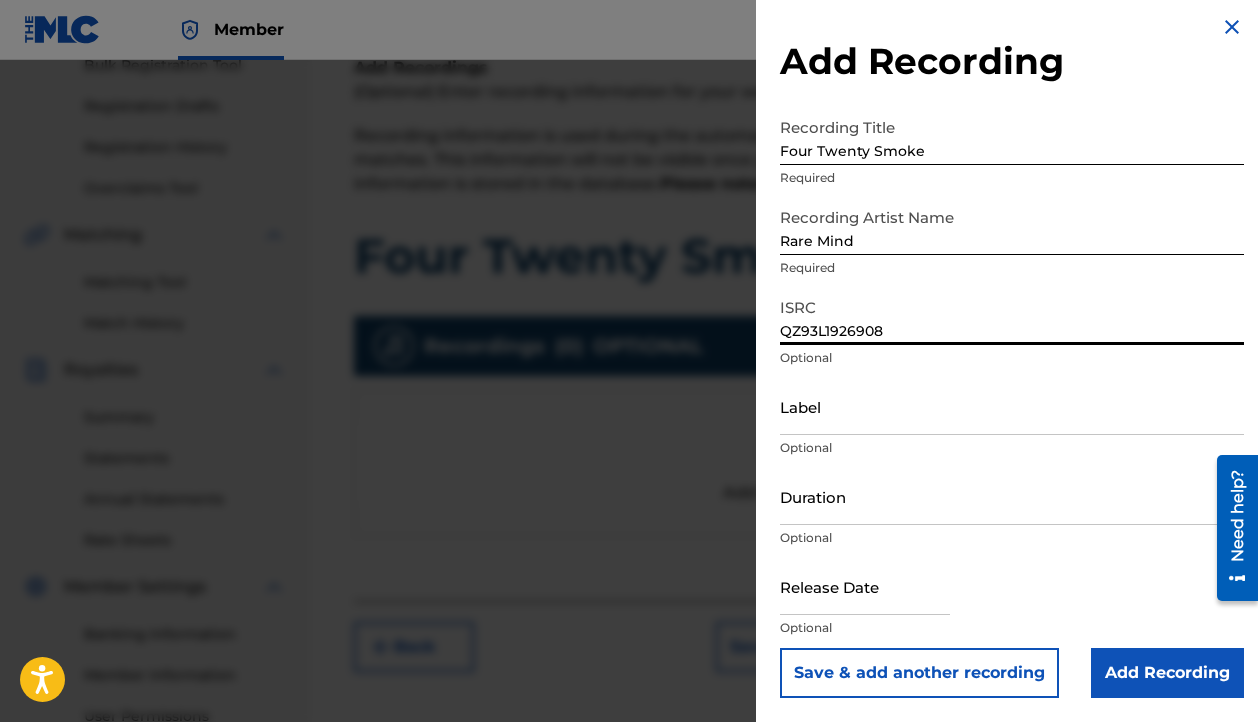 scroll, scrollTop: 9, scrollLeft: 0, axis: vertical 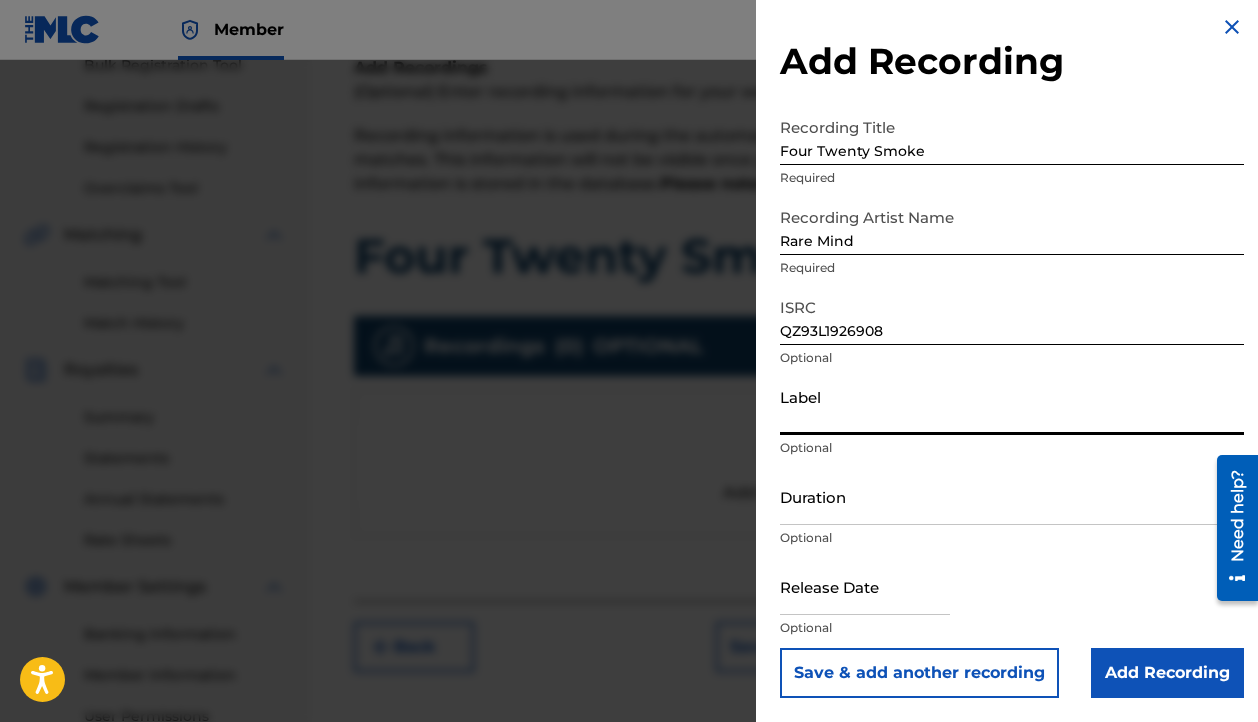 click on "Label" at bounding box center [1012, 406] 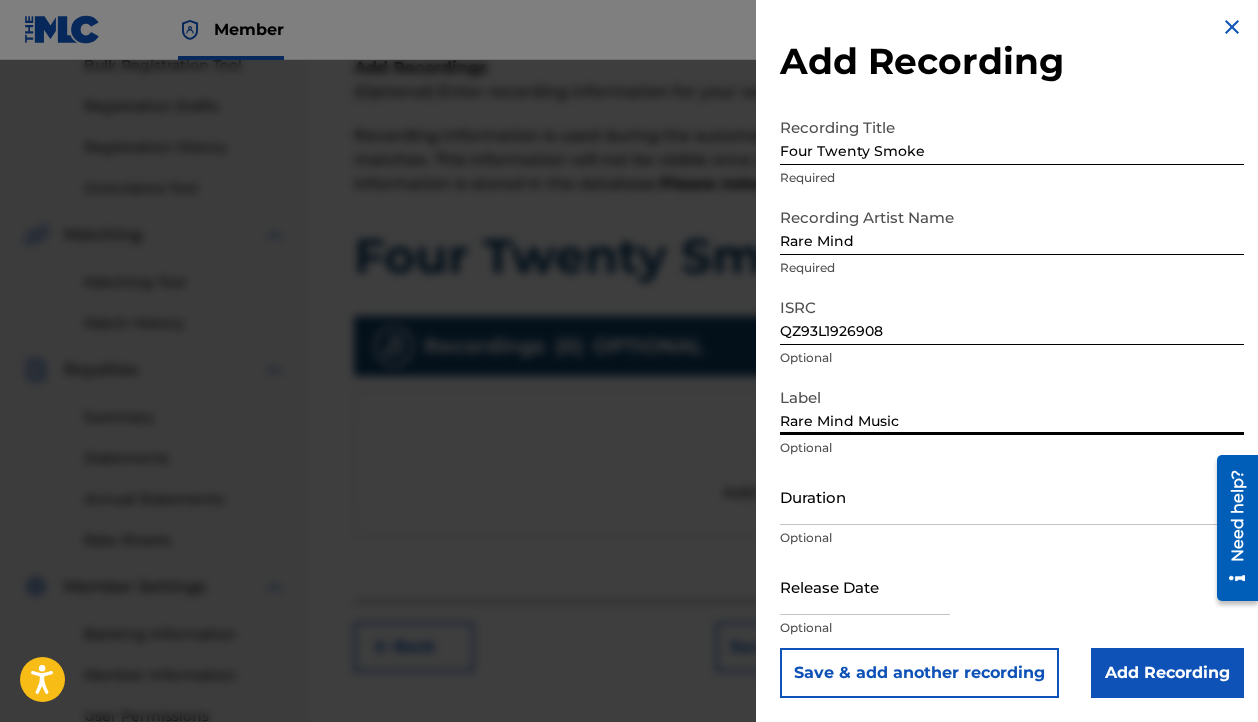 type on "Rare Mind Music" 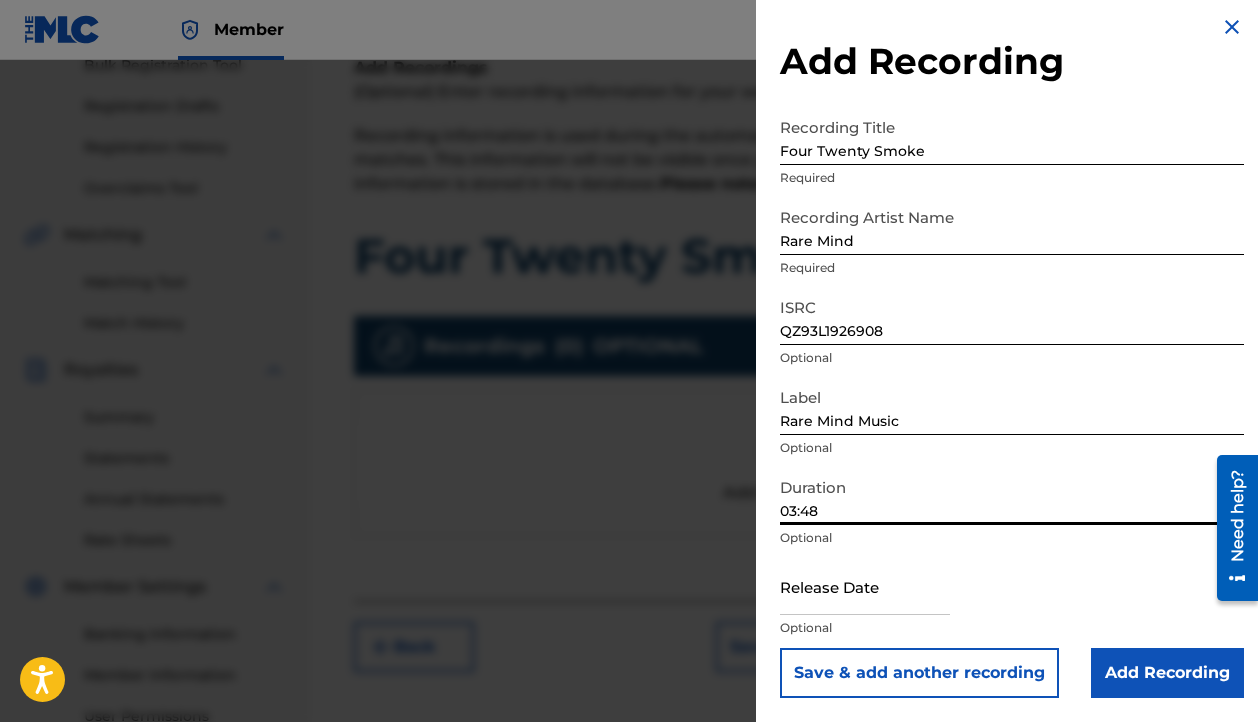 type on "03:48" 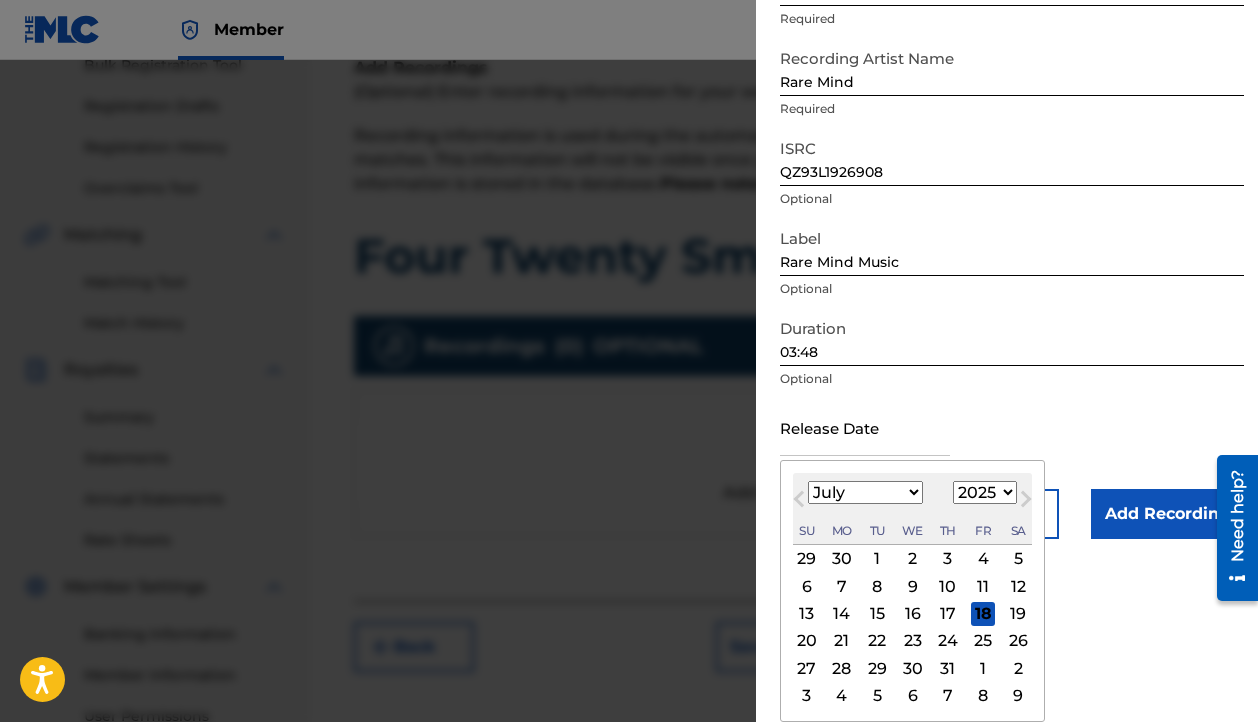 scroll, scrollTop: 168, scrollLeft: 0, axis: vertical 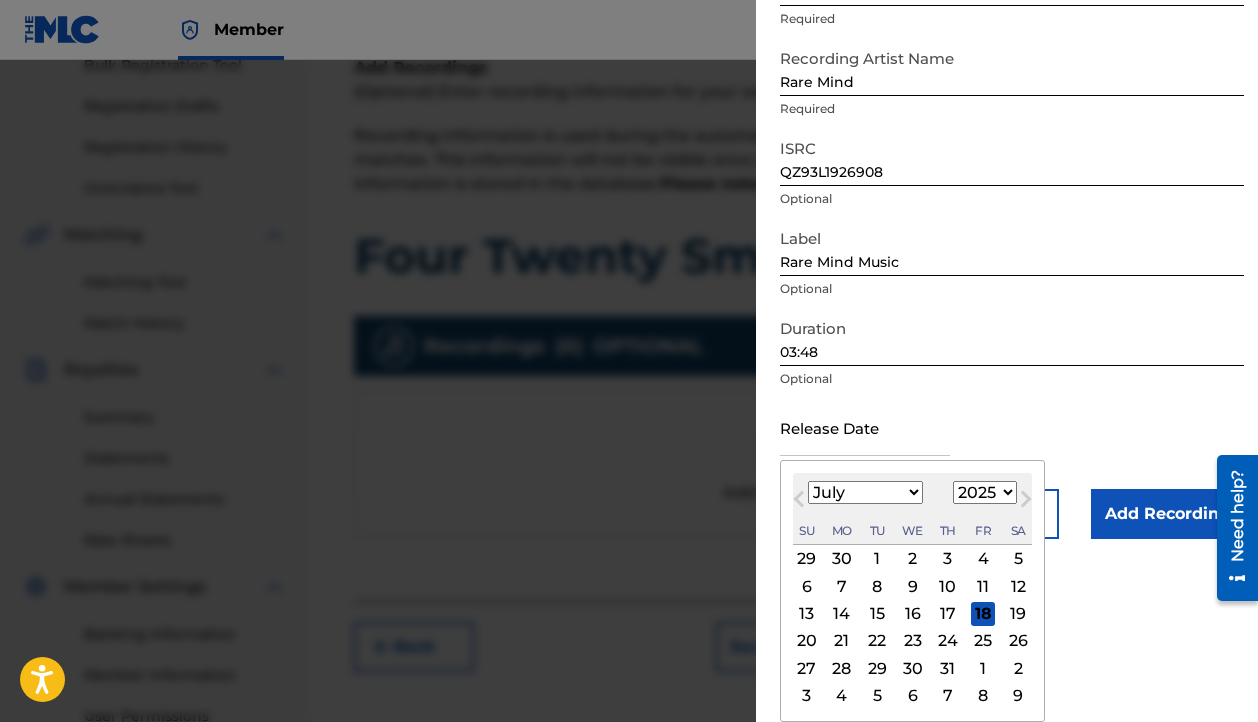 select on "2019" 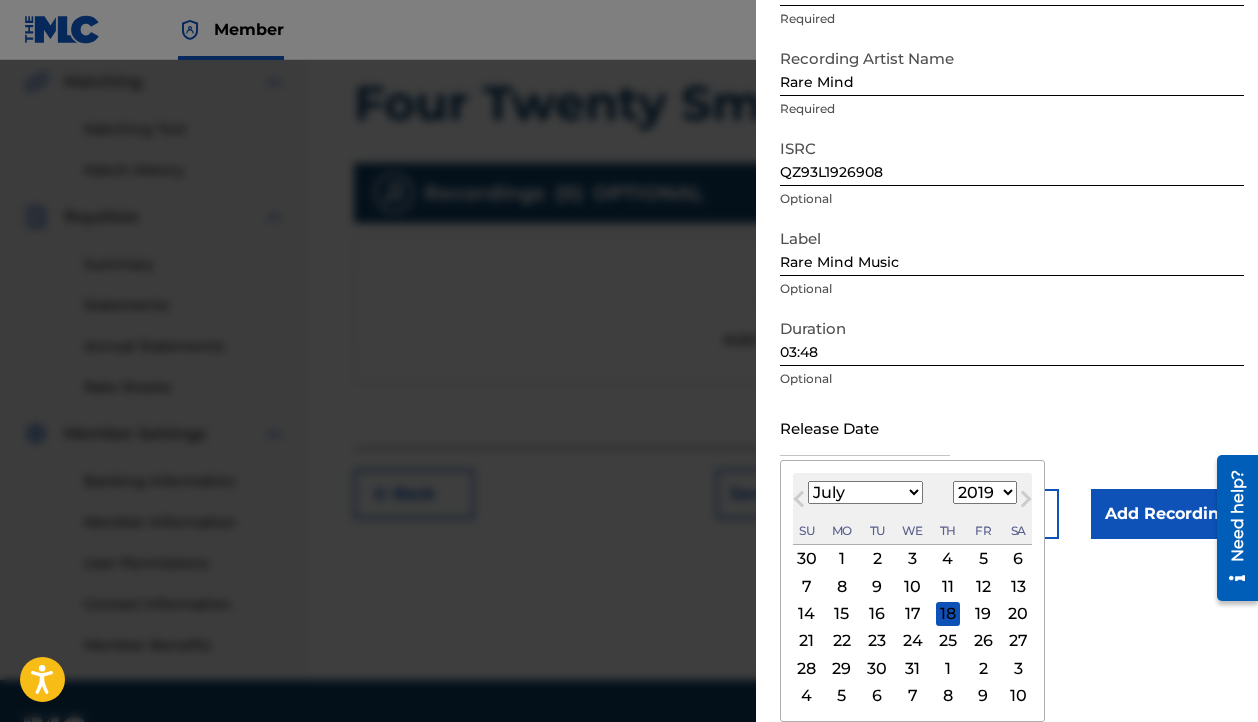 scroll, scrollTop: 469, scrollLeft: 0, axis: vertical 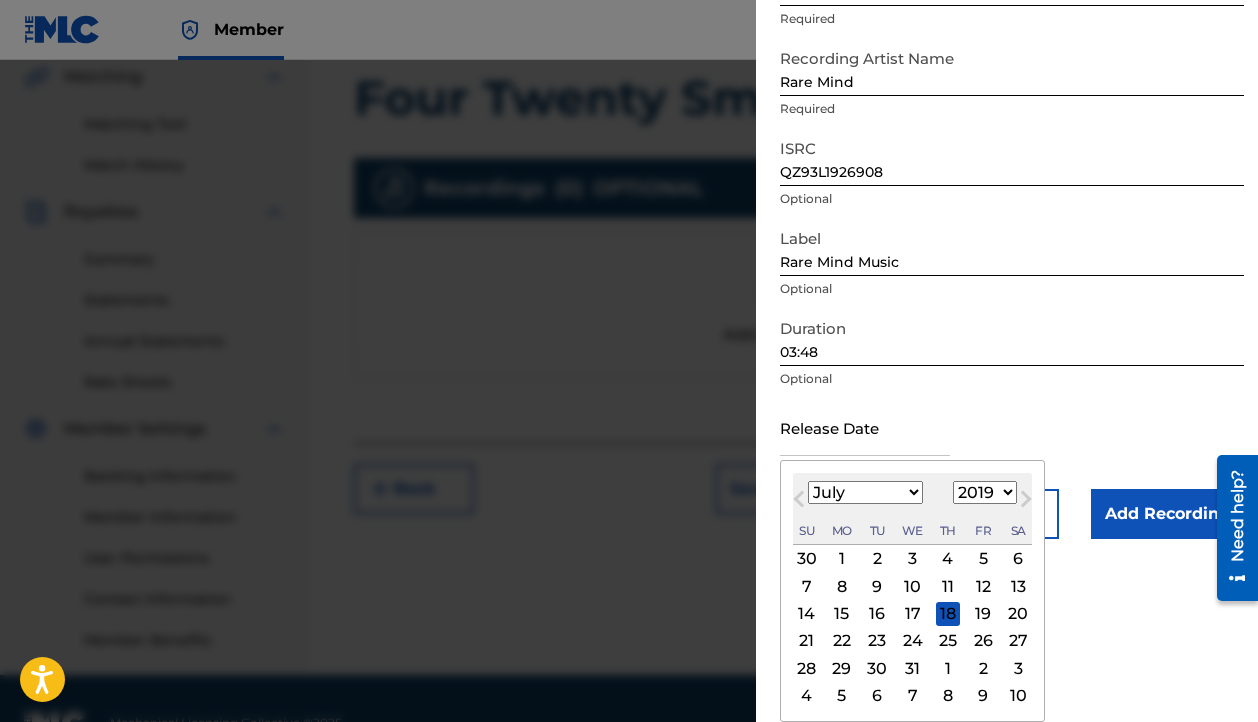select on "3" 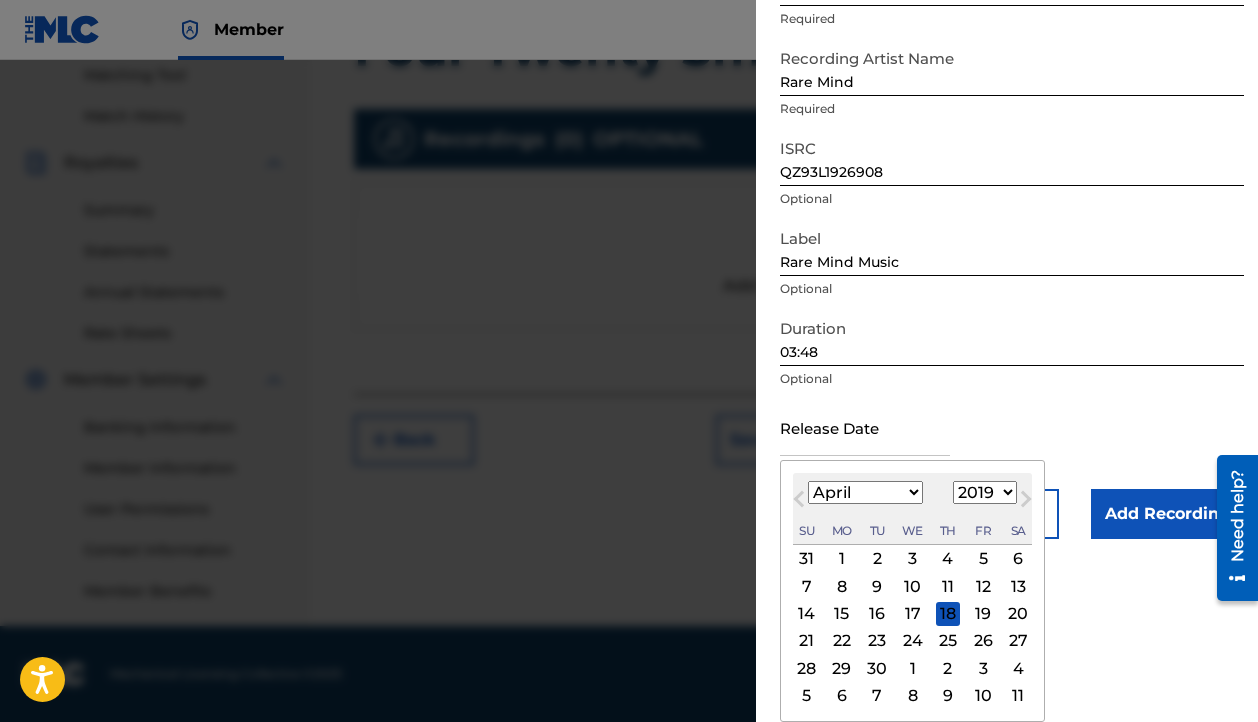 scroll, scrollTop: 518, scrollLeft: 0, axis: vertical 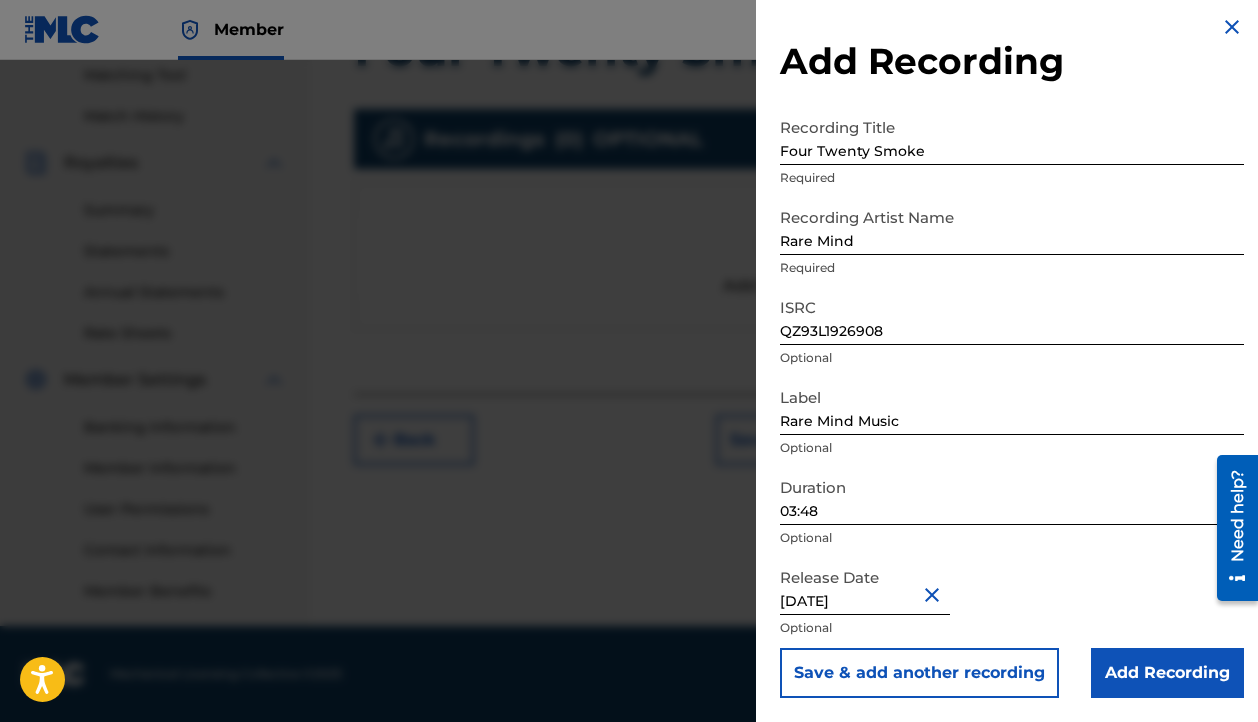 click on "Add Recording" at bounding box center [1167, 673] 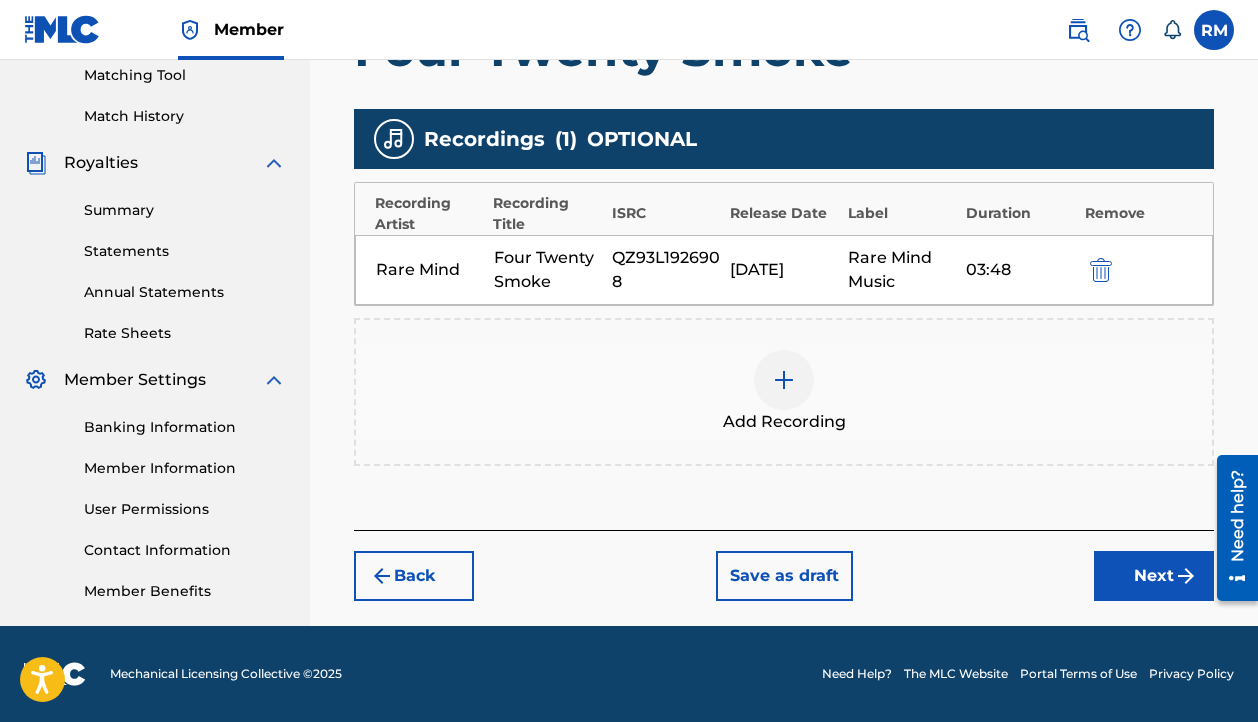 click on "Next" at bounding box center (1154, 576) 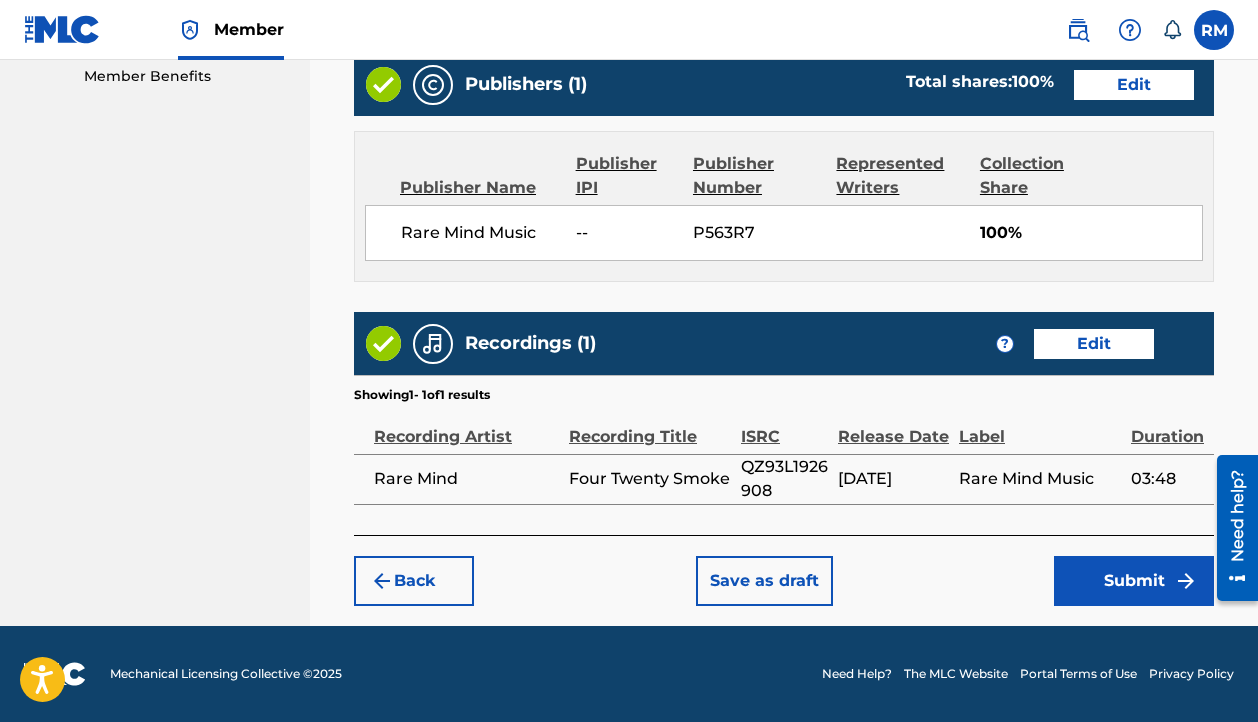 scroll, scrollTop: 1032, scrollLeft: 0, axis: vertical 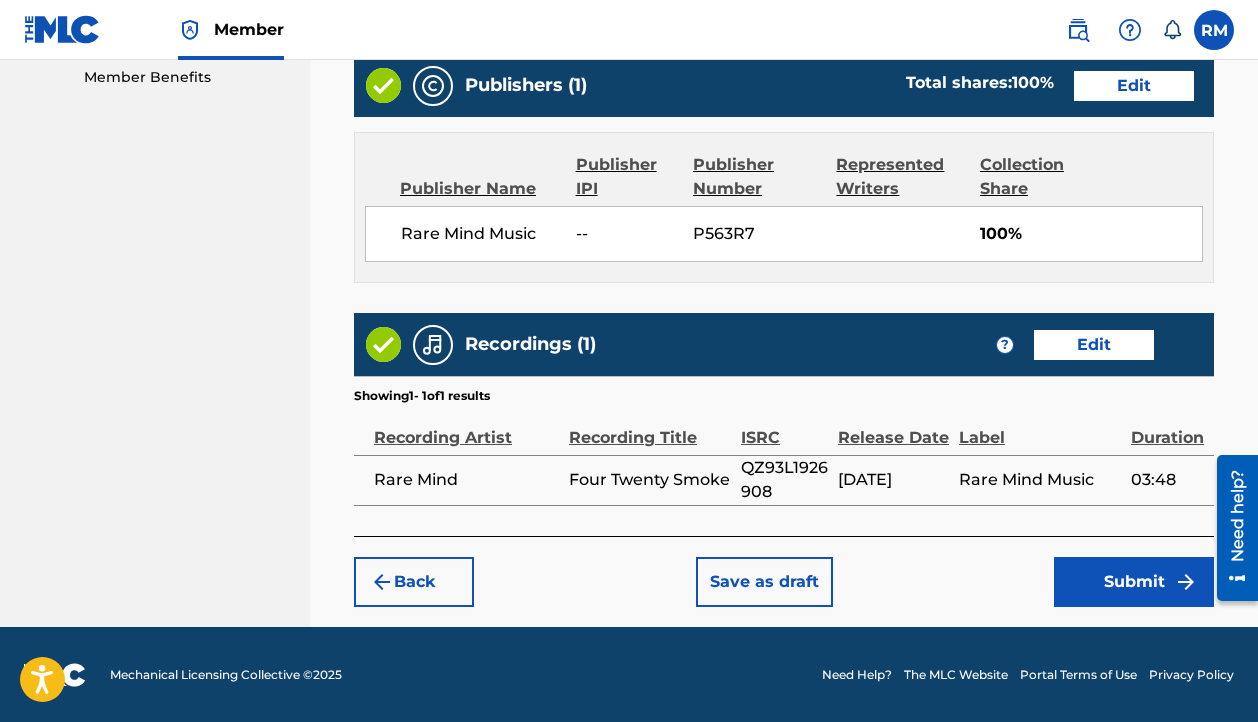 click on "Submit" at bounding box center (1134, 582) 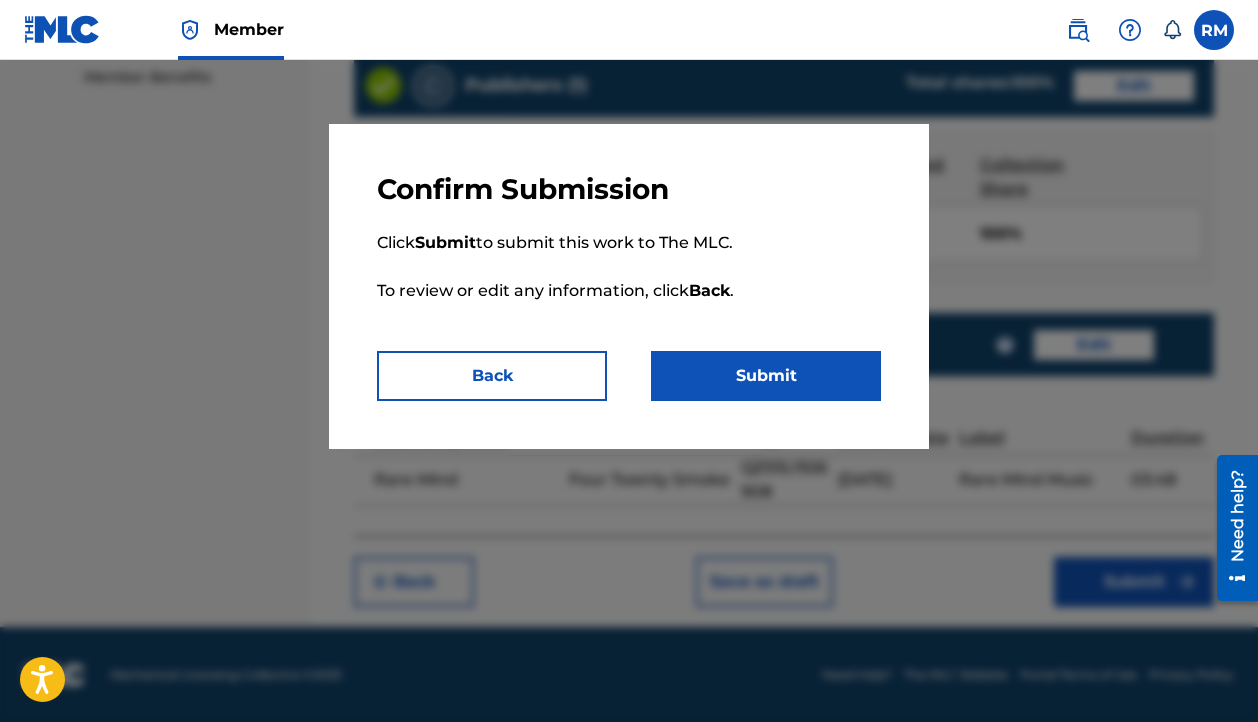 click on "Submit" at bounding box center [766, 376] 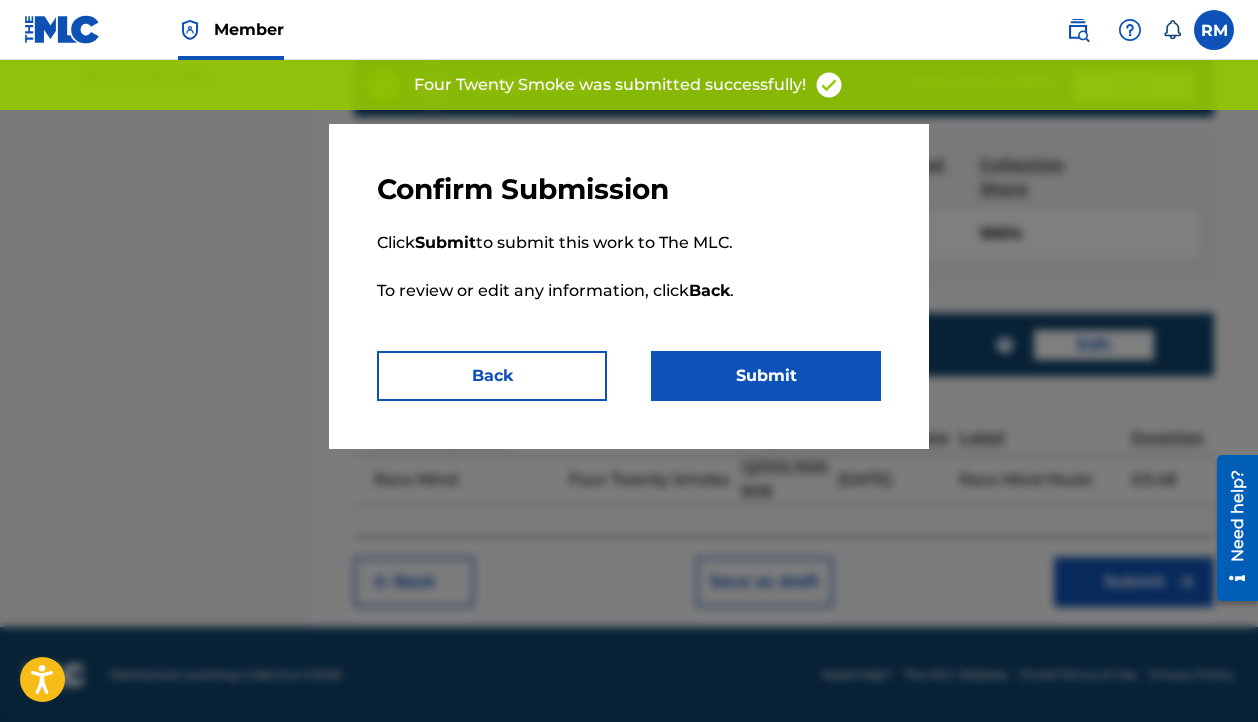 scroll, scrollTop: 0, scrollLeft: 0, axis: both 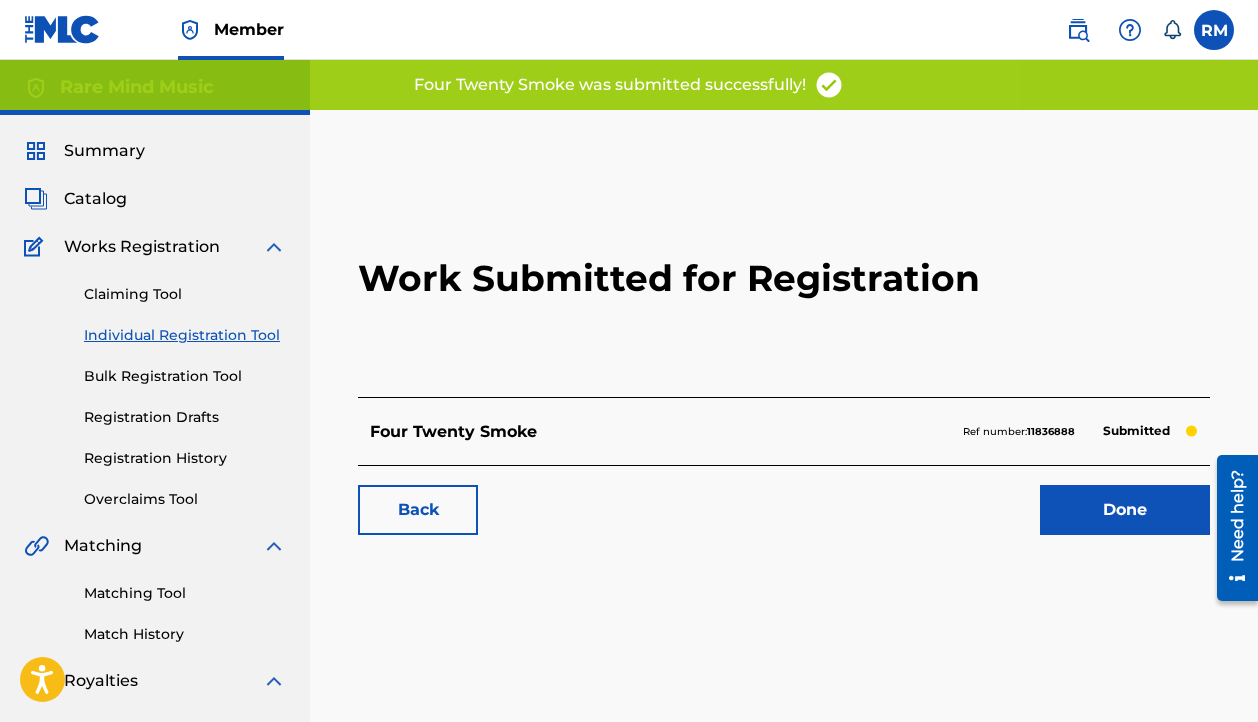 click on "Done" at bounding box center (1125, 510) 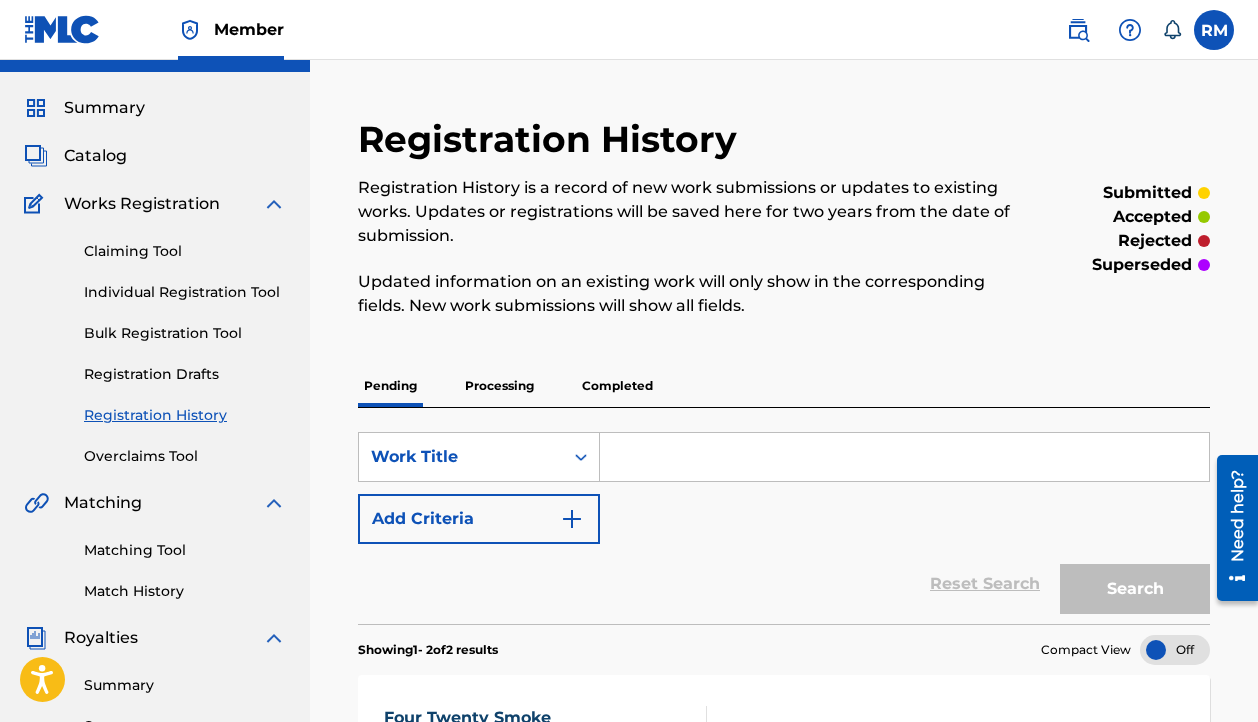 scroll, scrollTop: 41, scrollLeft: 0, axis: vertical 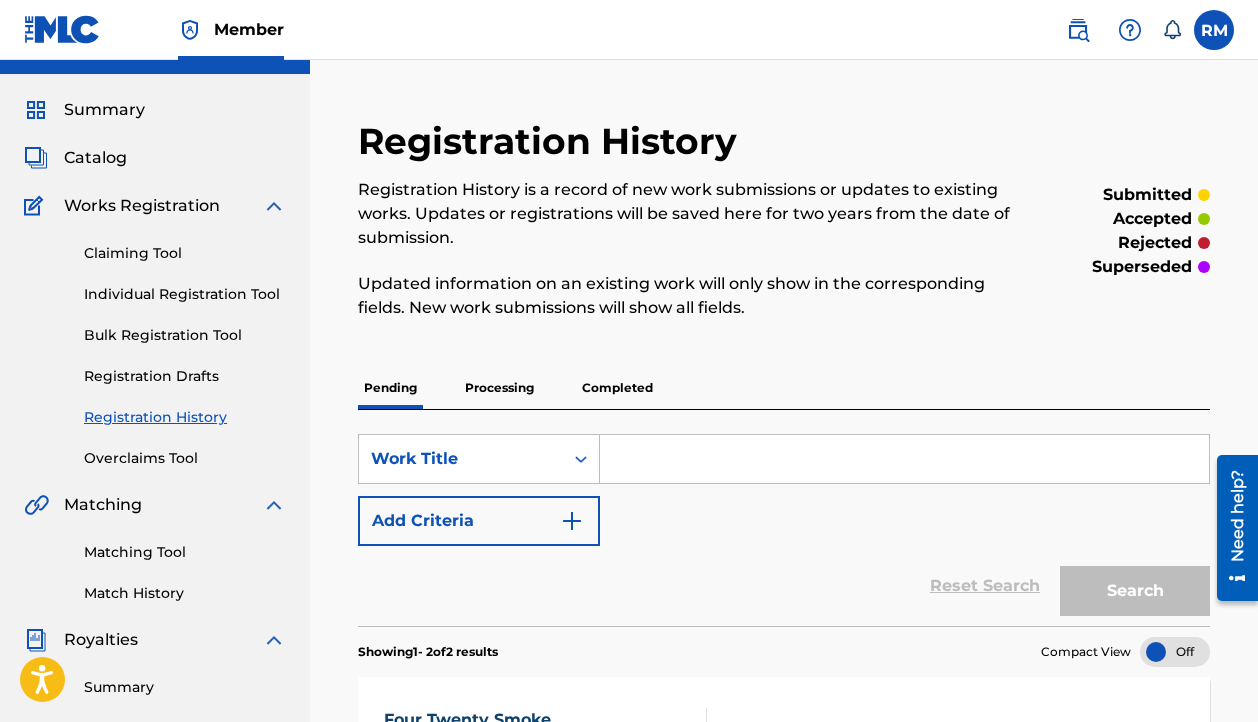 click on "Individual Registration Tool" at bounding box center [185, 294] 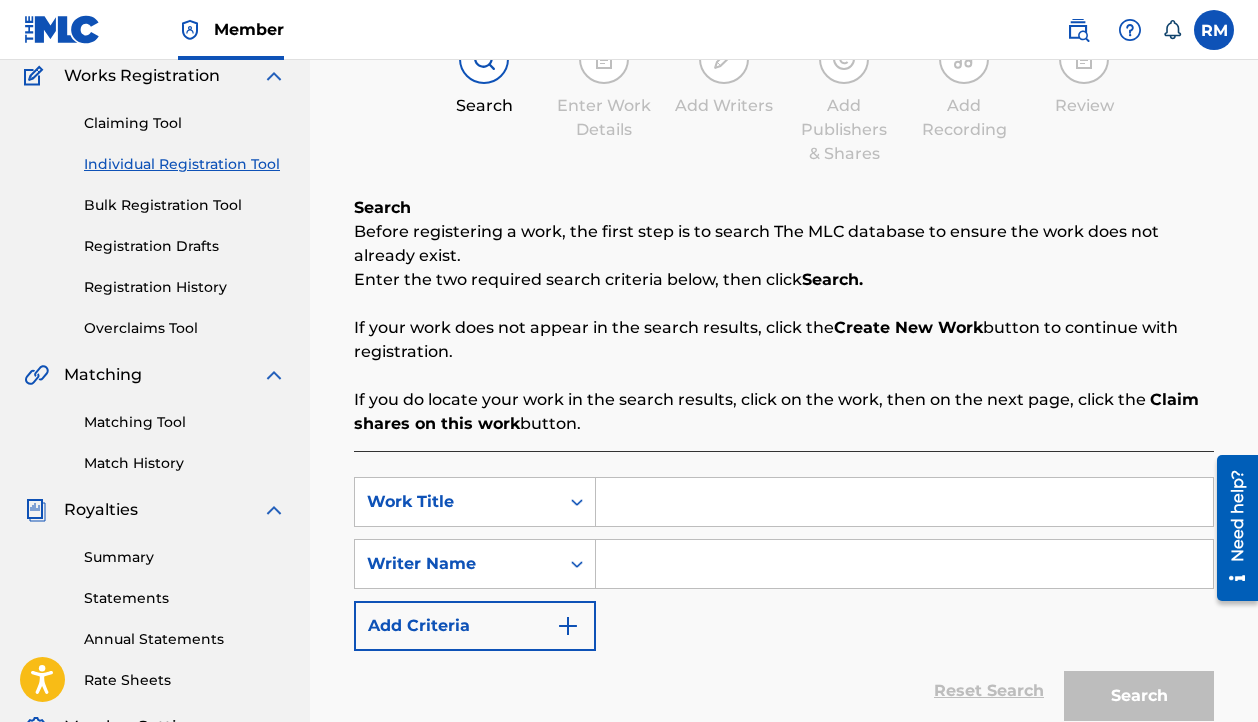 scroll, scrollTop: 241, scrollLeft: 0, axis: vertical 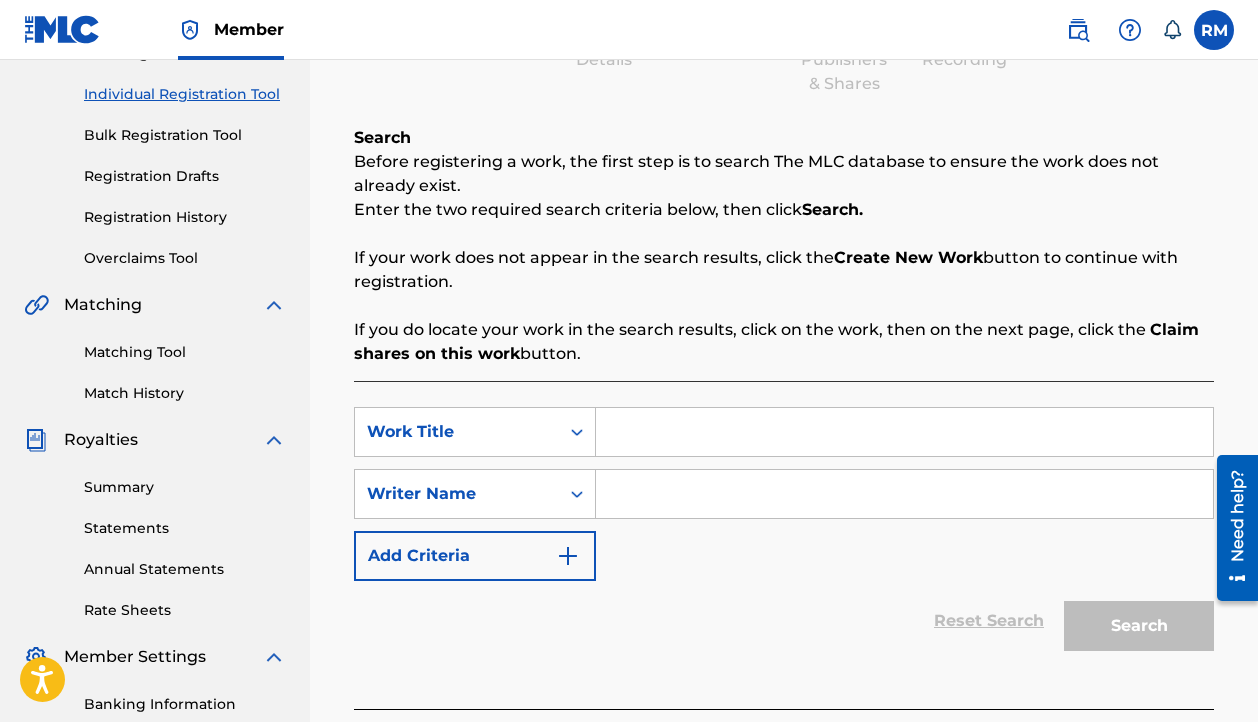 click at bounding box center [904, 432] 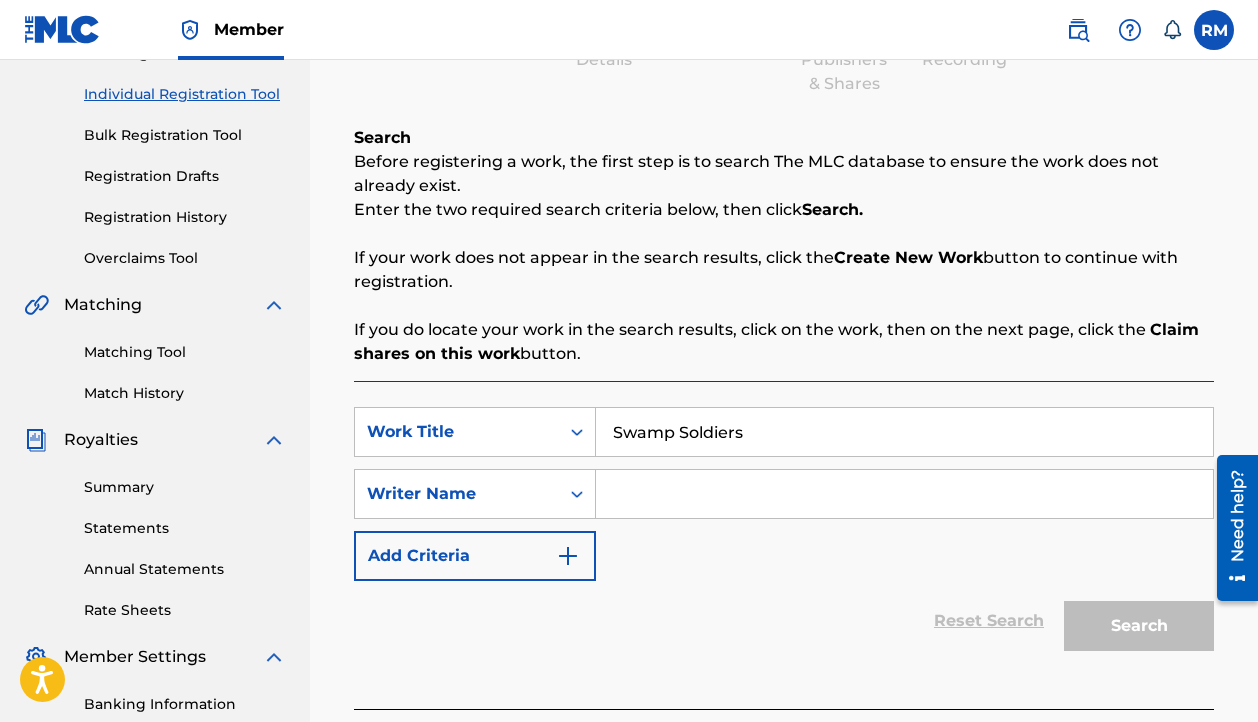type on "Swamp Soldiers" 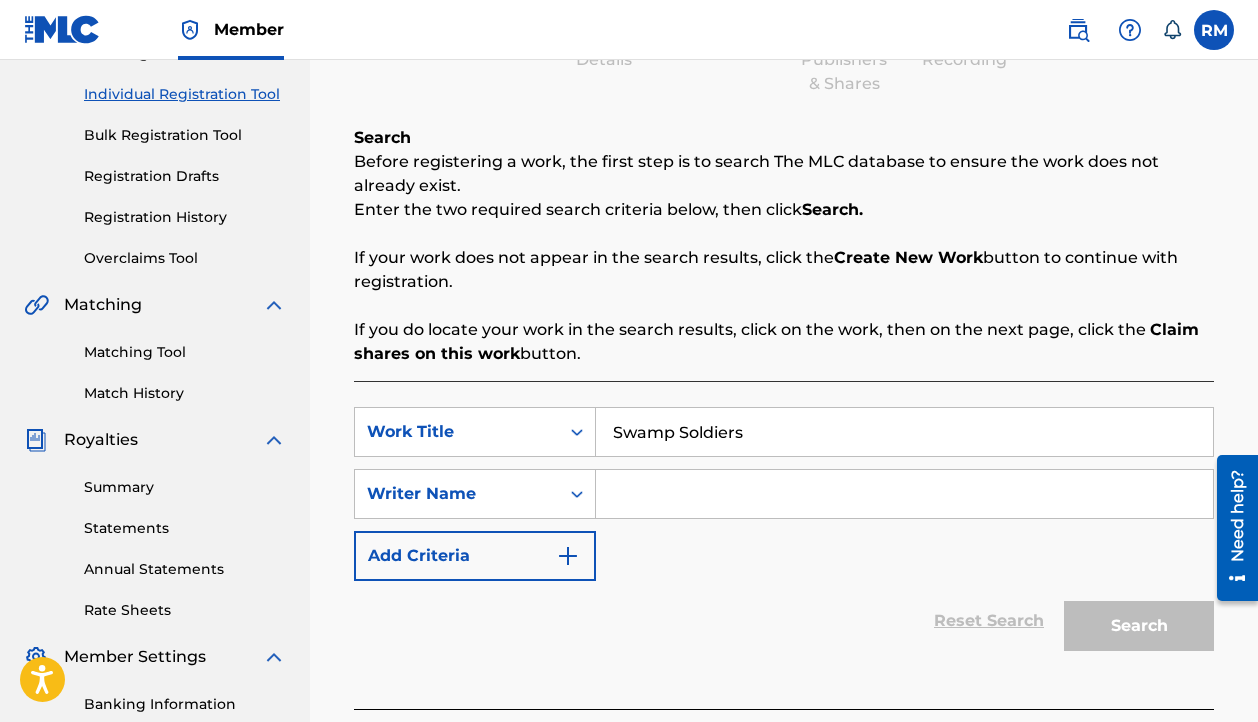 click at bounding box center [904, 494] 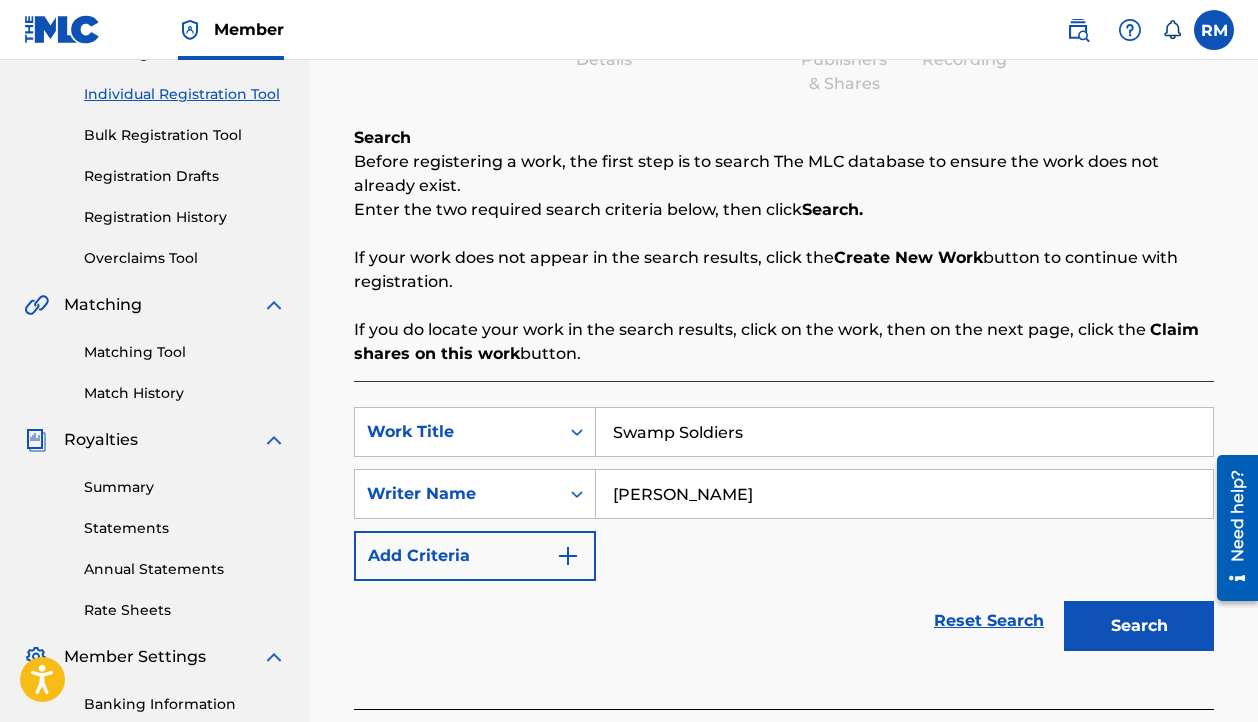 type on "[PERSON_NAME]" 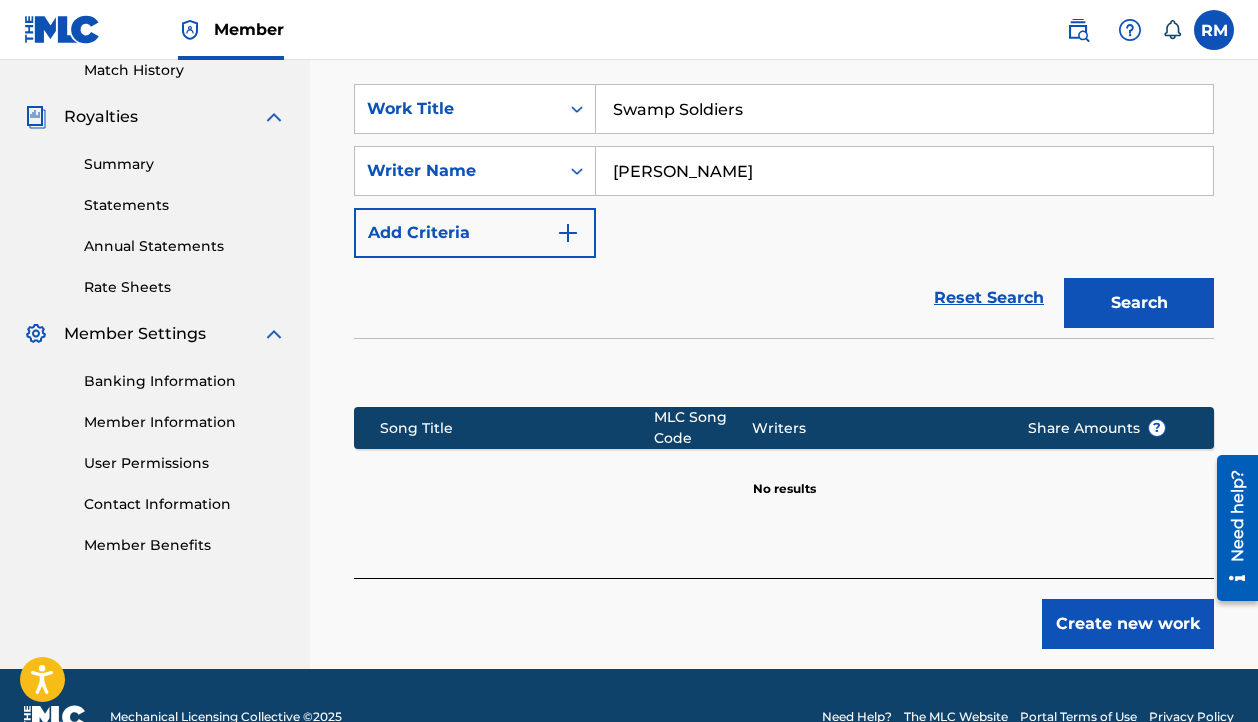 scroll, scrollTop: 571, scrollLeft: 0, axis: vertical 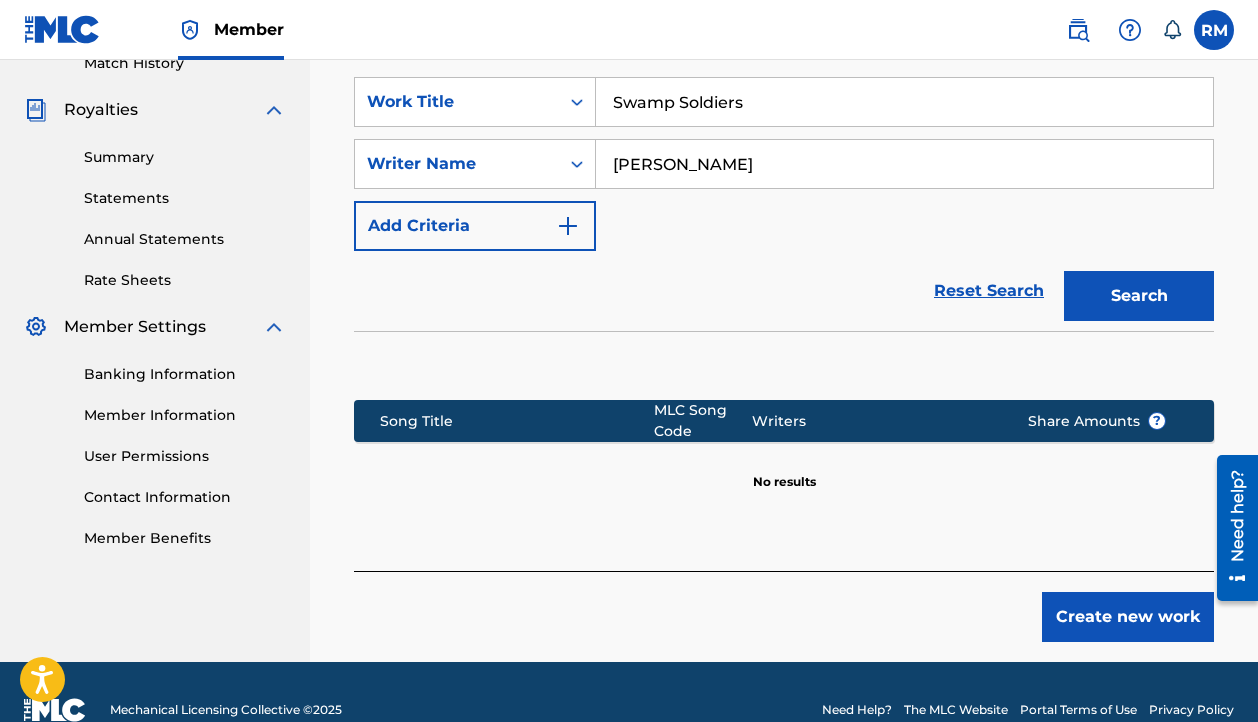 click on "Create new work" at bounding box center [1128, 617] 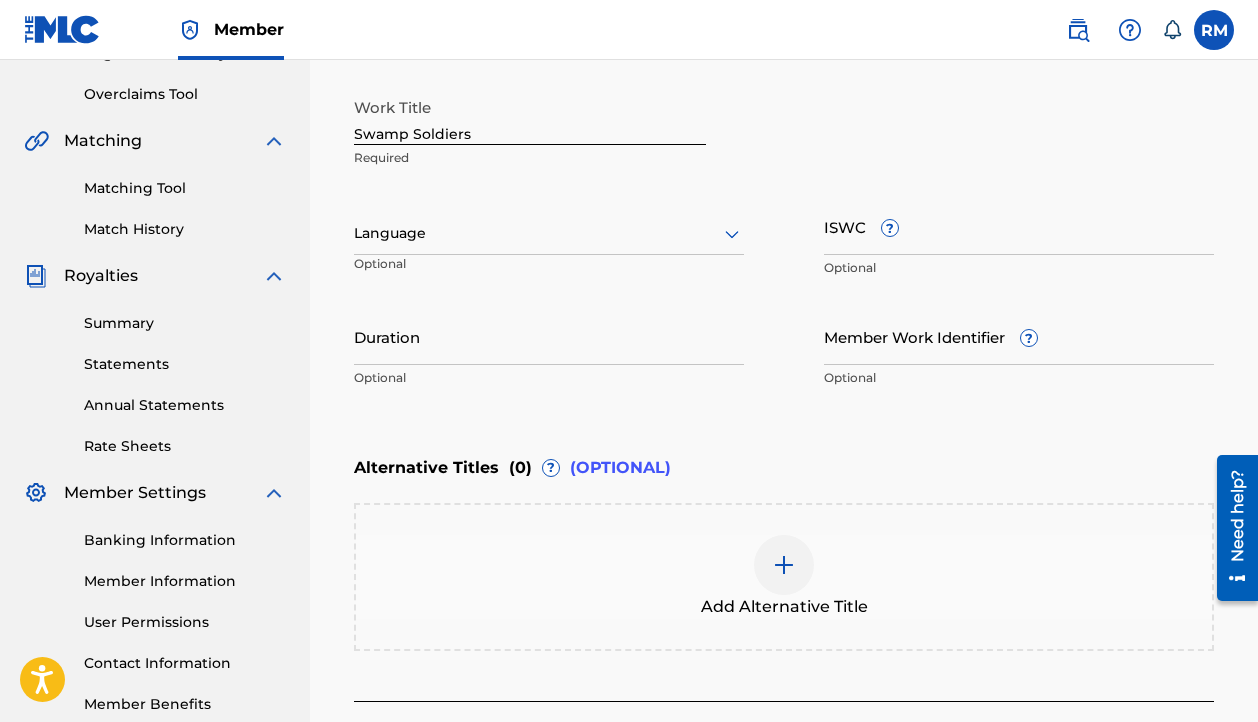 scroll, scrollTop: 397, scrollLeft: 0, axis: vertical 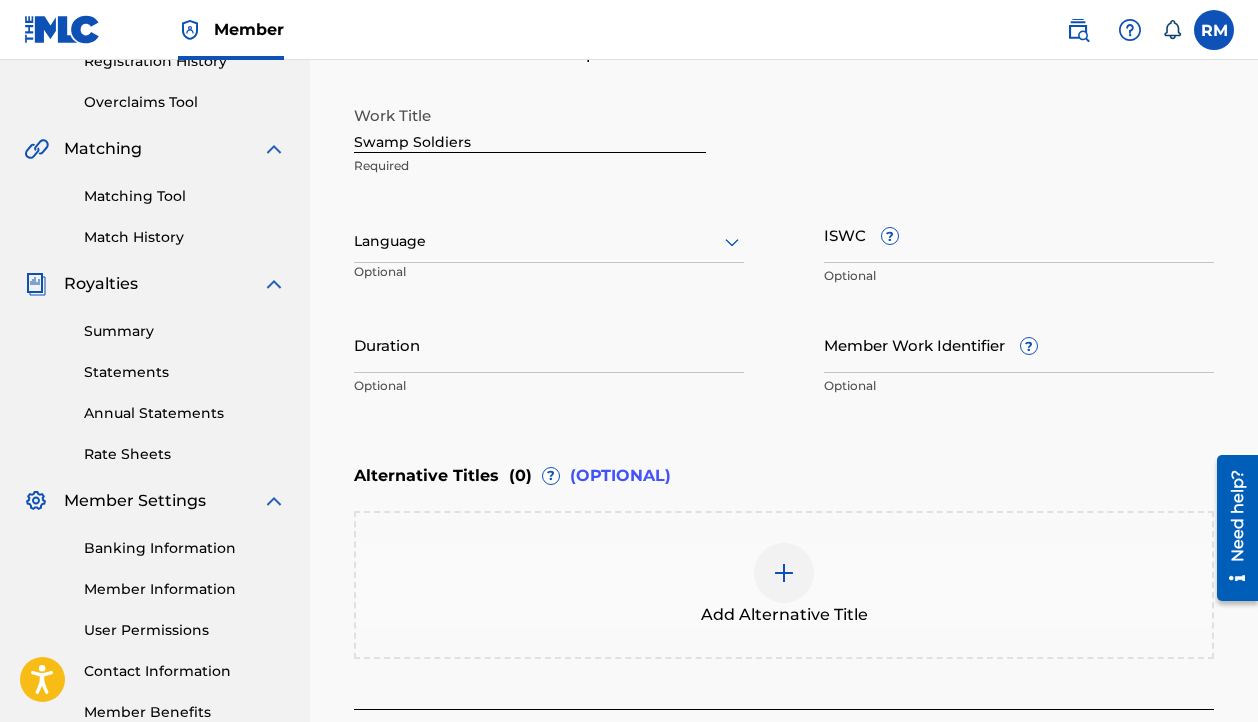 click 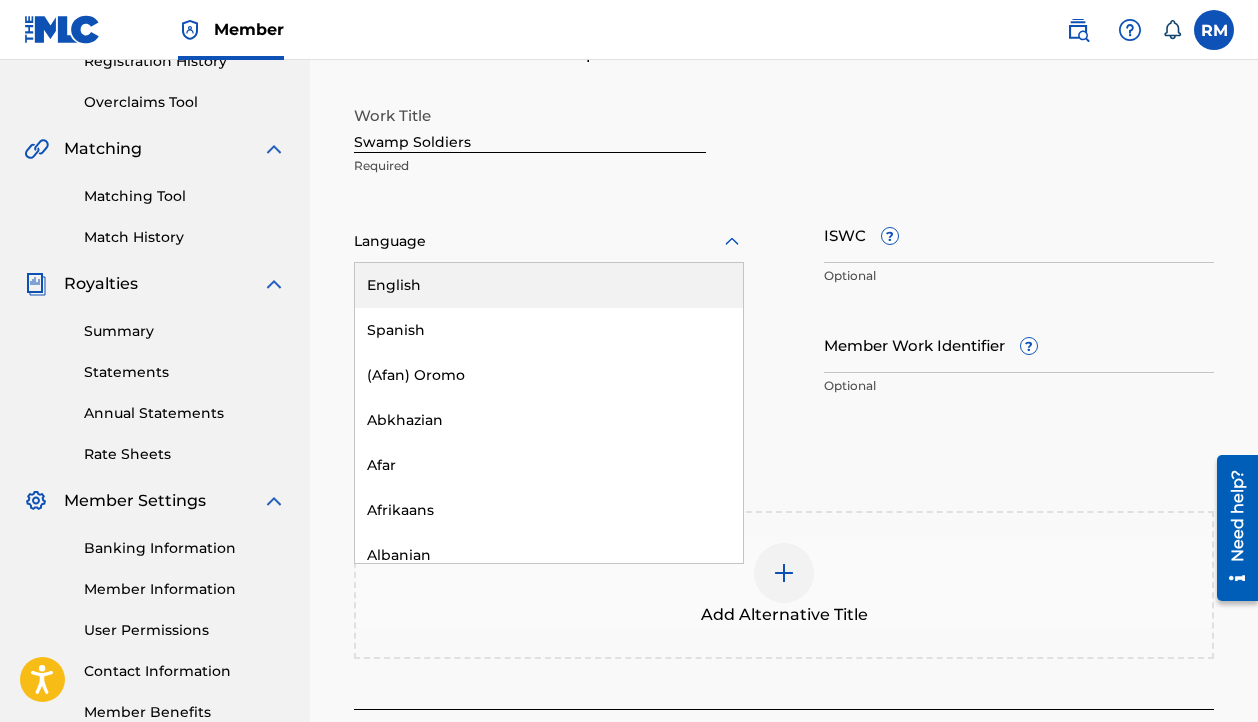 click on "English" at bounding box center (549, 285) 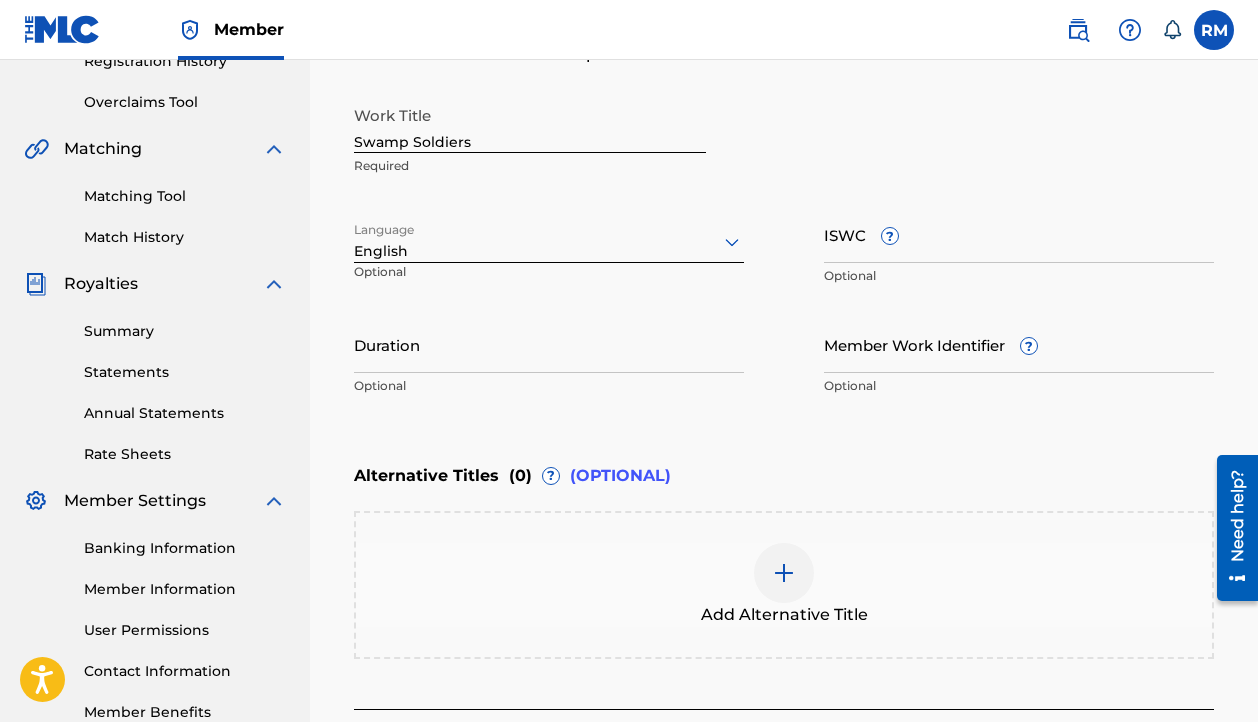 click on "Duration" at bounding box center (549, 344) 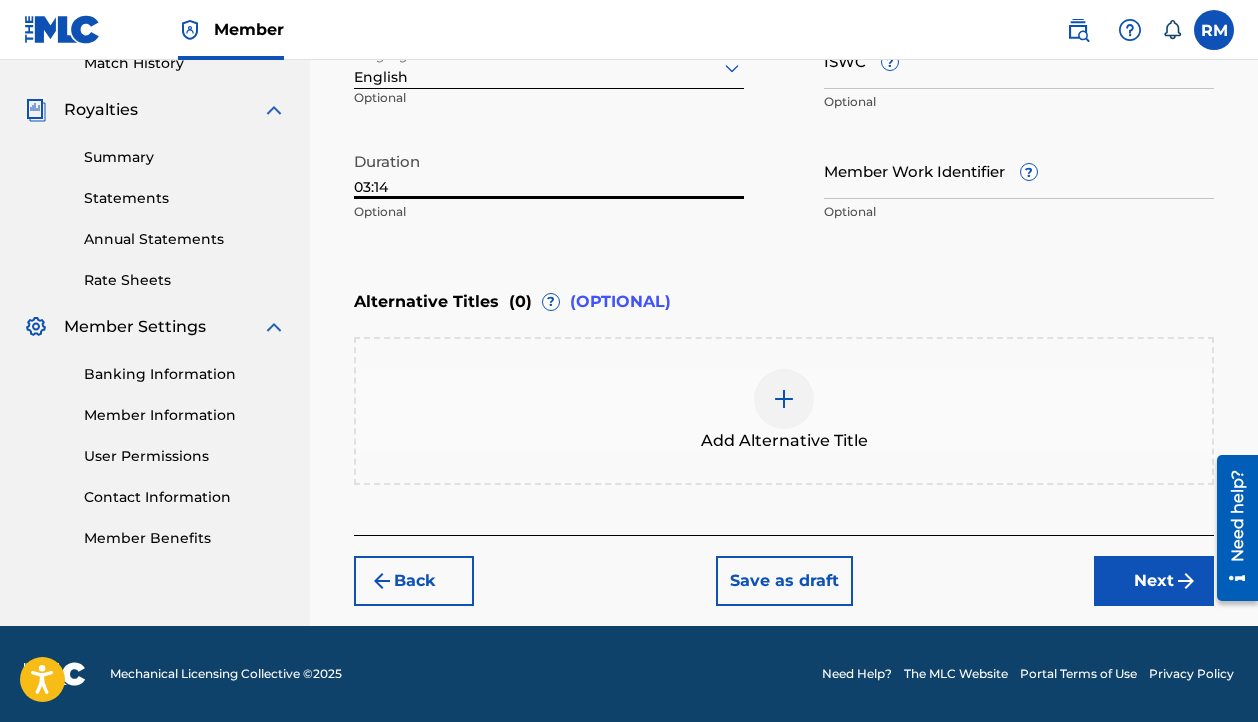 type on "03:14" 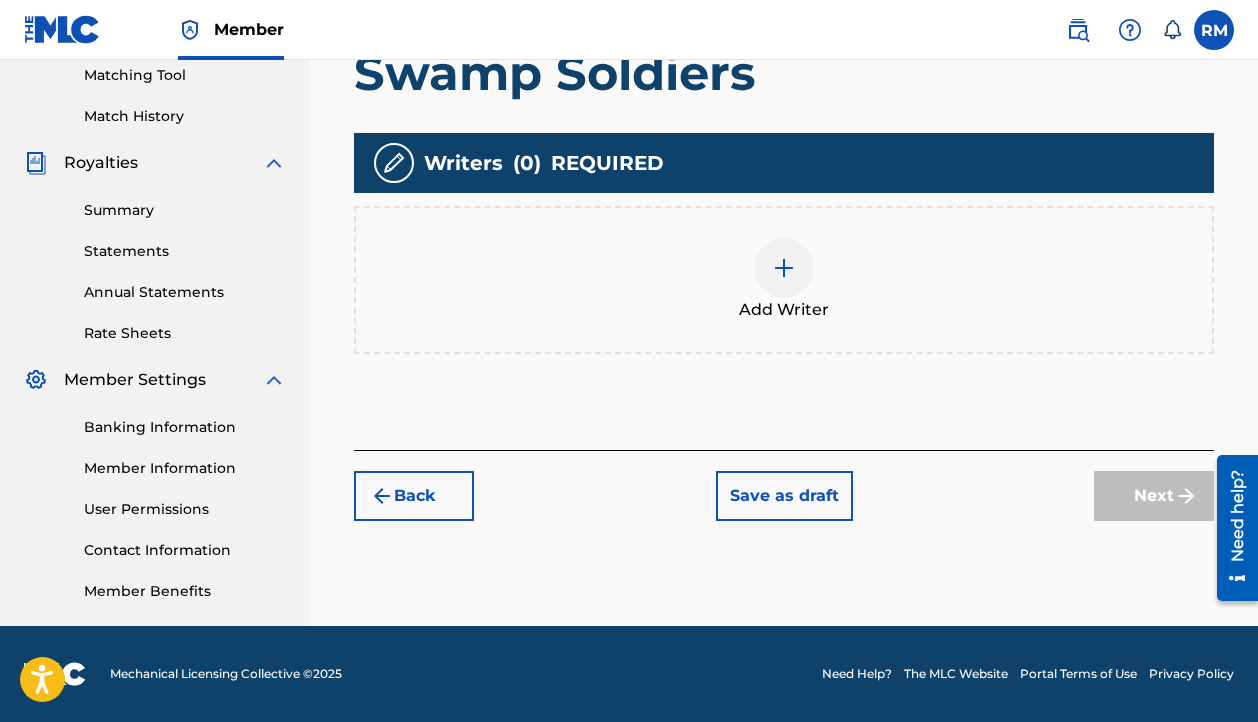 scroll, scrollTop: 518, scrollLeft: 0, axis: vertical 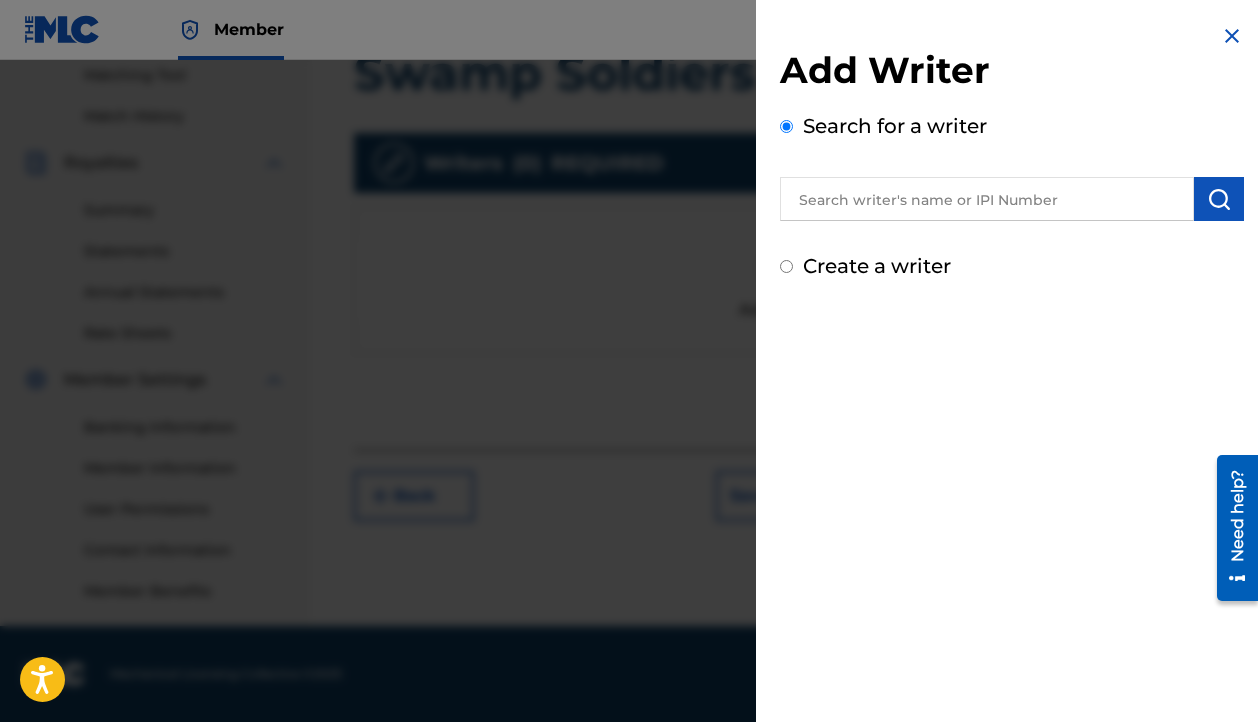 click on "Create a writer" at bounding box center (786, 266) 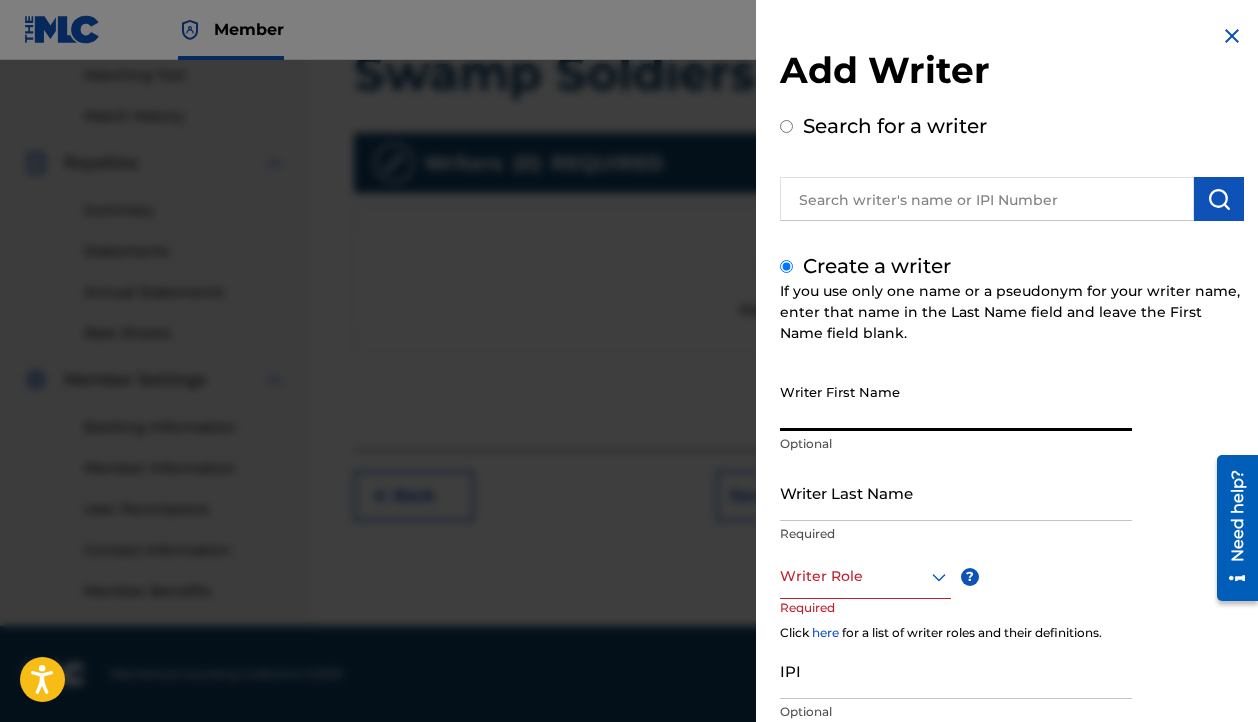 click on "Writer First Name" at bounding box center (956, 402) 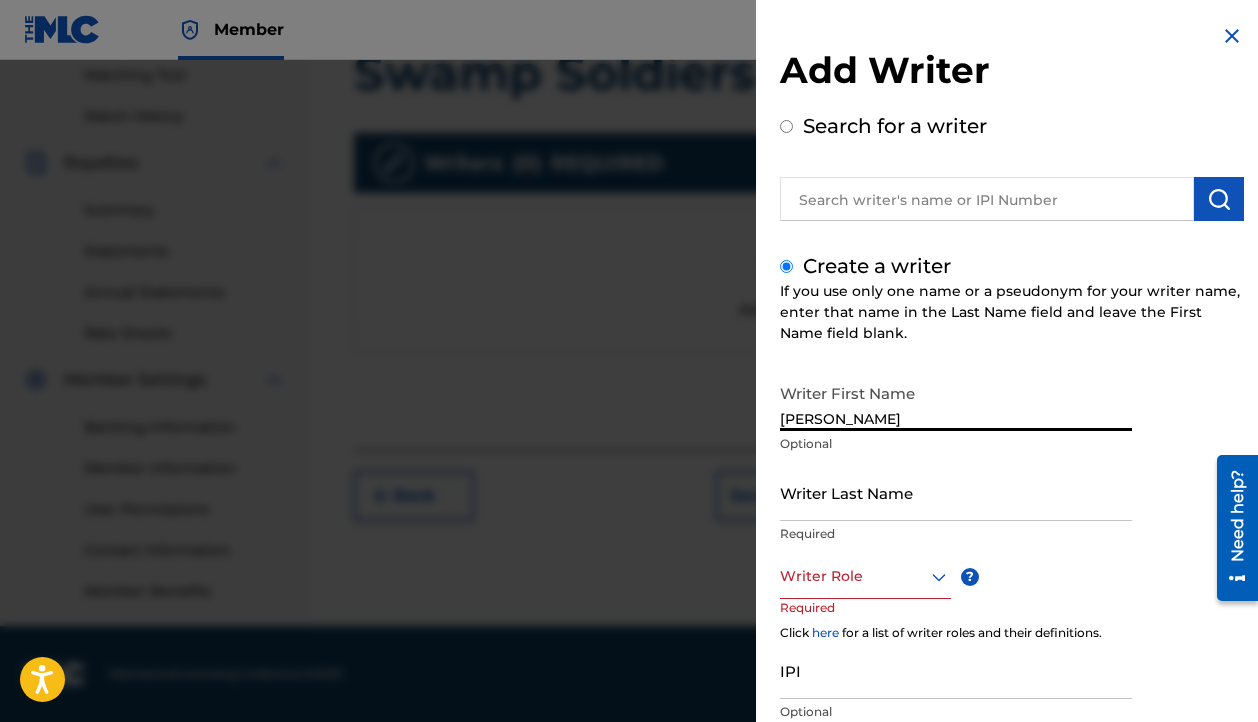 type on "[PERSON_NAME]" 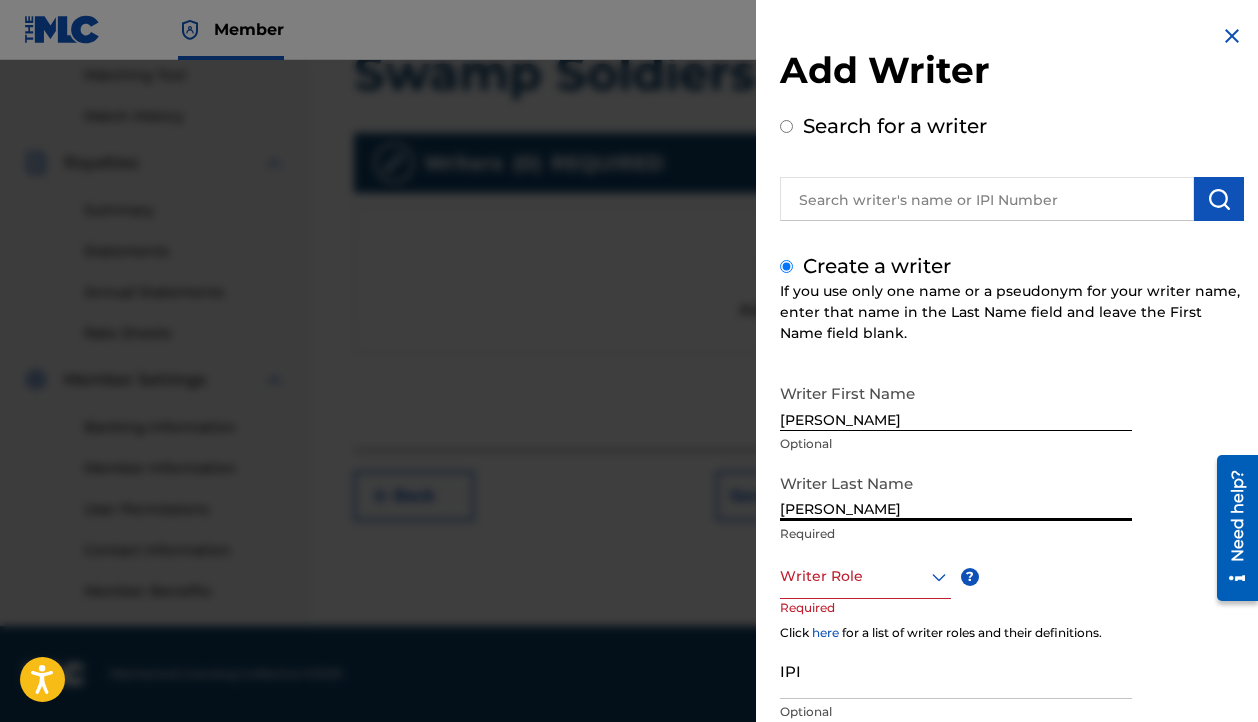 type on "[PERSON_NAME]" 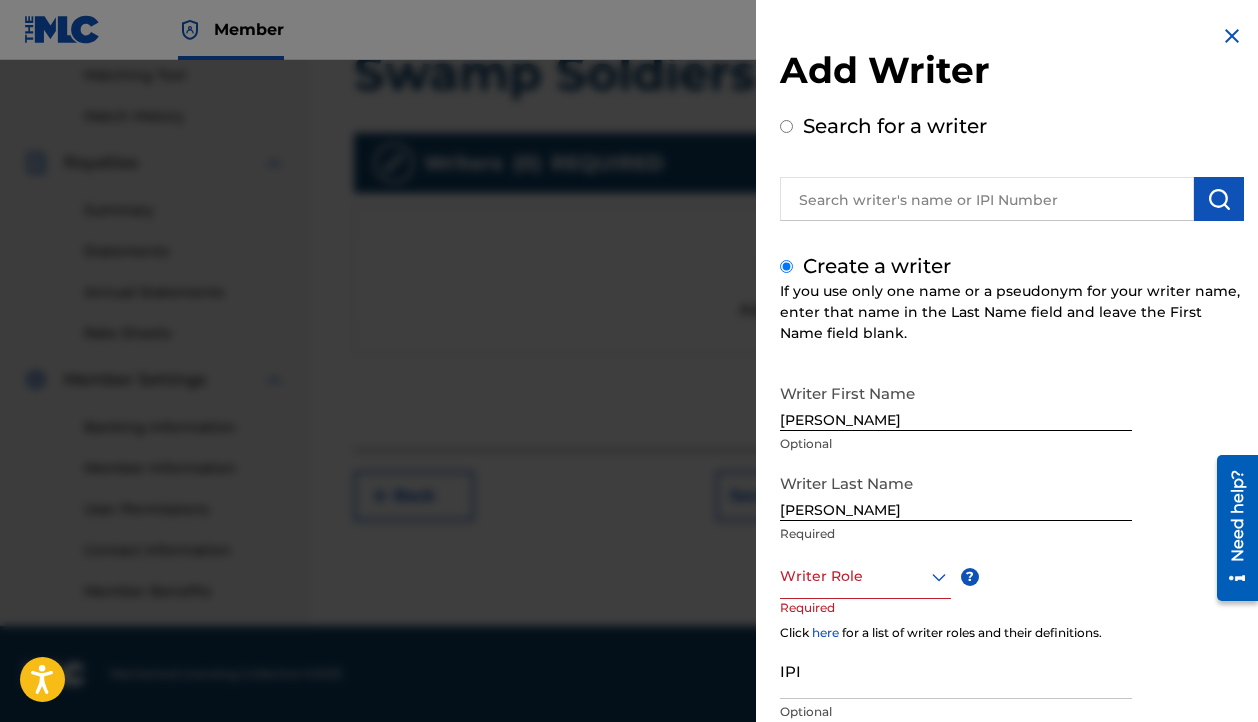 click 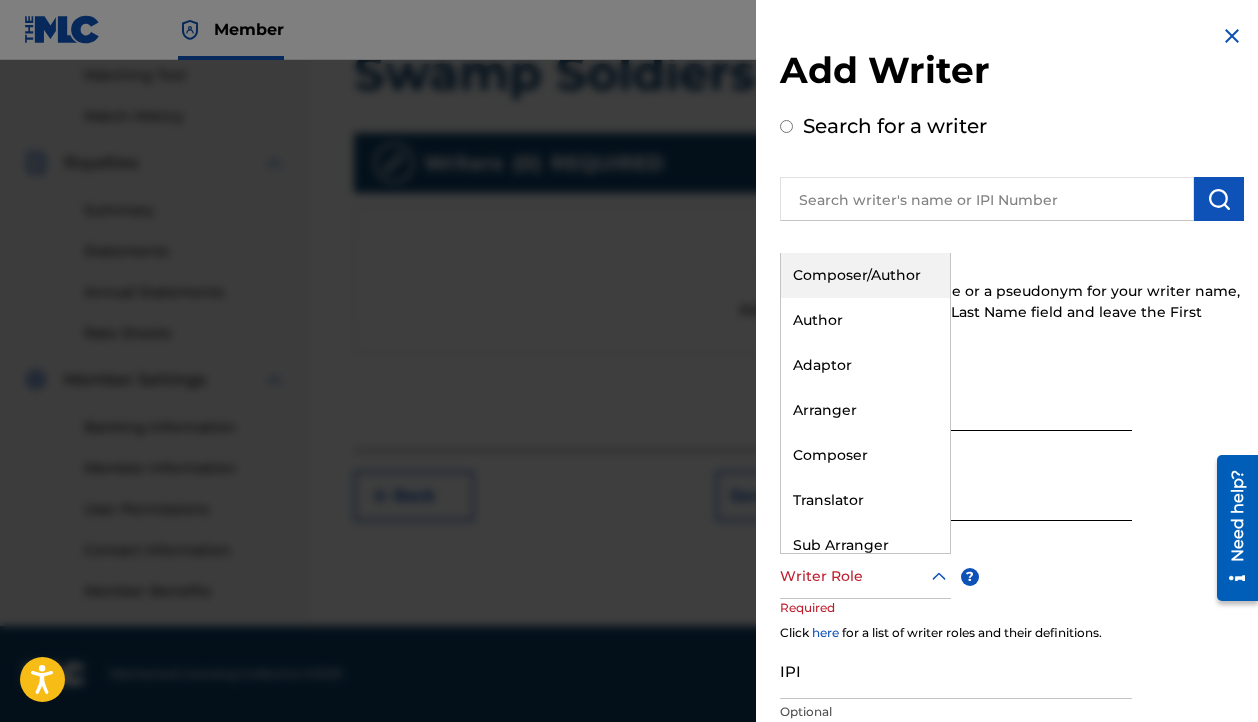 click on "Composer/Author" at bounding box center (865, 275) 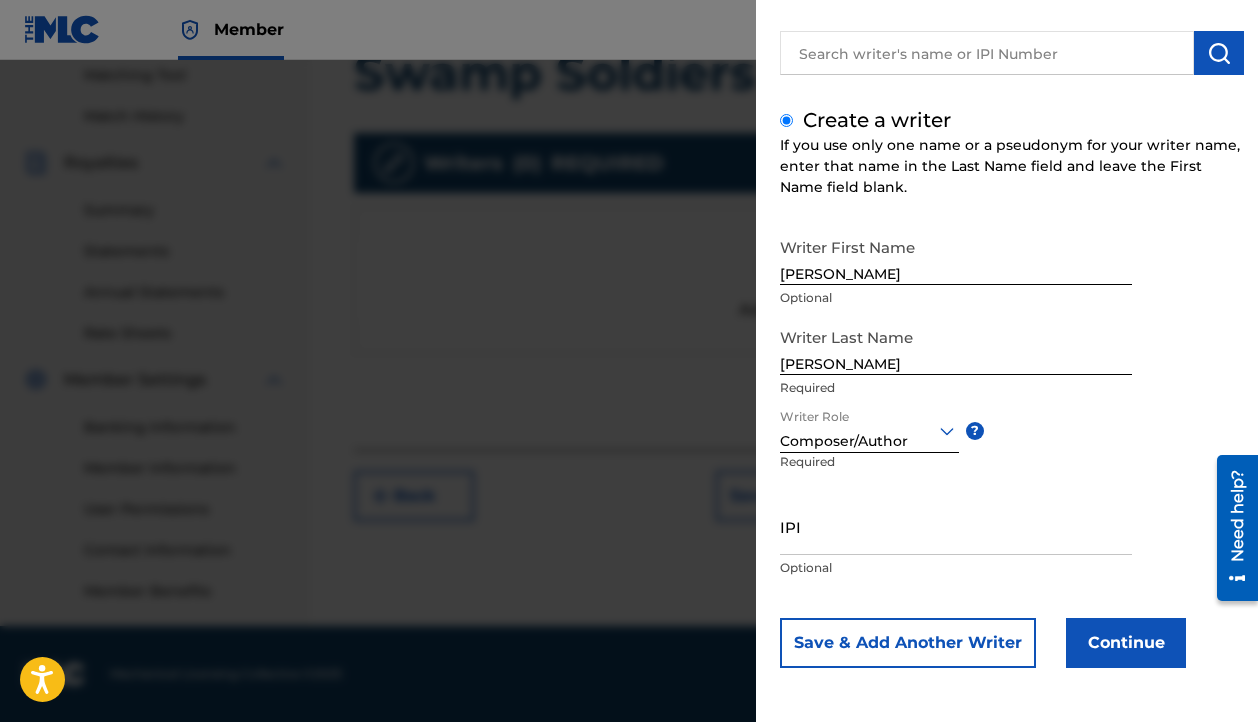 scroll, scrollTop: 146, scrollLeft: 0, axis: vertical 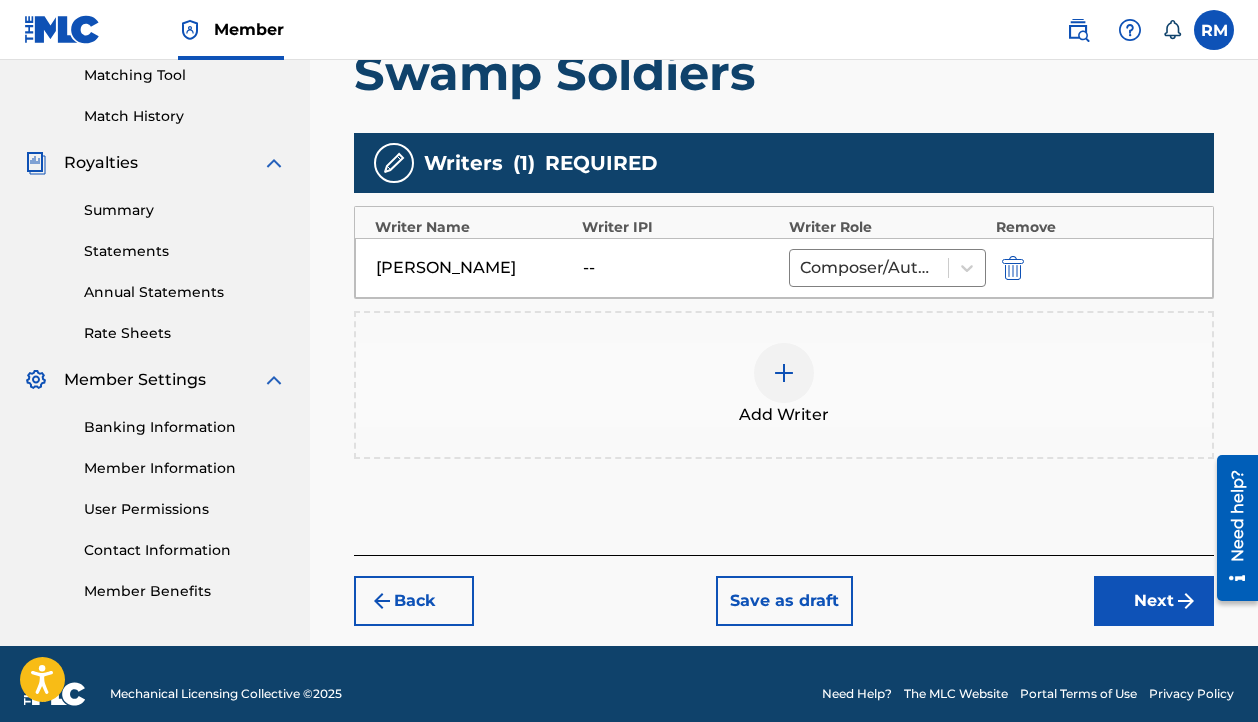 click on "Next" at bounding box center (1154, 601) 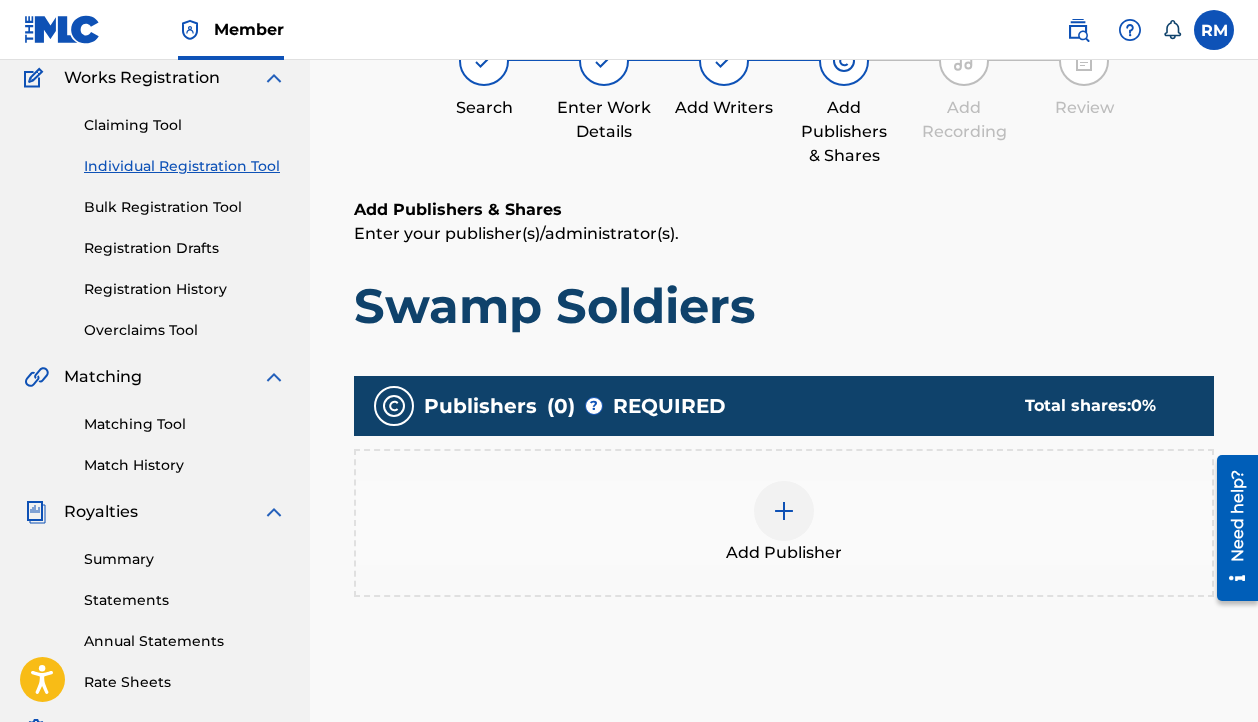 scroll, scrollTop: 179, scrollLeft: 0, axis: vertical 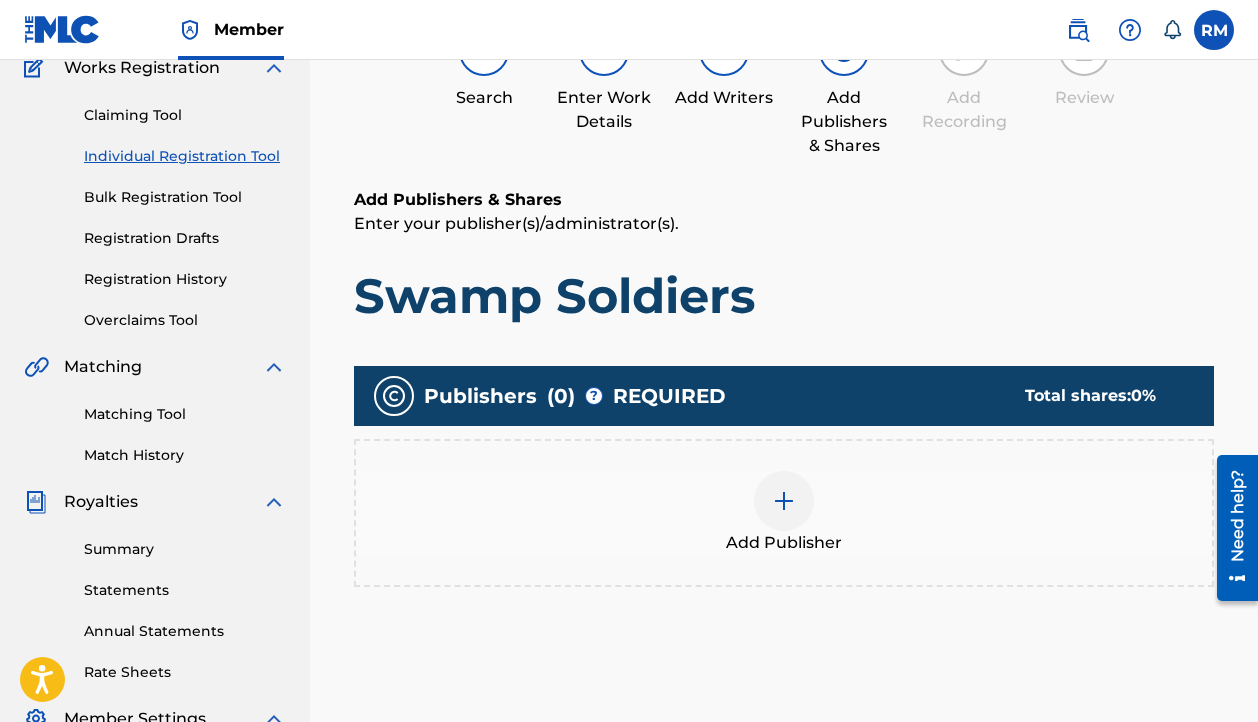 click at bounding box center [784, 501] 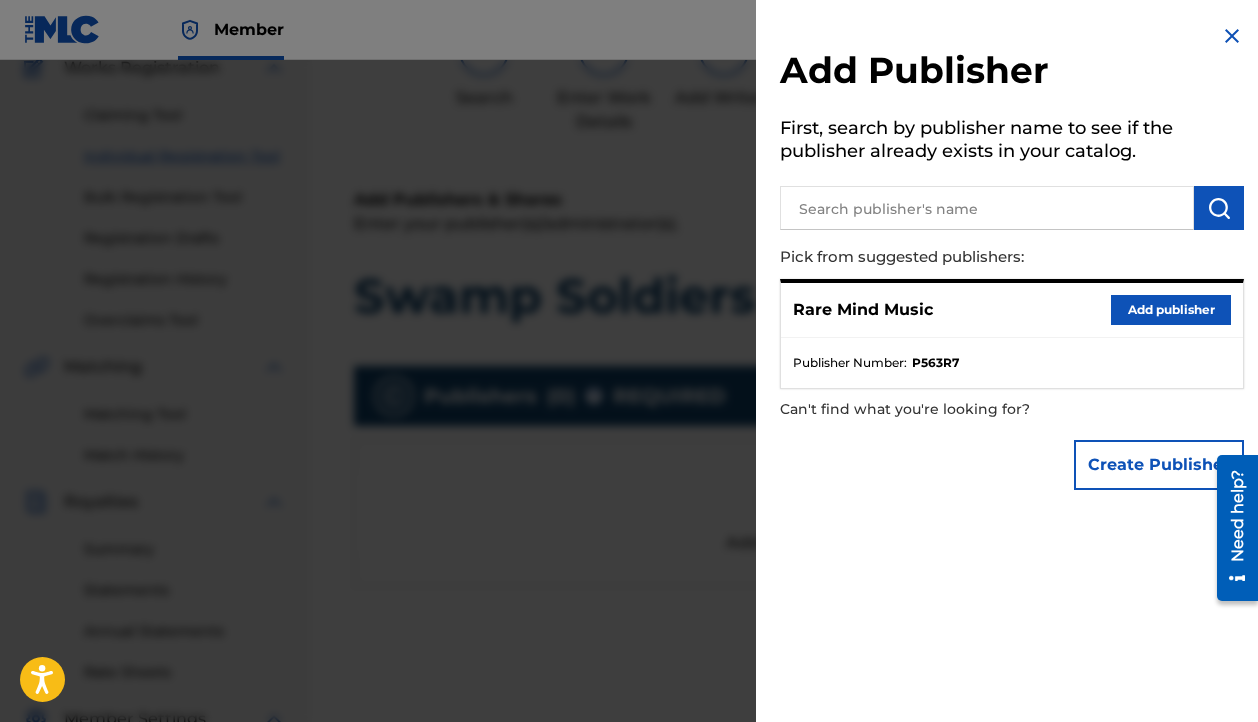 click on "Add publisher" at bounding box center [1171, 310] 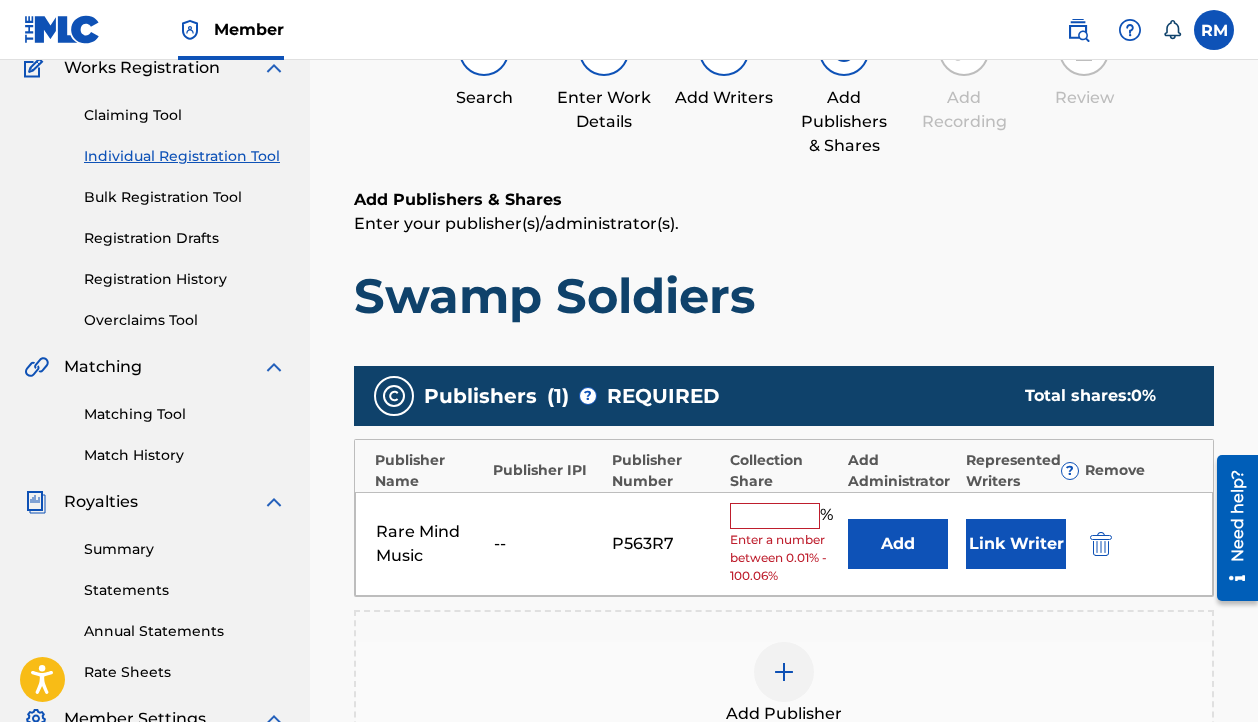 click at bounding box center [775, 516] 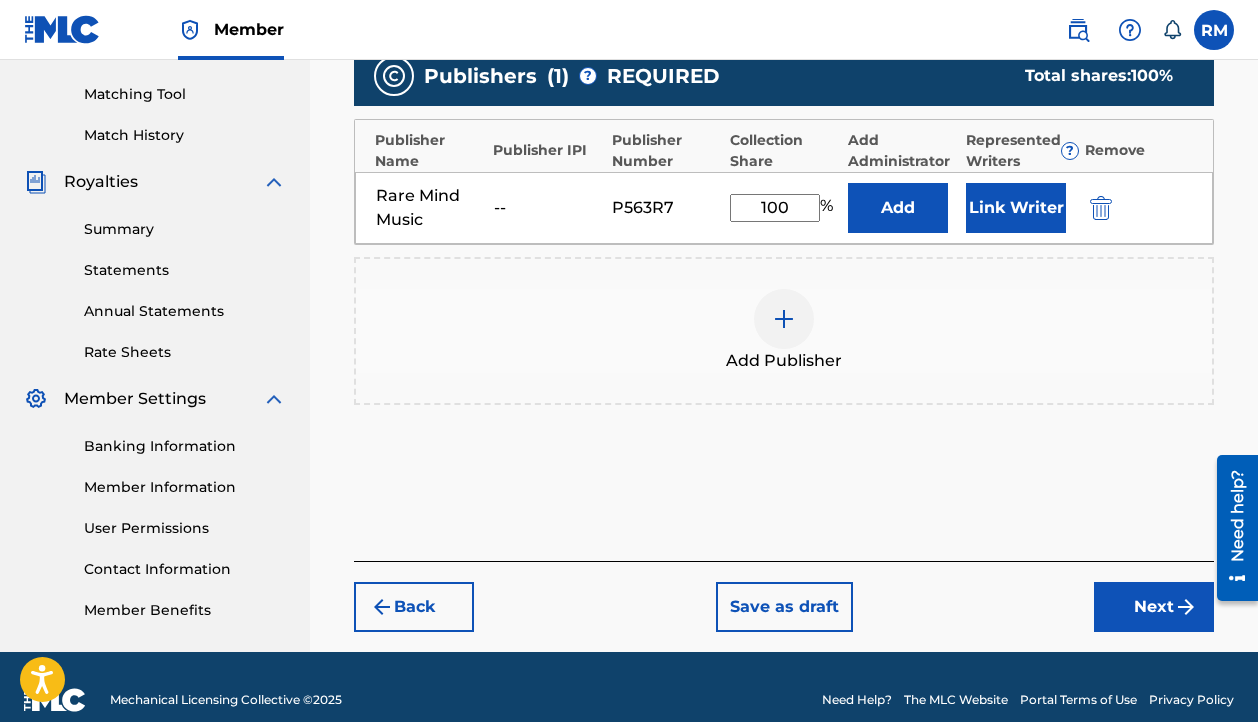 scroll, scrollTop: 502, scrollLeft: 0, axis: vertical 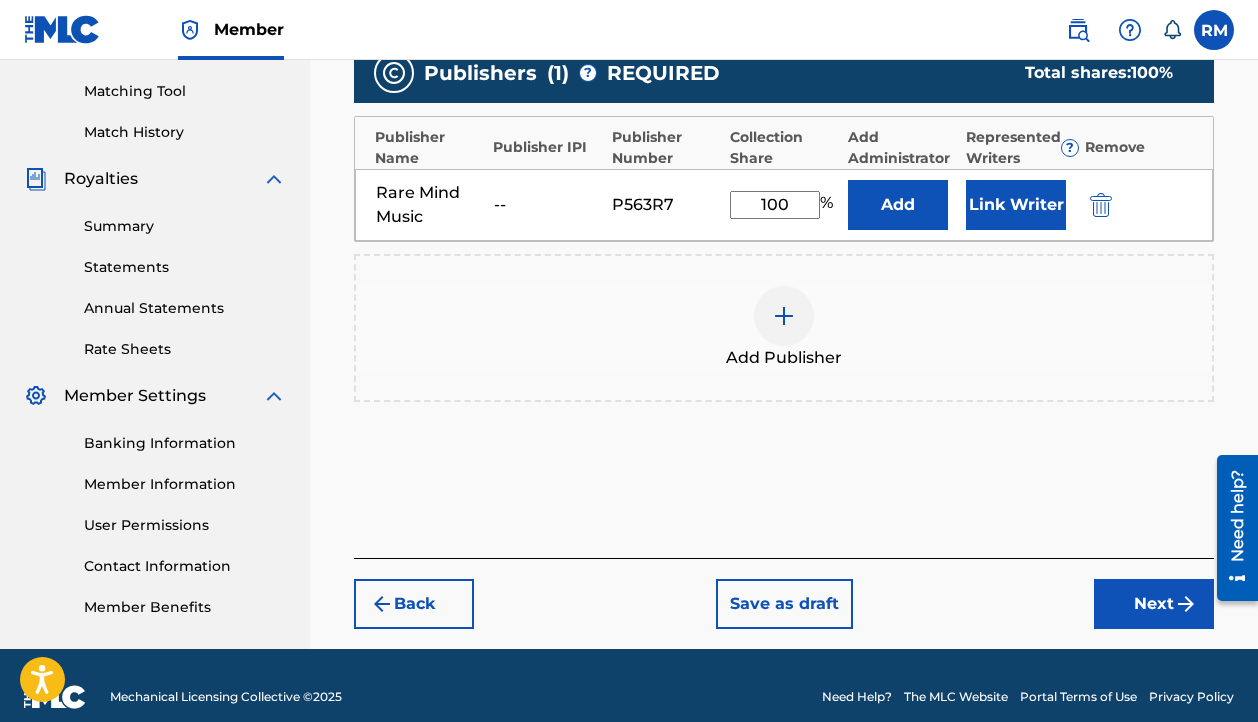 type on "100" 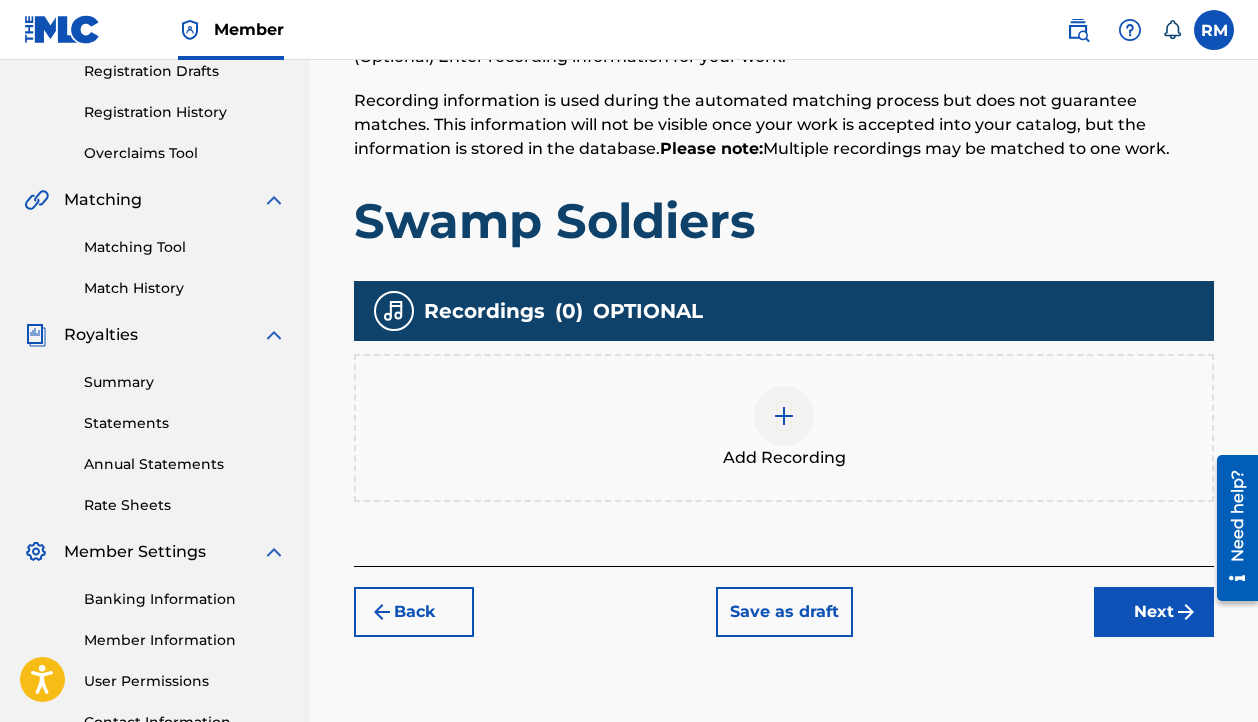 scroll, scrollTop: 347, scrollLeft: 0, axis: vertical 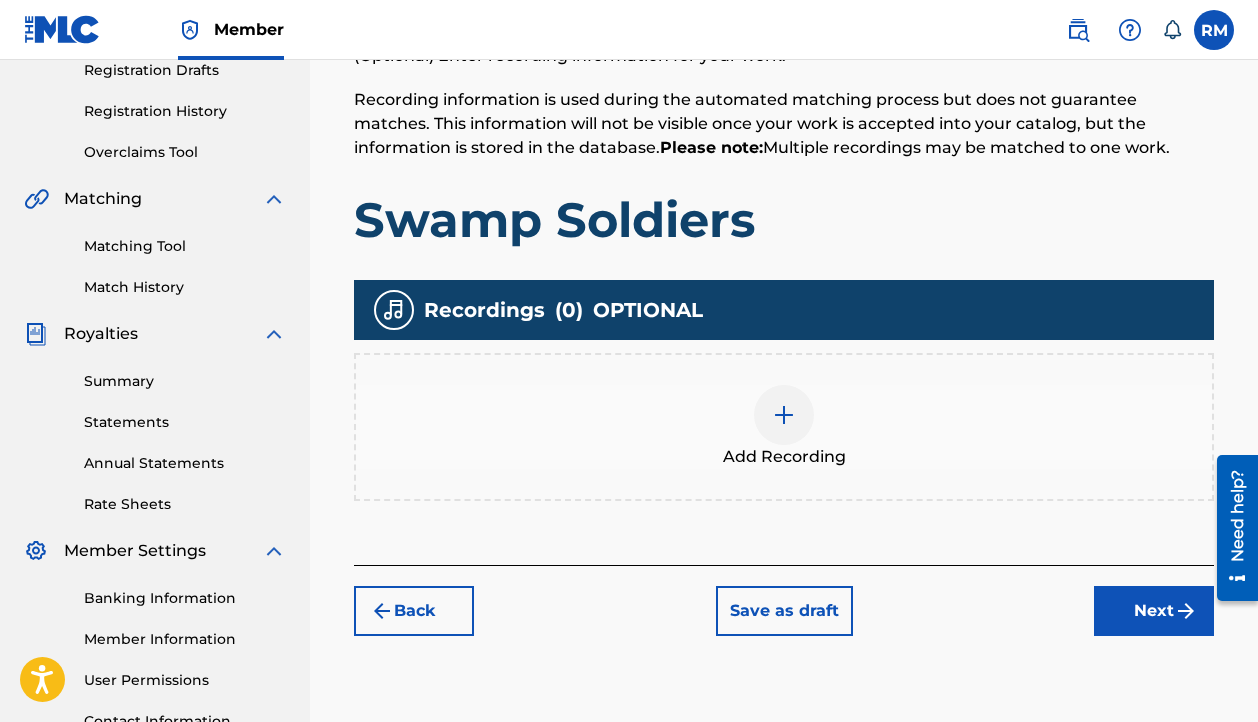 click at bounding box center (784, 415) 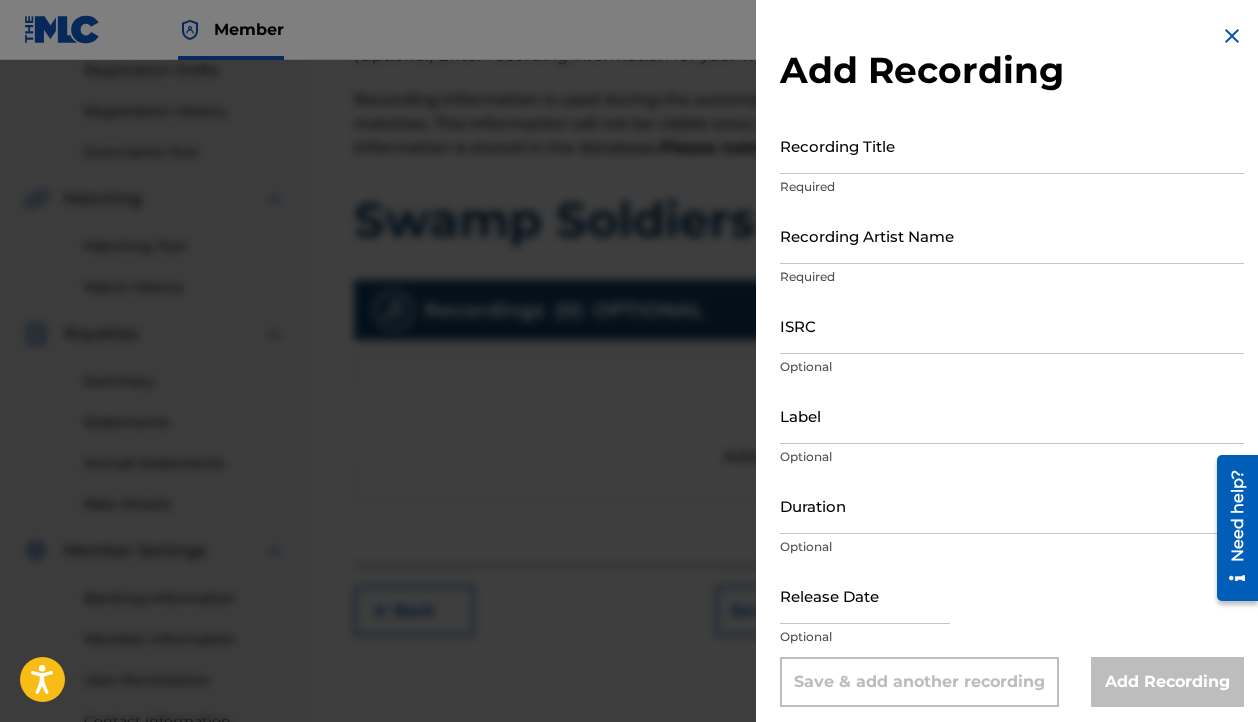 click on "Recording Title" at bounding box center [1012, 145] 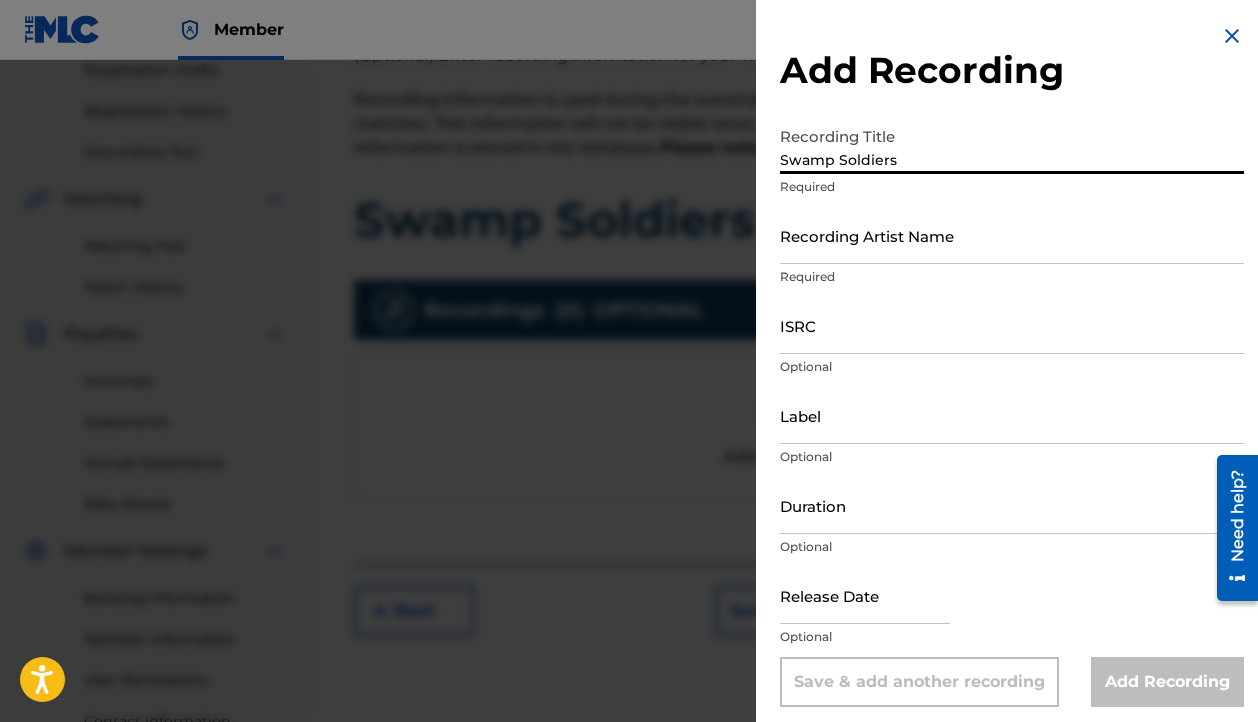 type on "Swamp Soldiers" 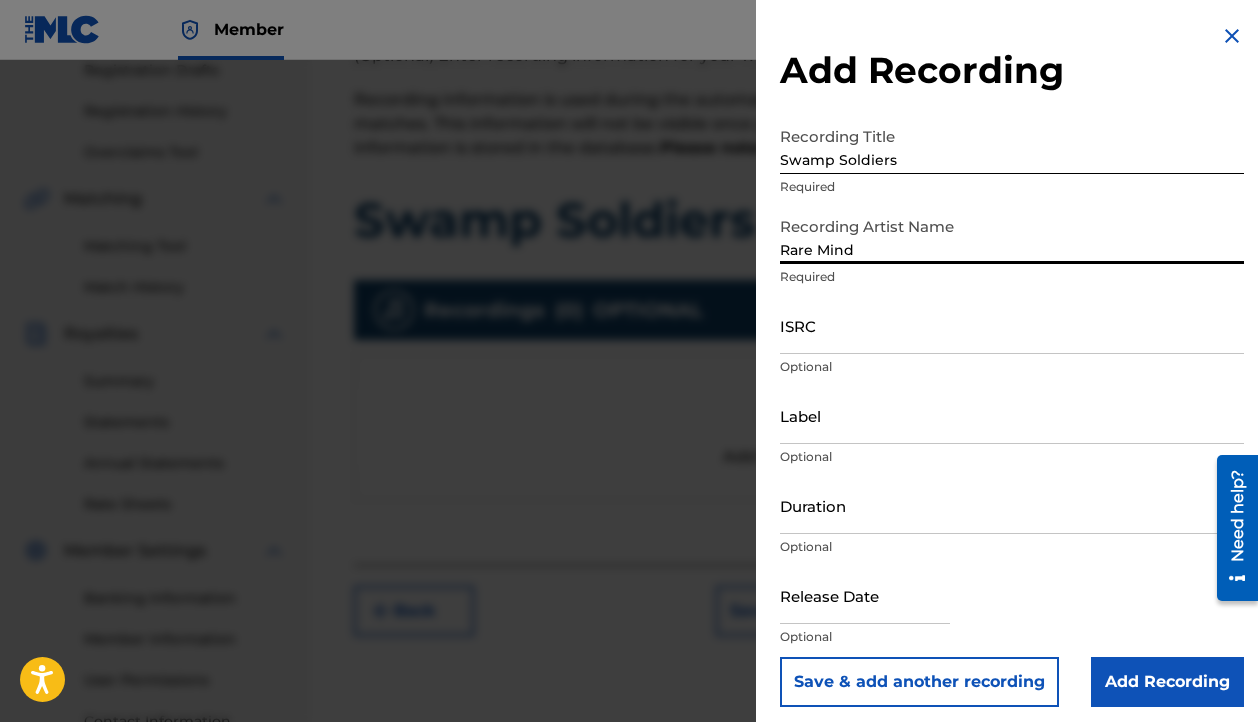 type on "Rare Mind" 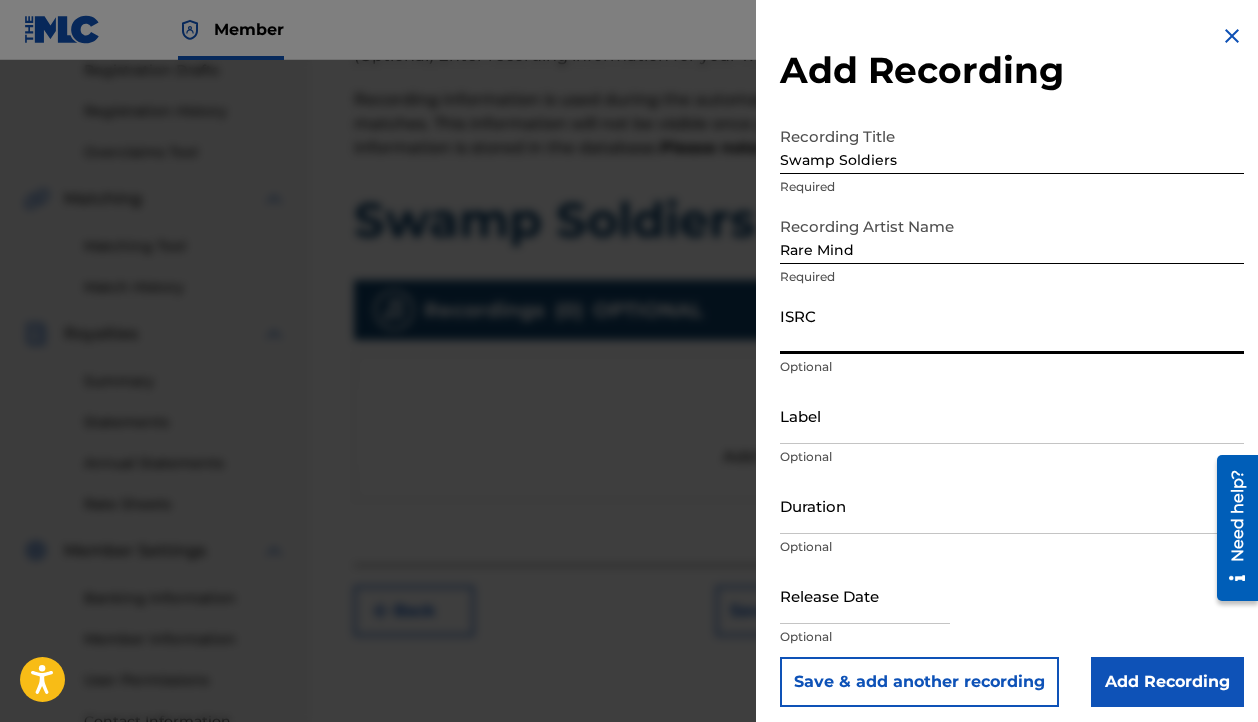 paste on "QZ93L1926912" 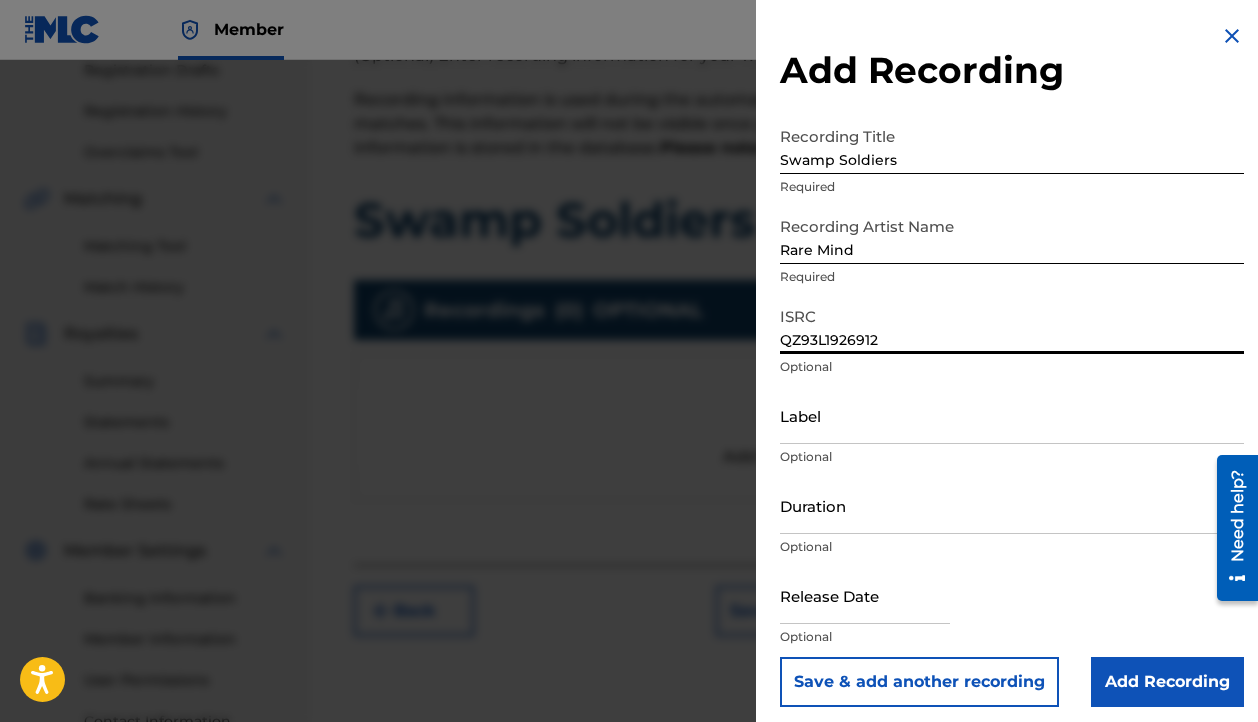 type on "QZ93L1926912" 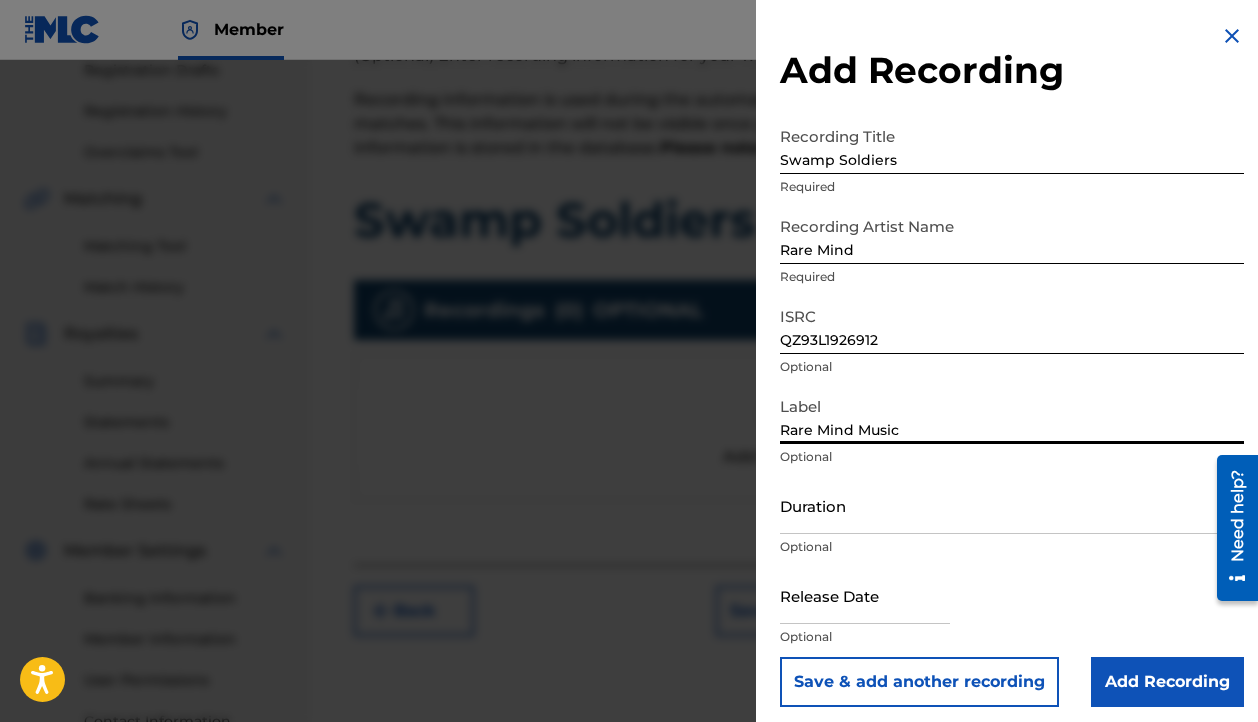 type on "Rare Mind Music" 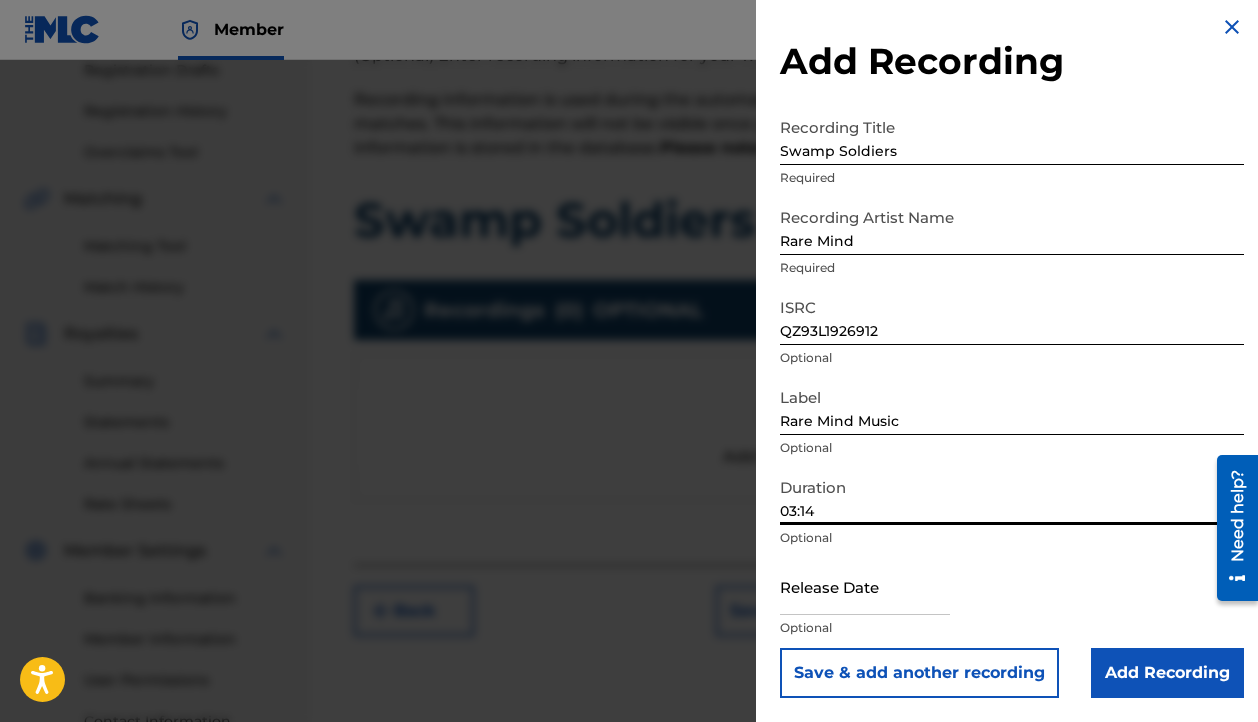 scroll, scrollTop: 9, scrollLeft: 0, axis: vertical 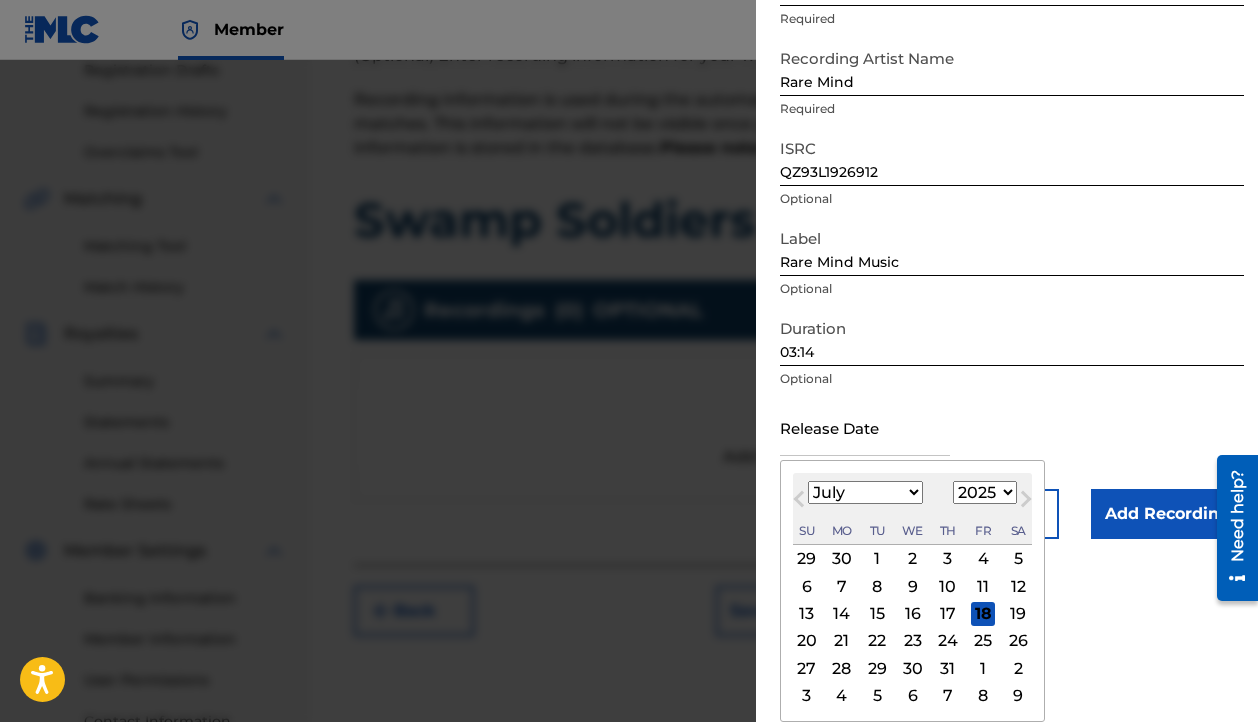select on "2019" 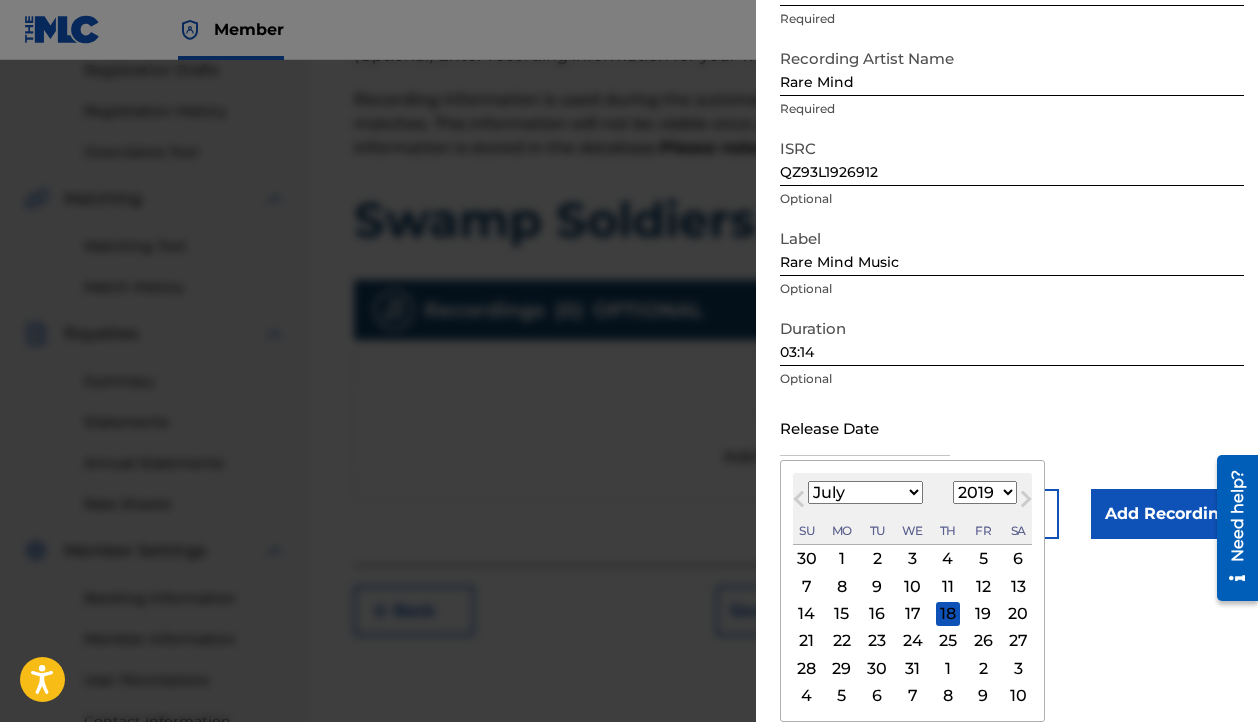 select on "3" 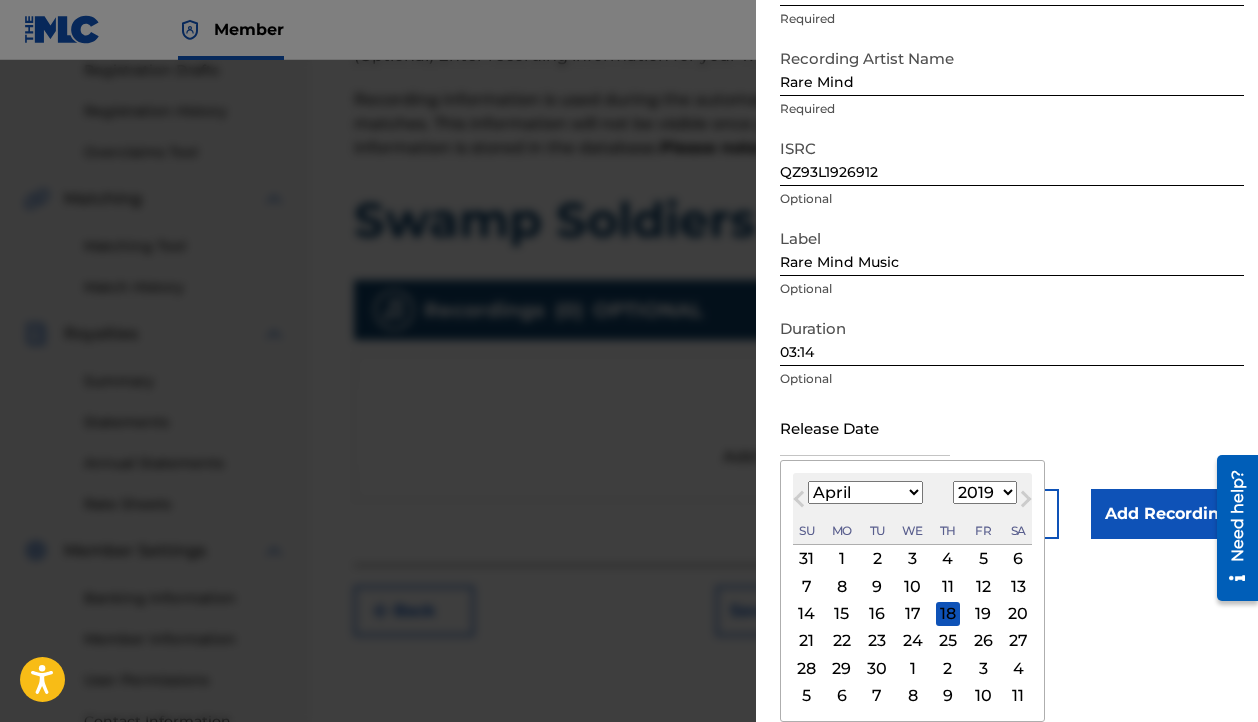 click on "8" at bounding box center [842, 586] 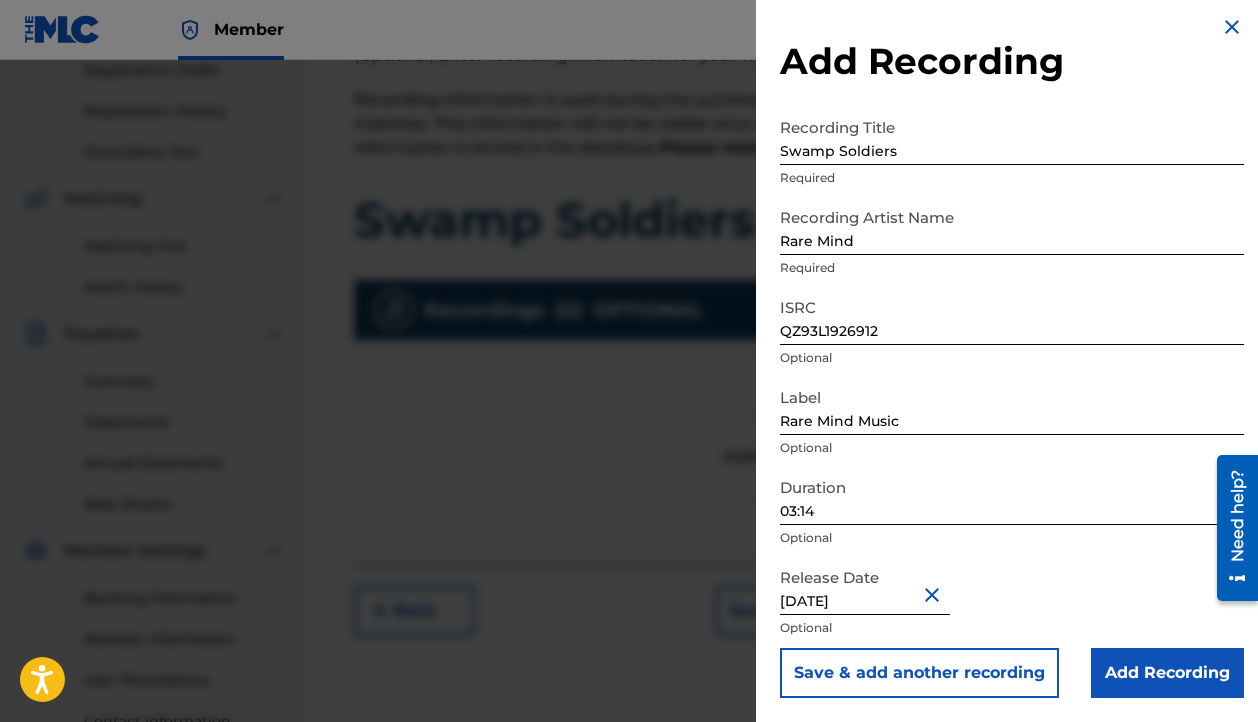 type on "[DATE]" 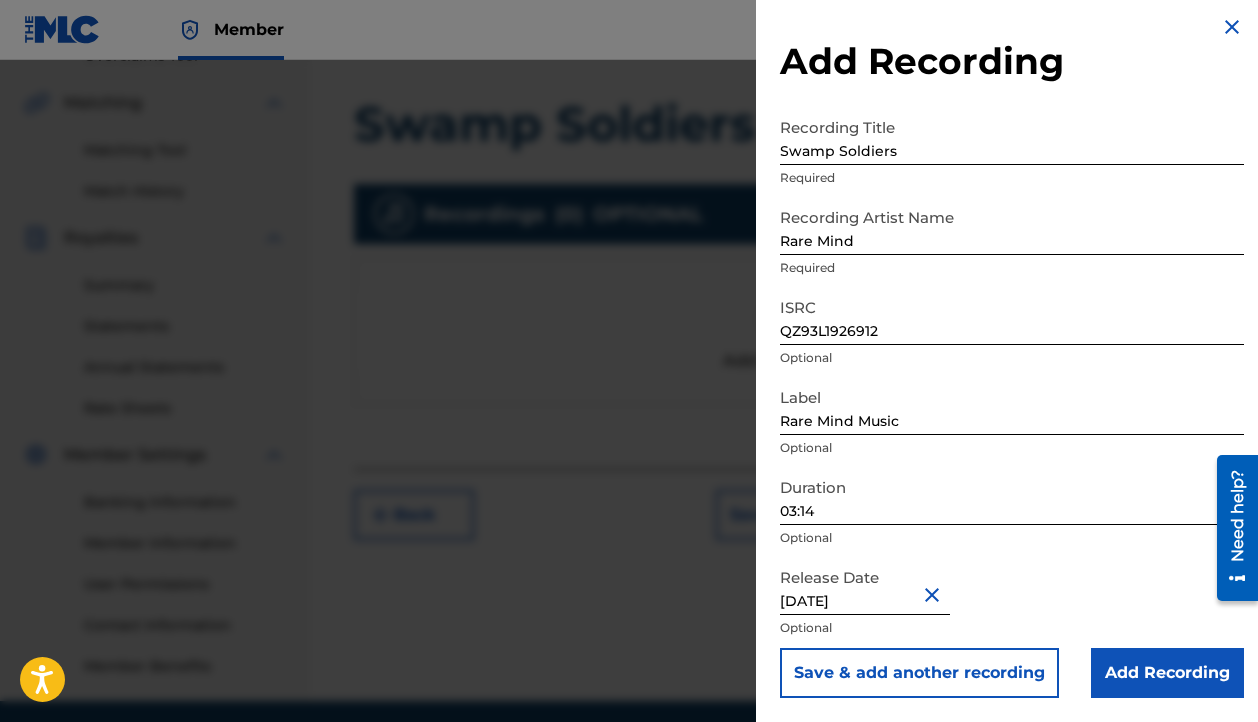 scroll, scrollTop: 446, scrollLeft: 0, axis: vertical 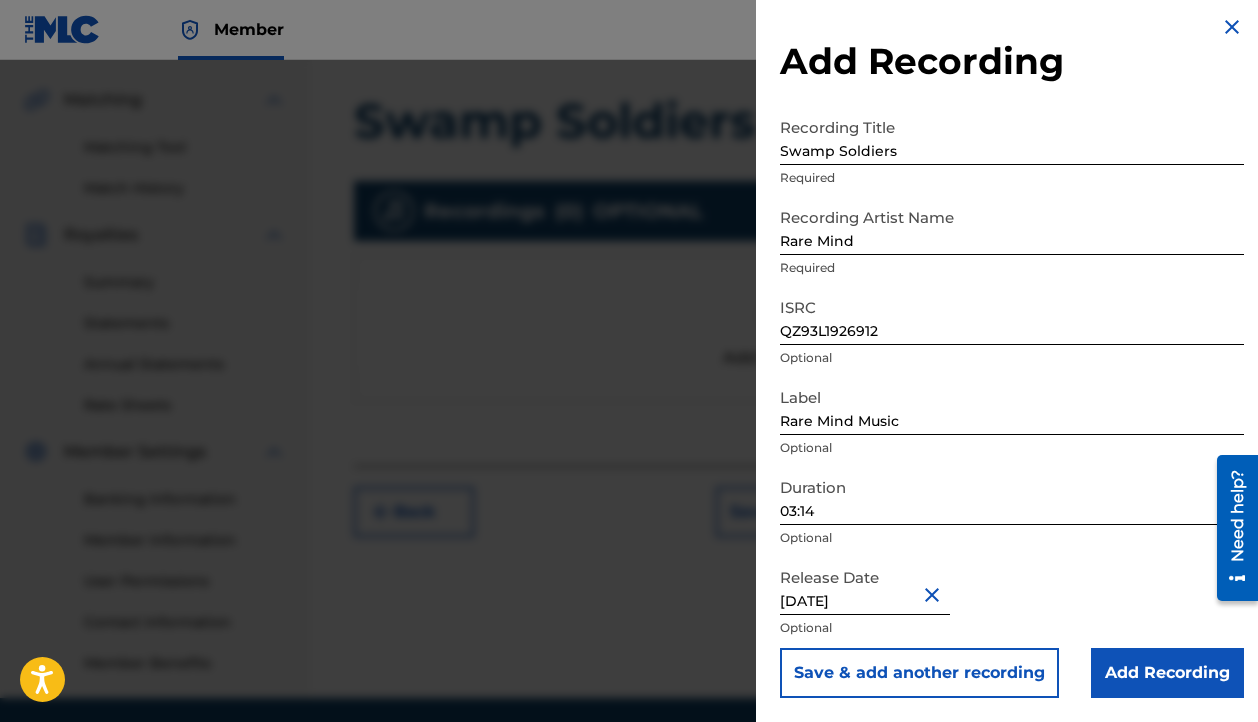 click on "Add Recording" at bounding box center [1167, 673] 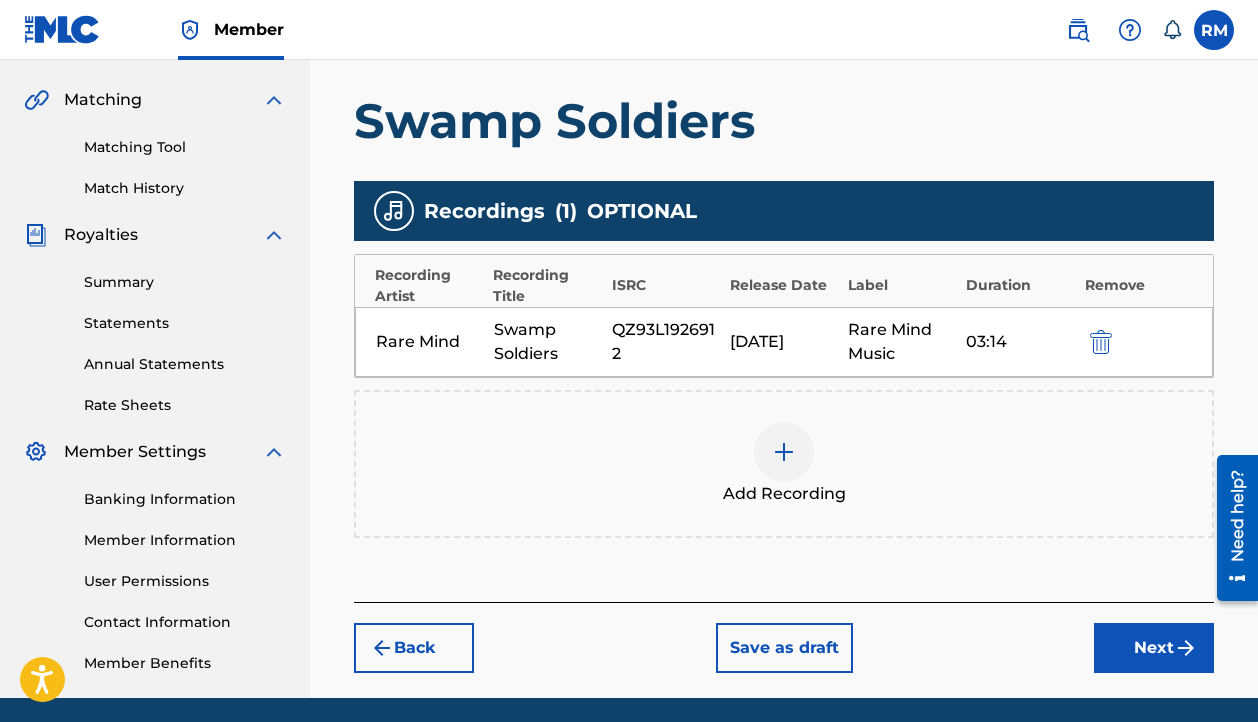 click on "Next" at bounding box center (1154, 648) 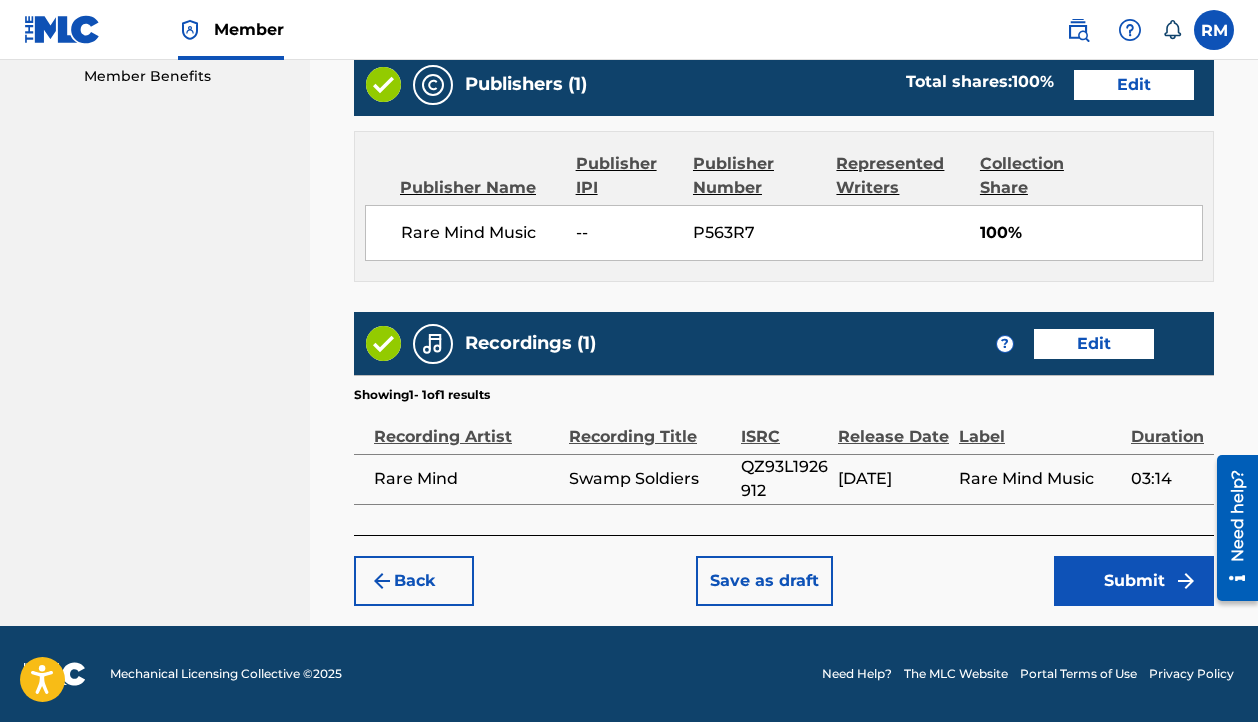 scroll, scrollTop: 1032, scrollLeft: 0, axis: vertical 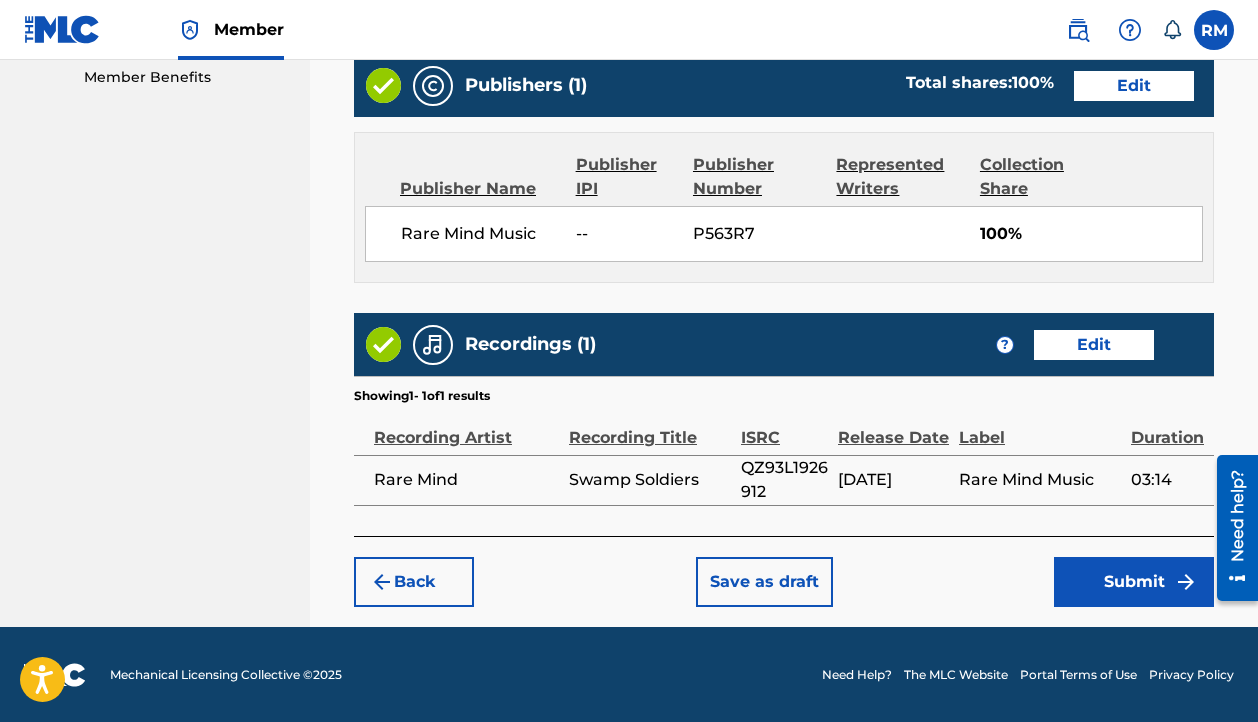 click on "Submit" at bounding box center [1134, 582] 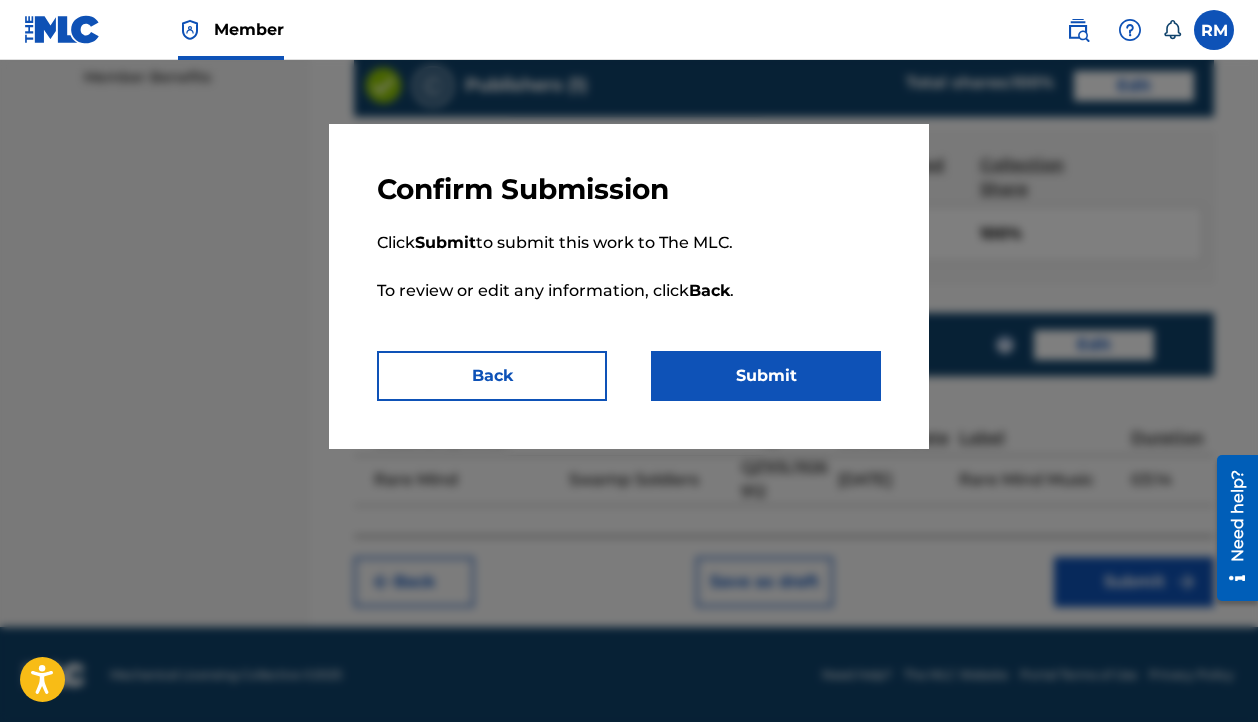 click on "Submit" at bounding box center (766, 376) 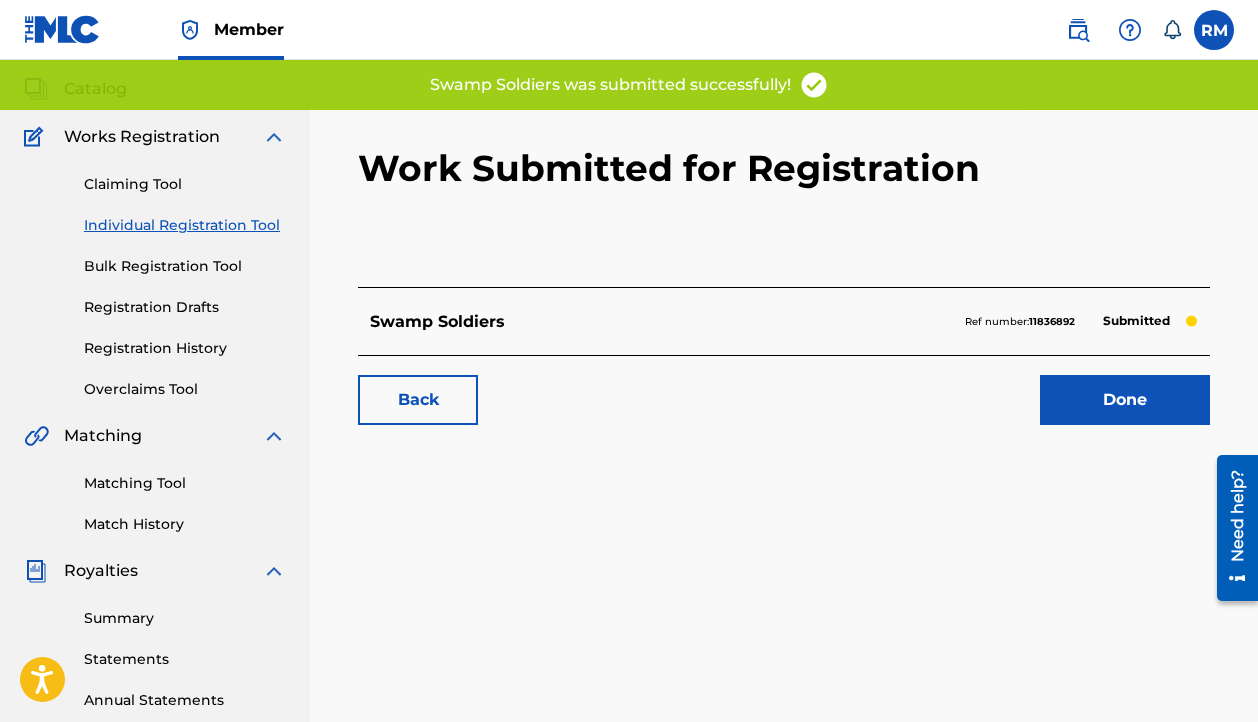 scroll, scrollTop: 109, scrollLeft: 0, axis: vertical 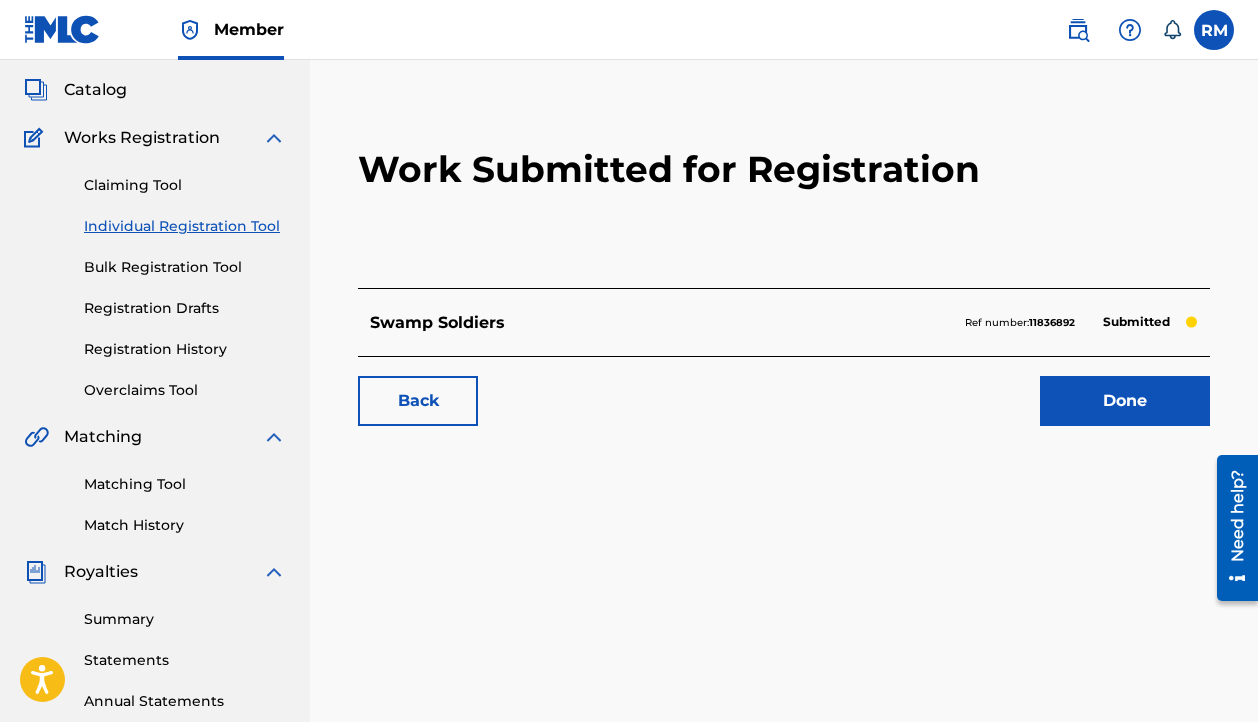 click on "Done" at bounding box center [1125, 401] 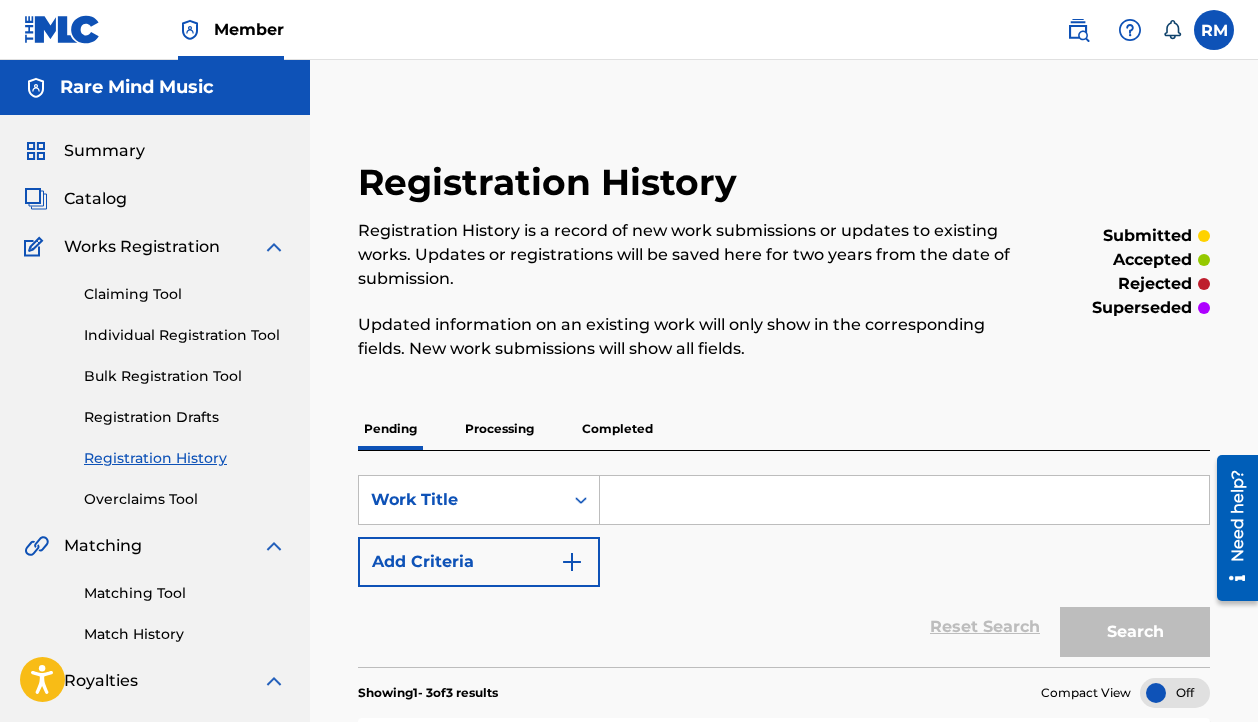 scroll, scrollTop: 0, scrollLeft: 0, axis: both 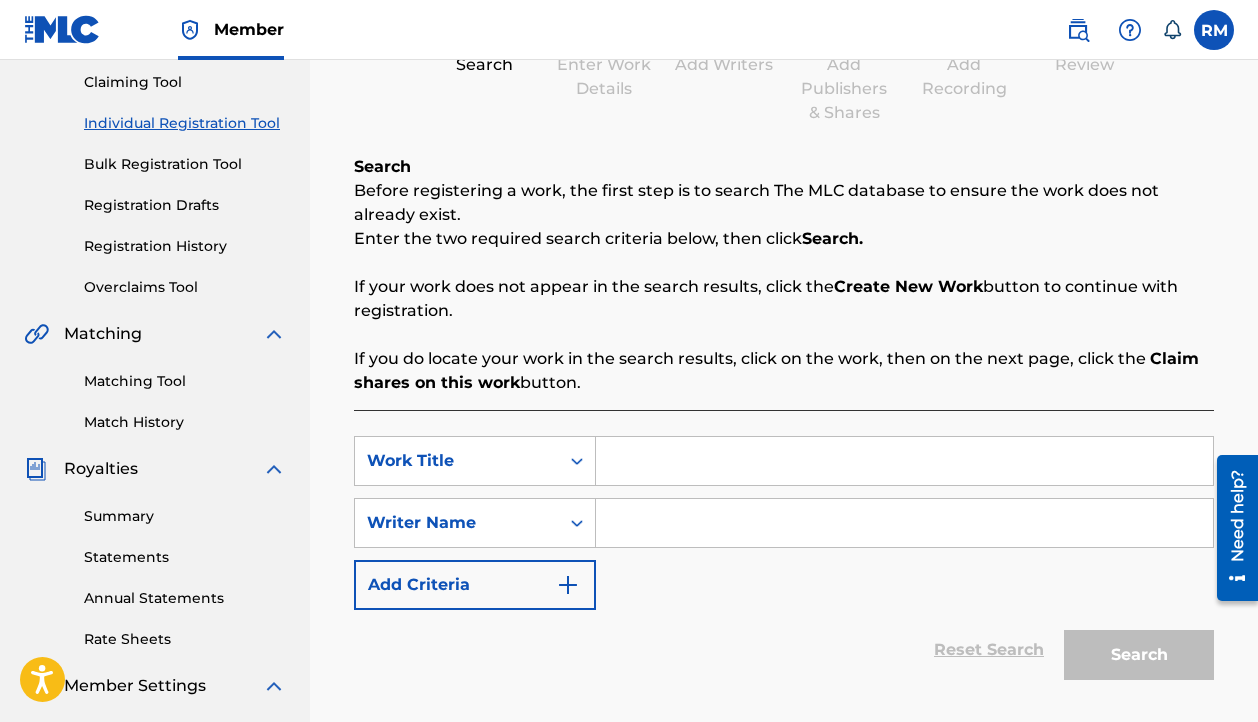 click at bounding box center [904, 461] 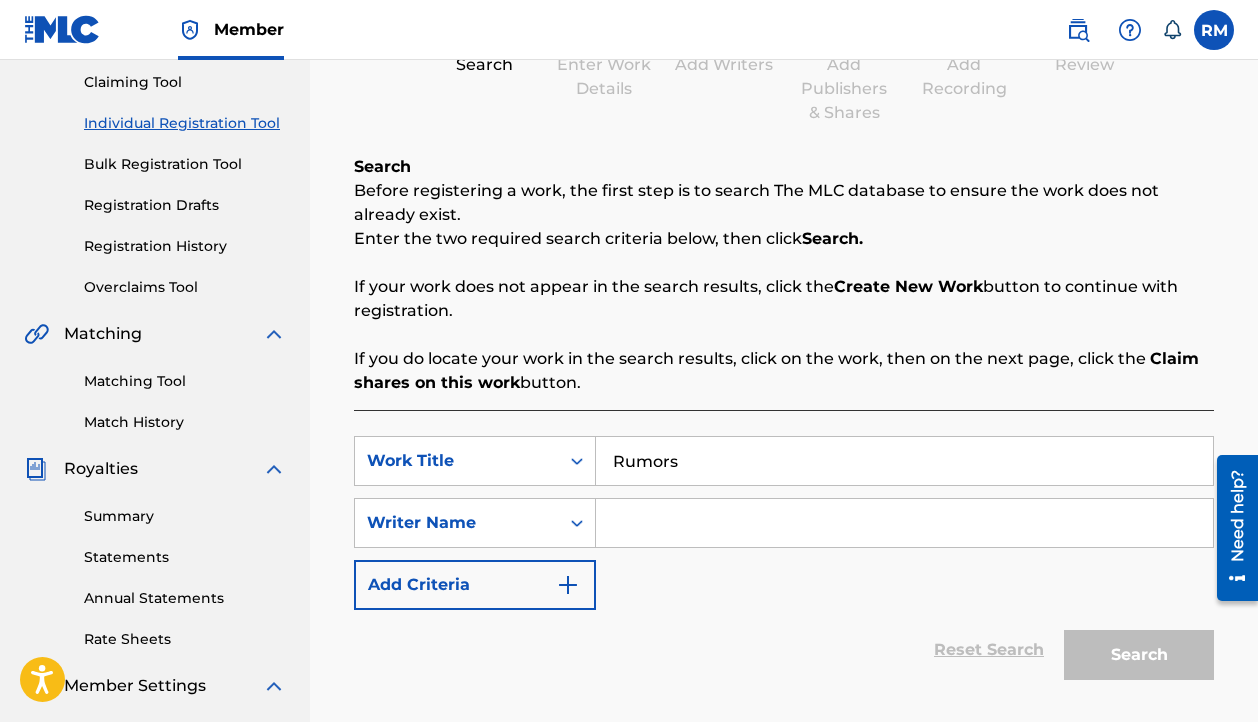 type on "Rumors" 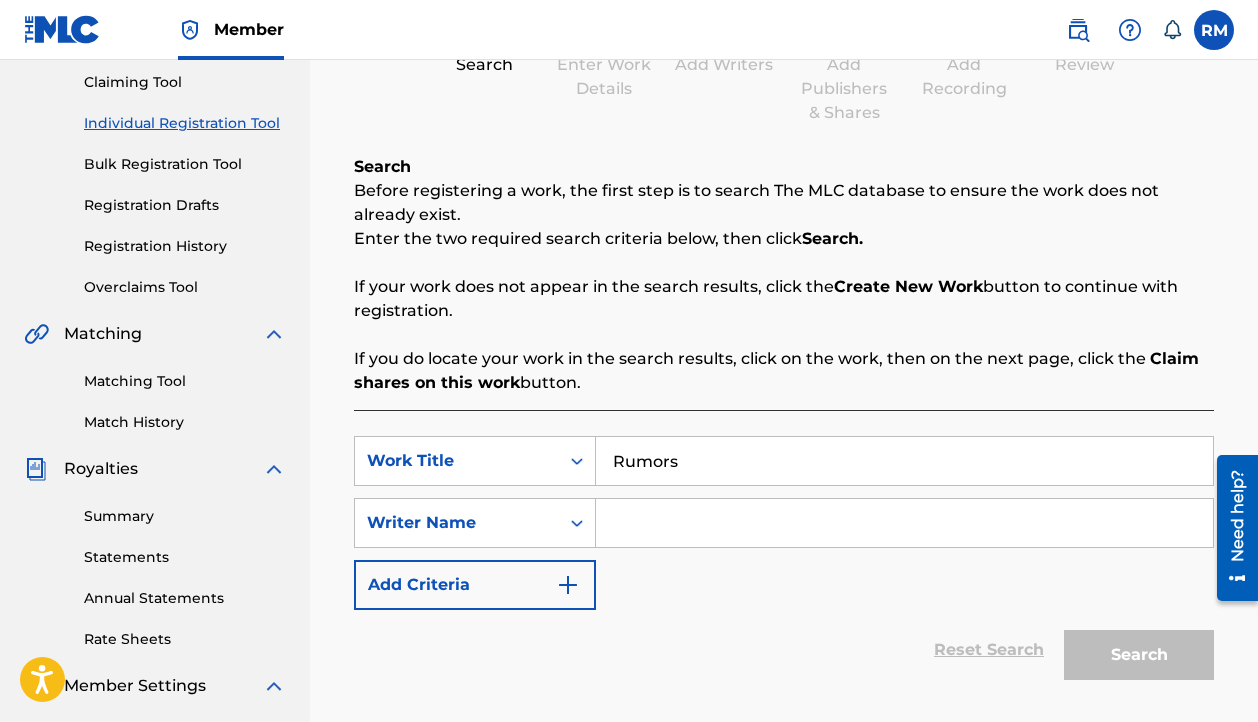 click at bounding box center [904, 523] 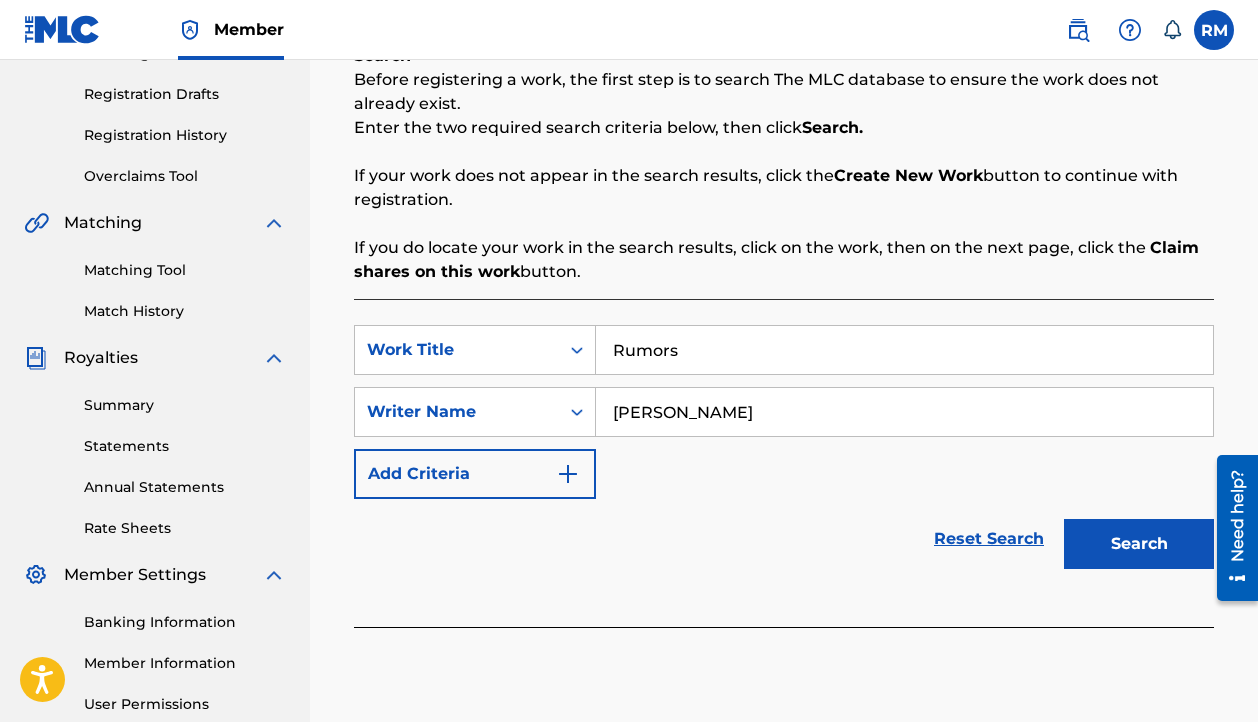scroll, scrollTop: 345, scrollLeft: 0, axis: vertical 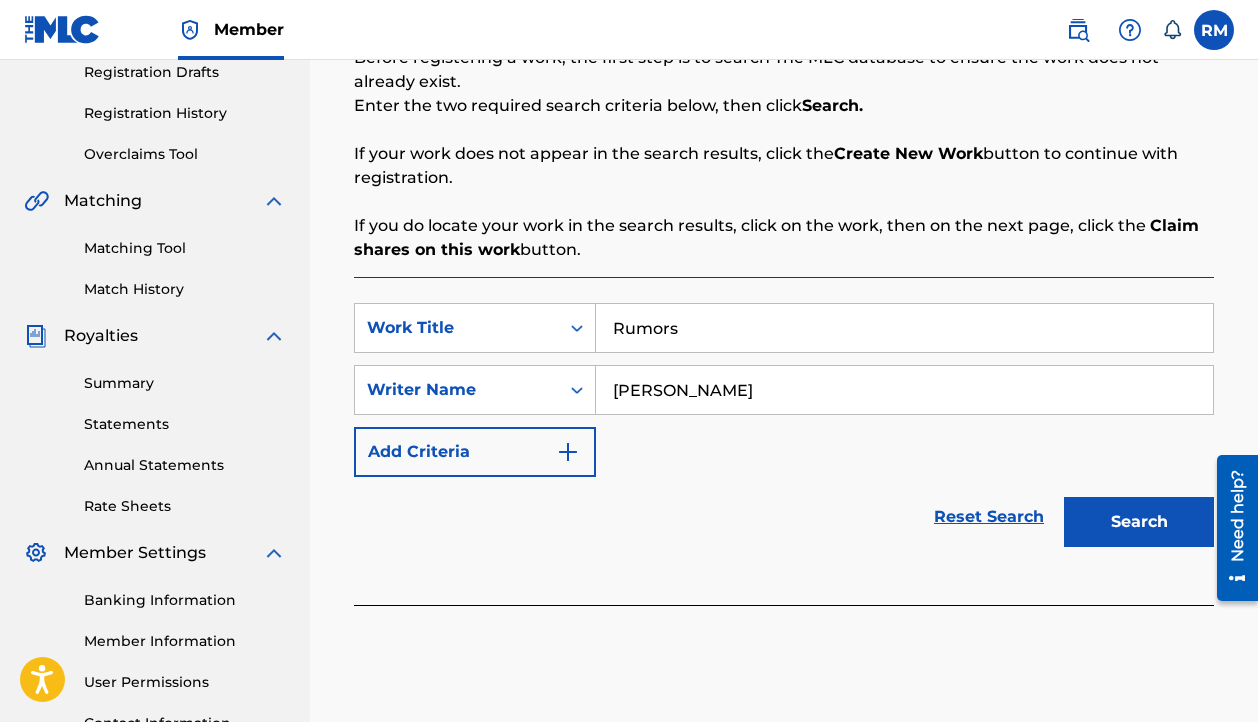 type on "[PERSON_NAME]" 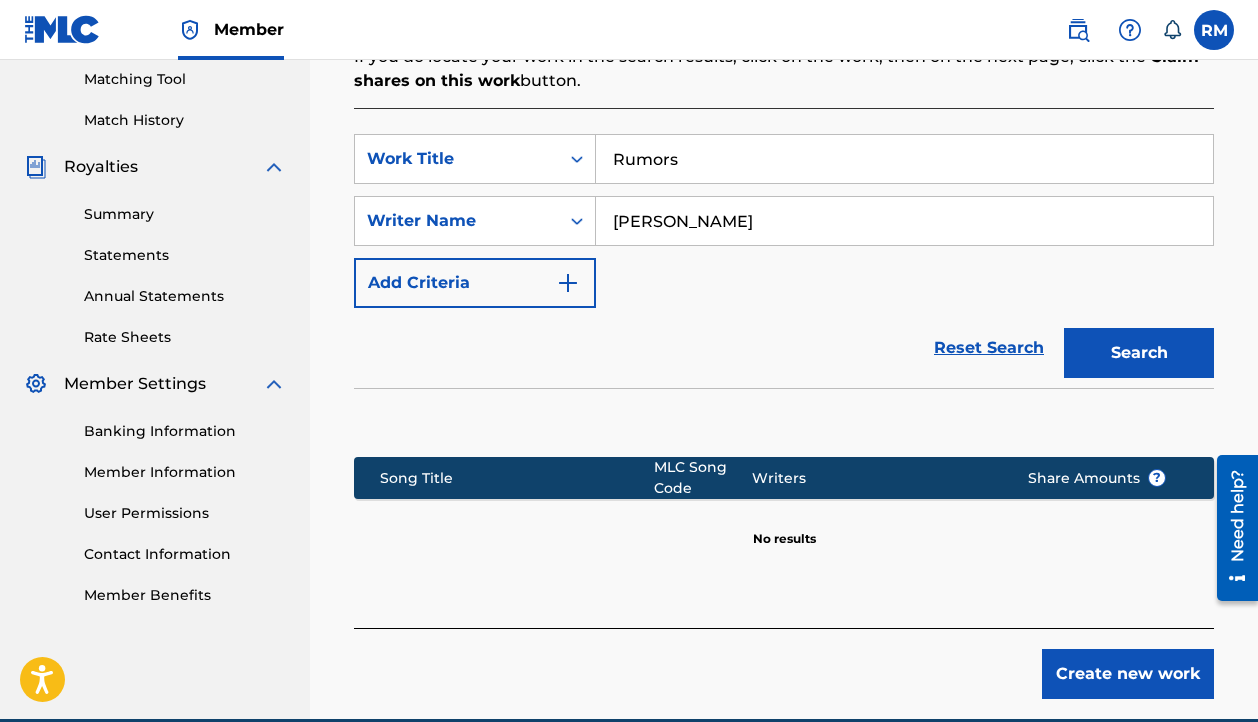 scroll, scrollTop: 514, scrollLeft: 0, axis: vertical 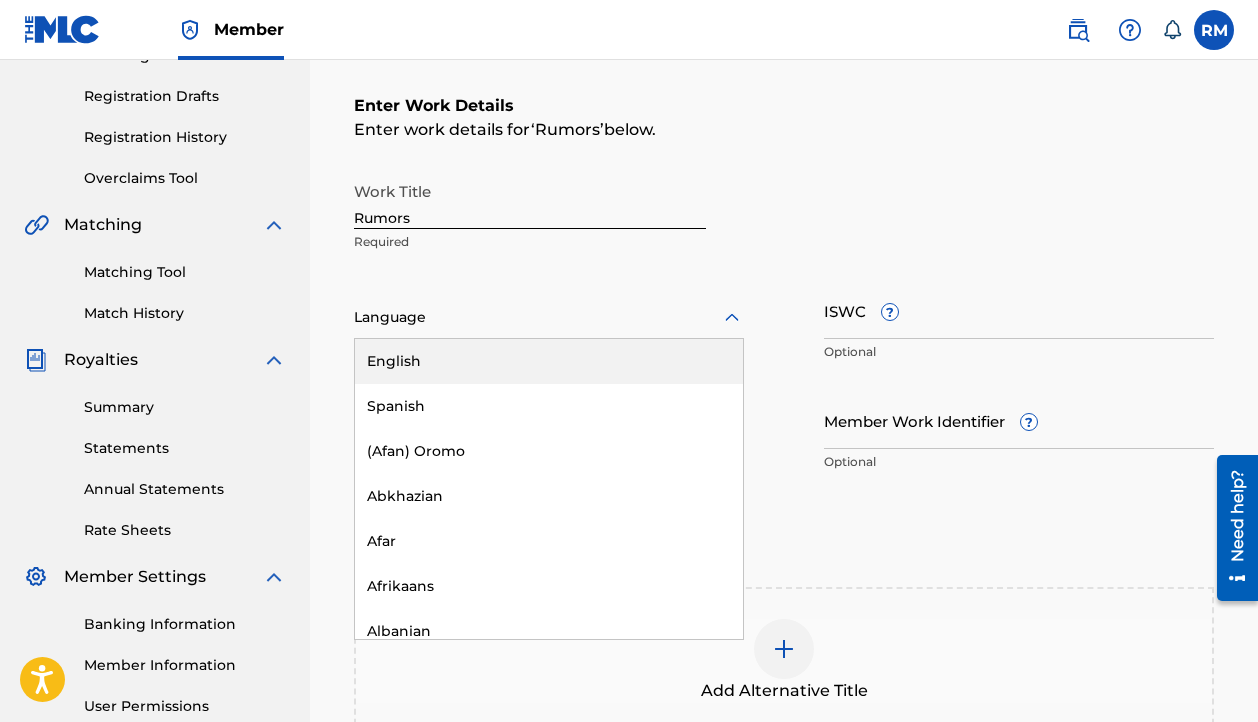 click 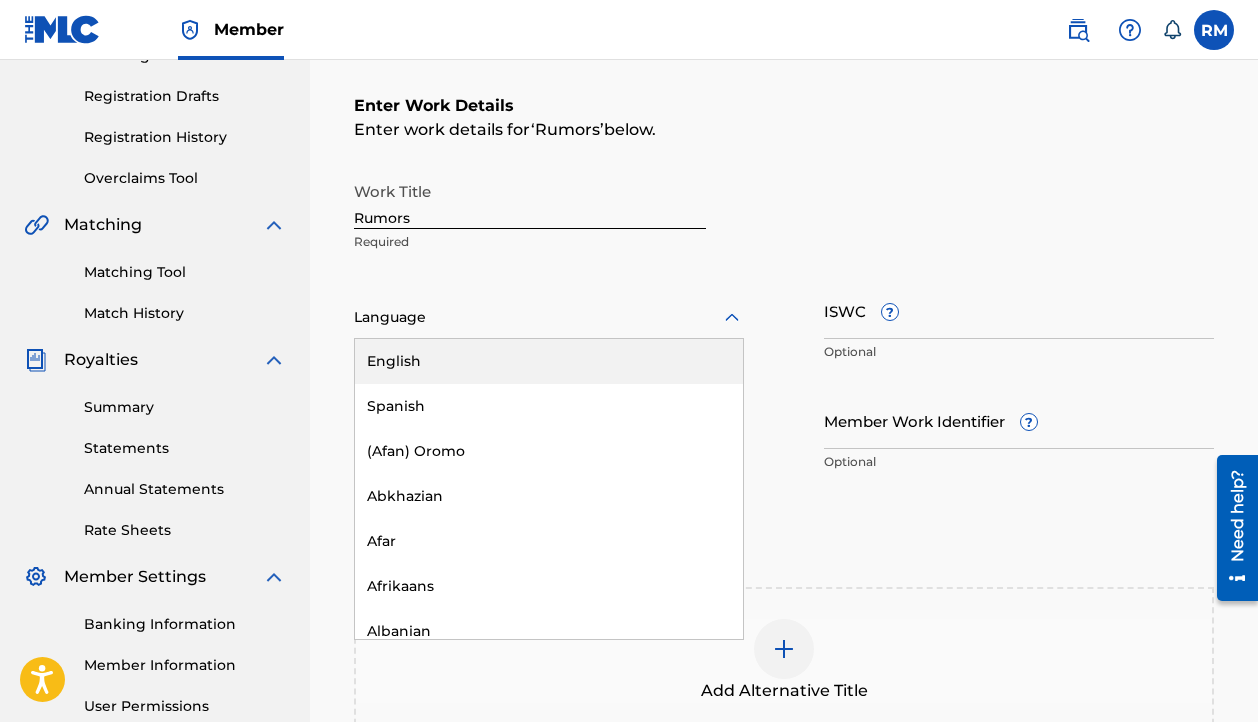 click on "Work Title   Rumors Required" at bounding box center (784, 217) 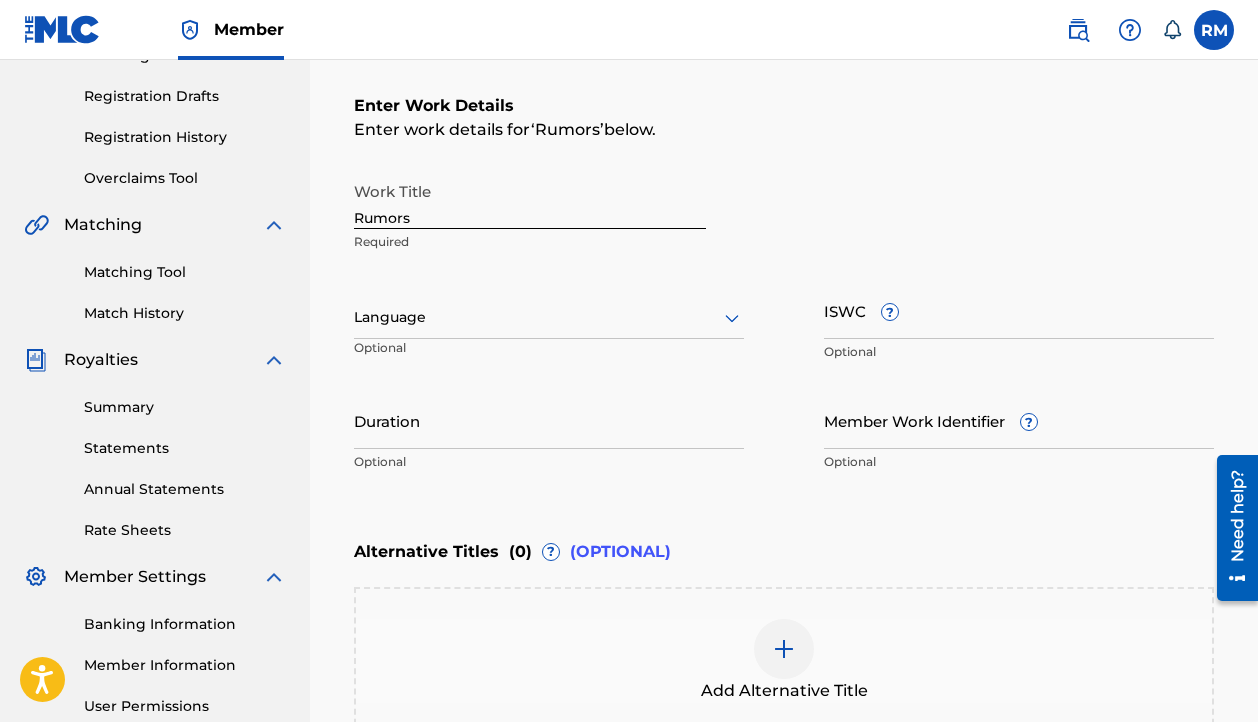 click on "Duration" at bounding box center (549, 420) 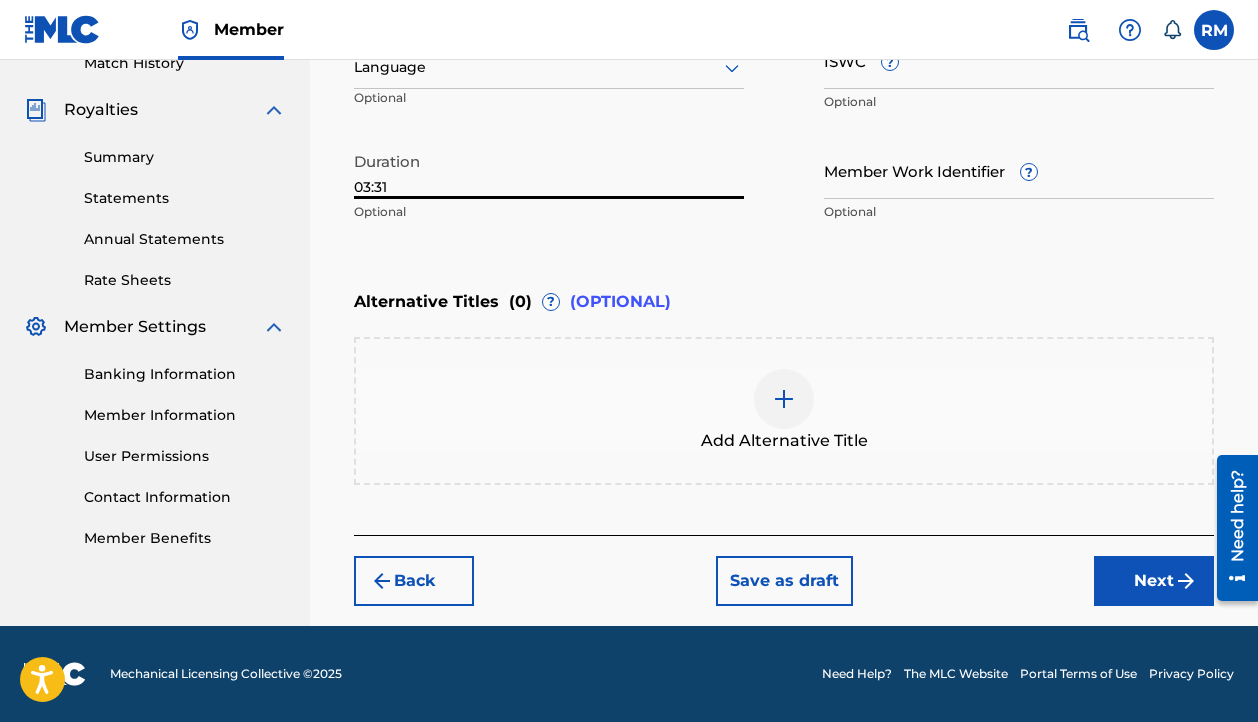 scroll, scrollTop: 571, scrollLeft: 0, axis: vertical 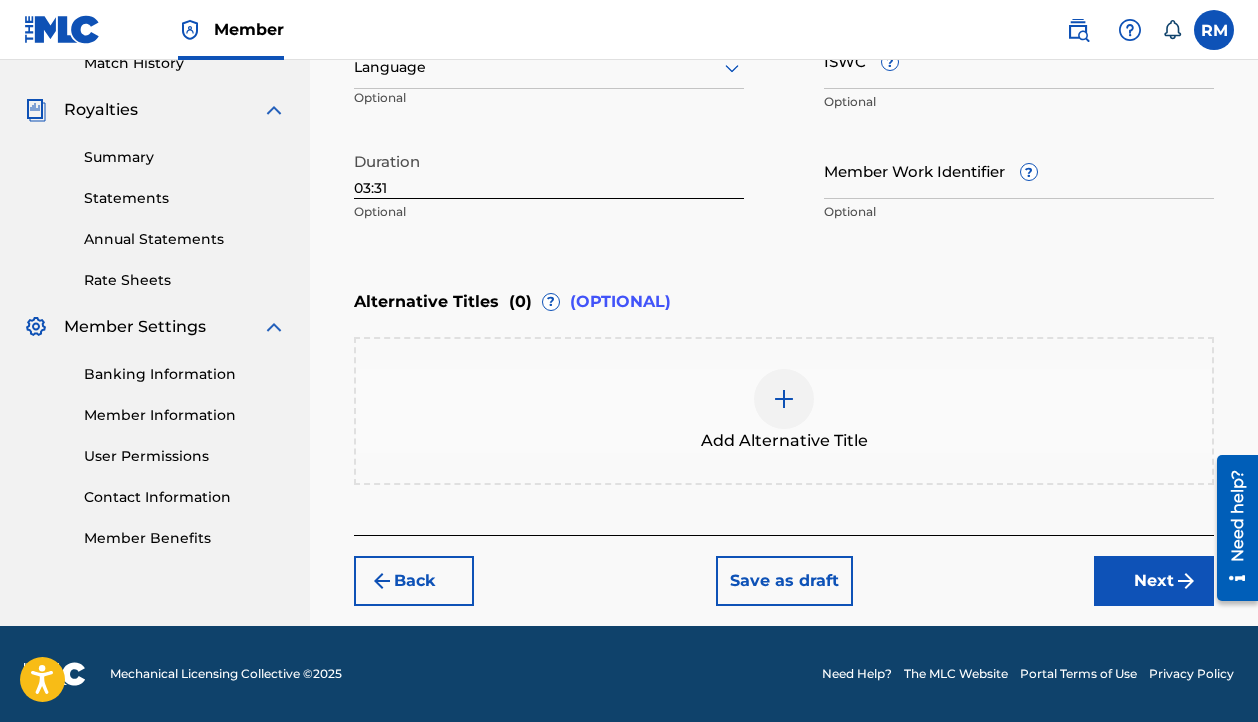 click on "Next" at bounding box center [1154, 581] 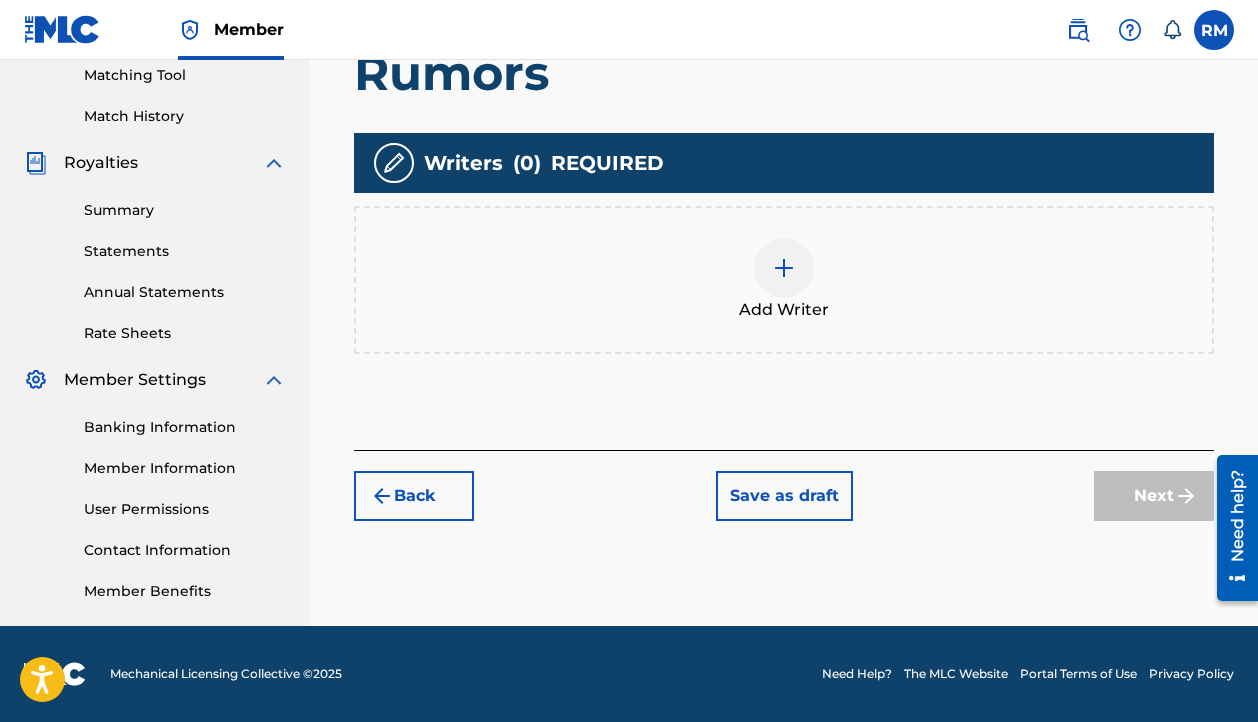 click at bounding box center (784, 268) 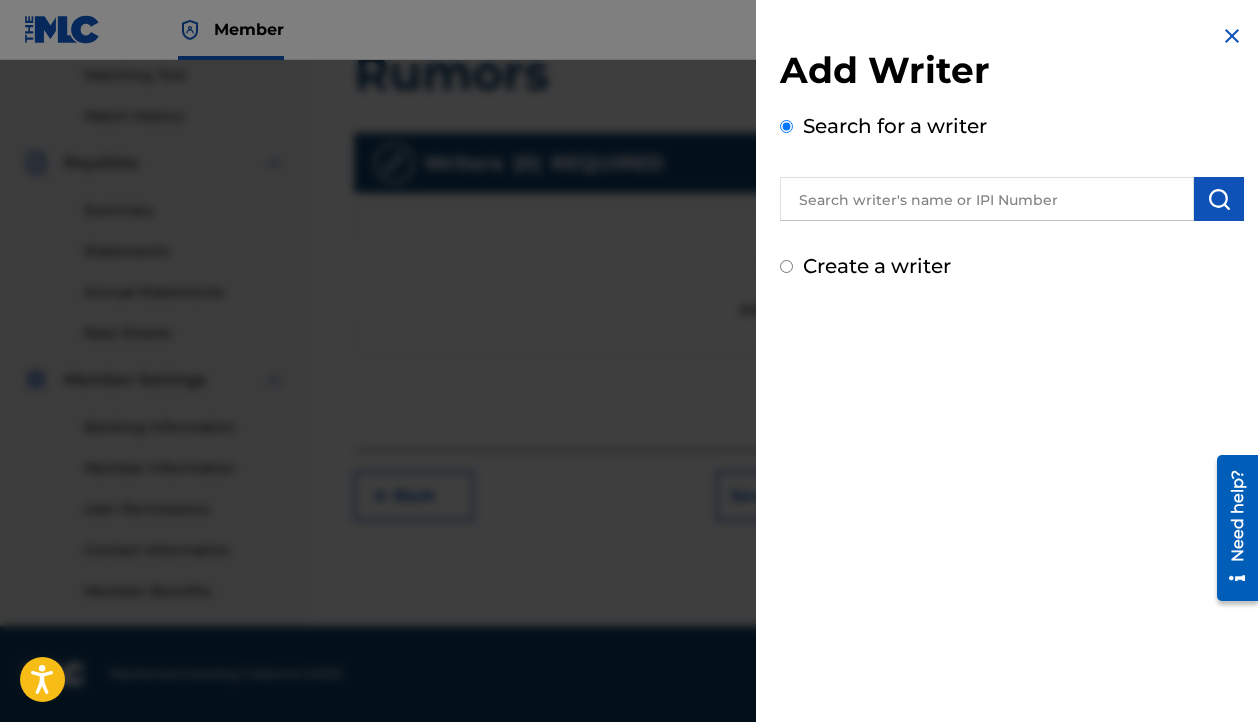 click on "Create a writer" at bounding box center (786, 266) 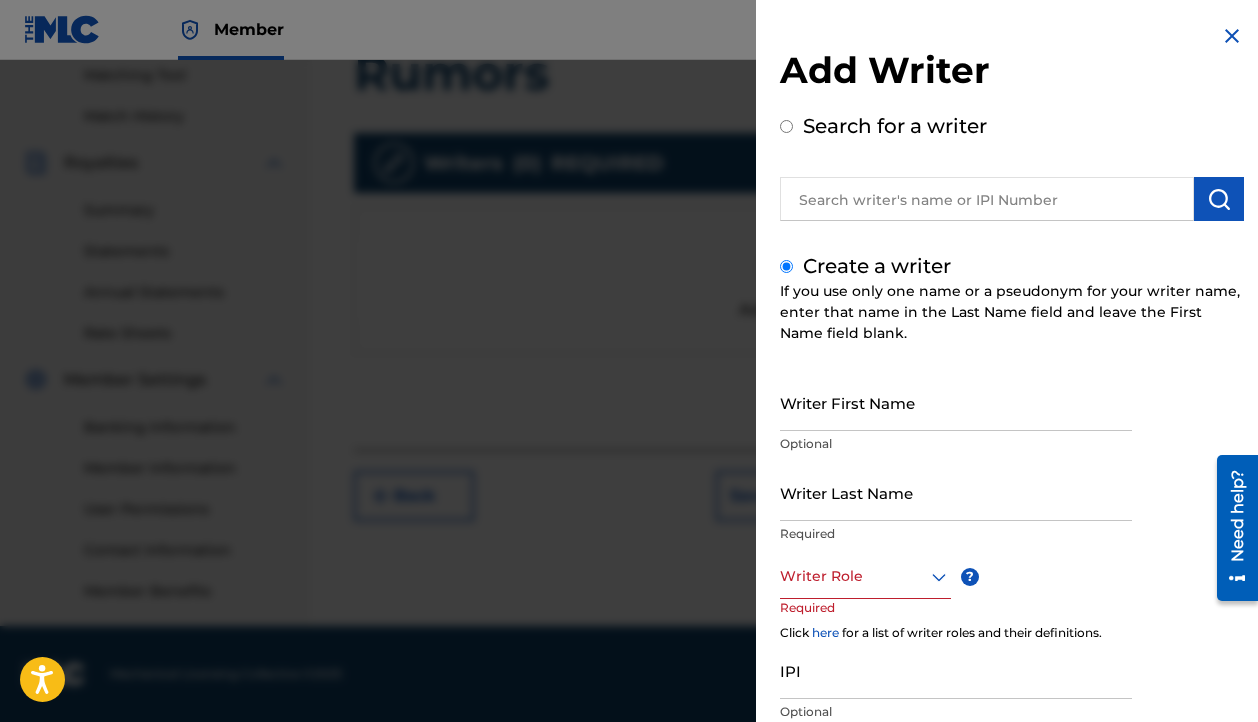 click on "Writer First Name" at bounding box center [956, 402] 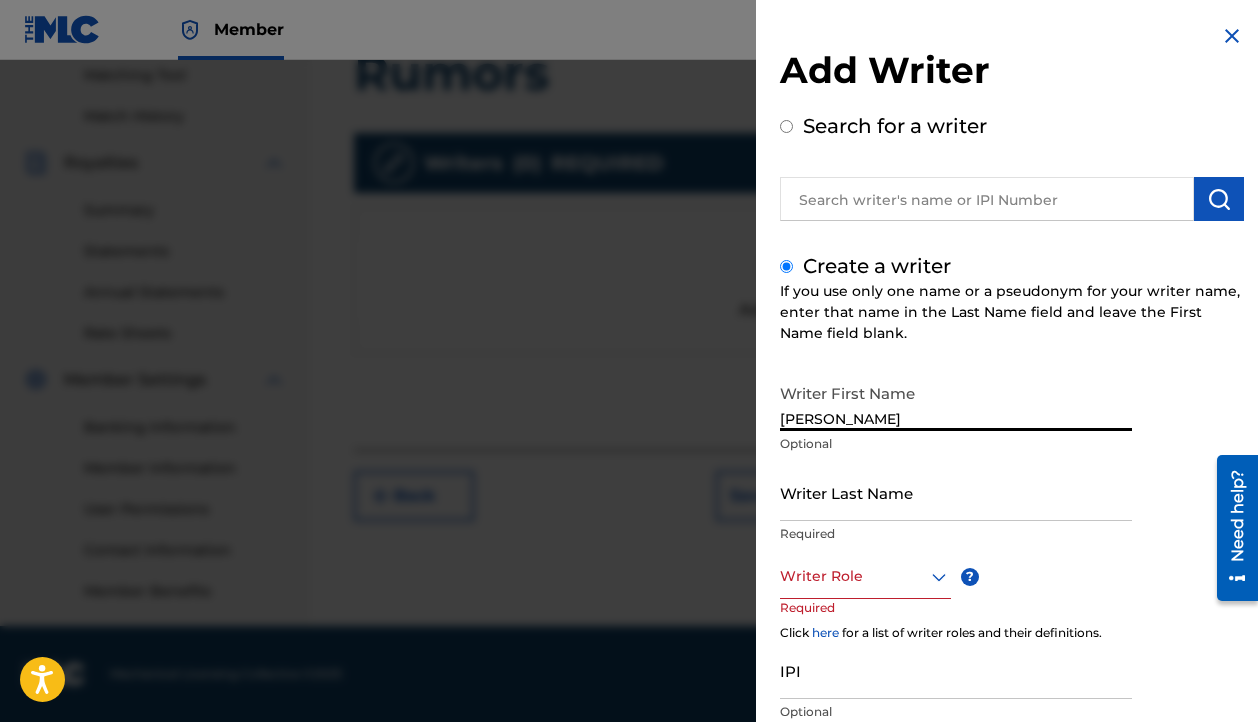 type on "[PERSON_NAME]" 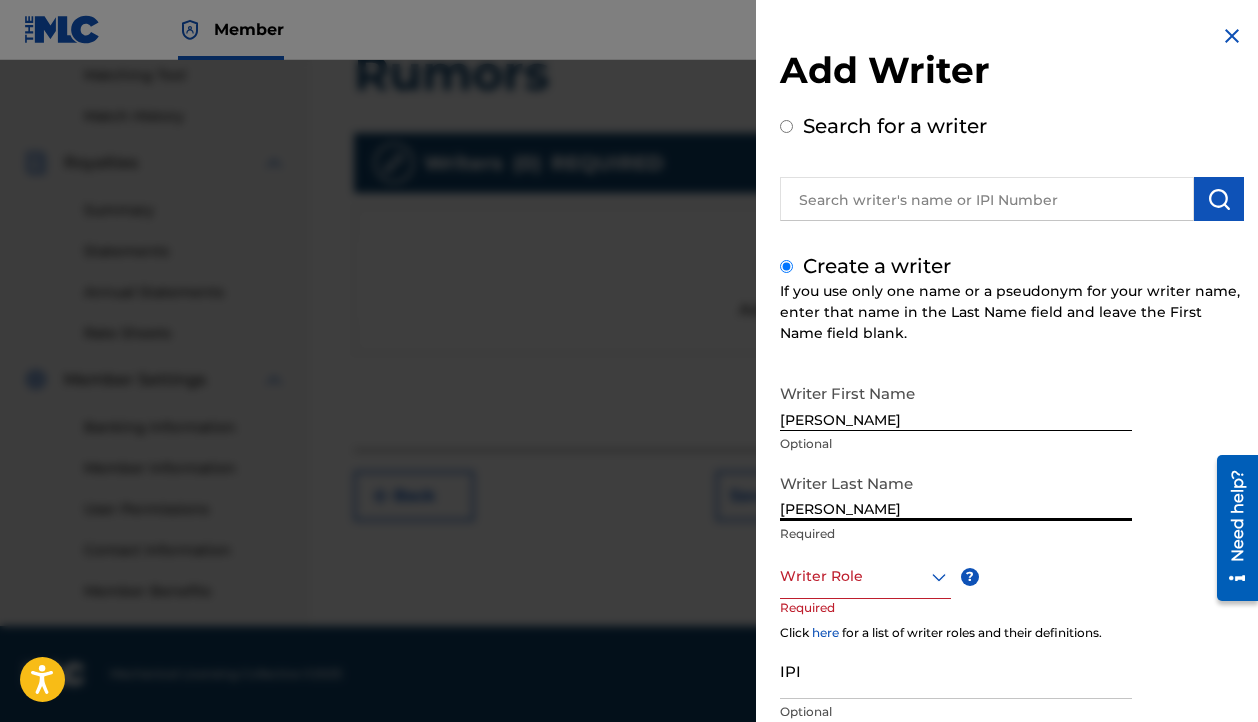 type on "[PERSON_NAME]" 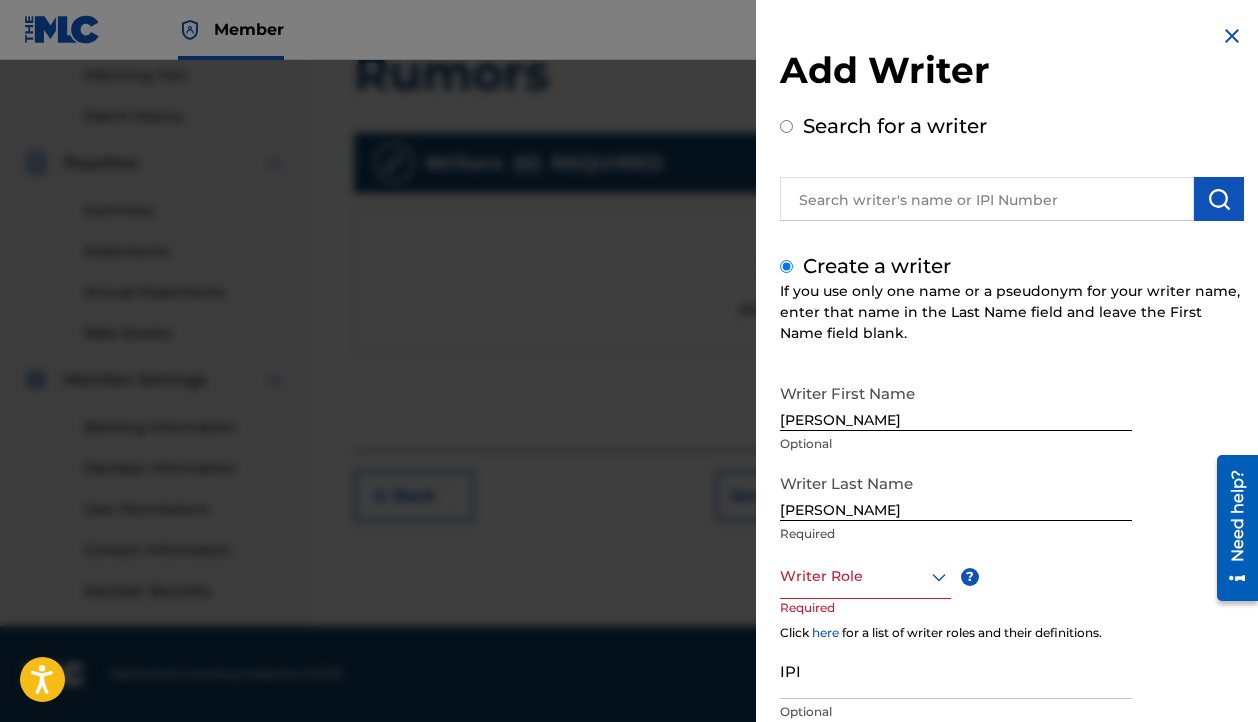 click 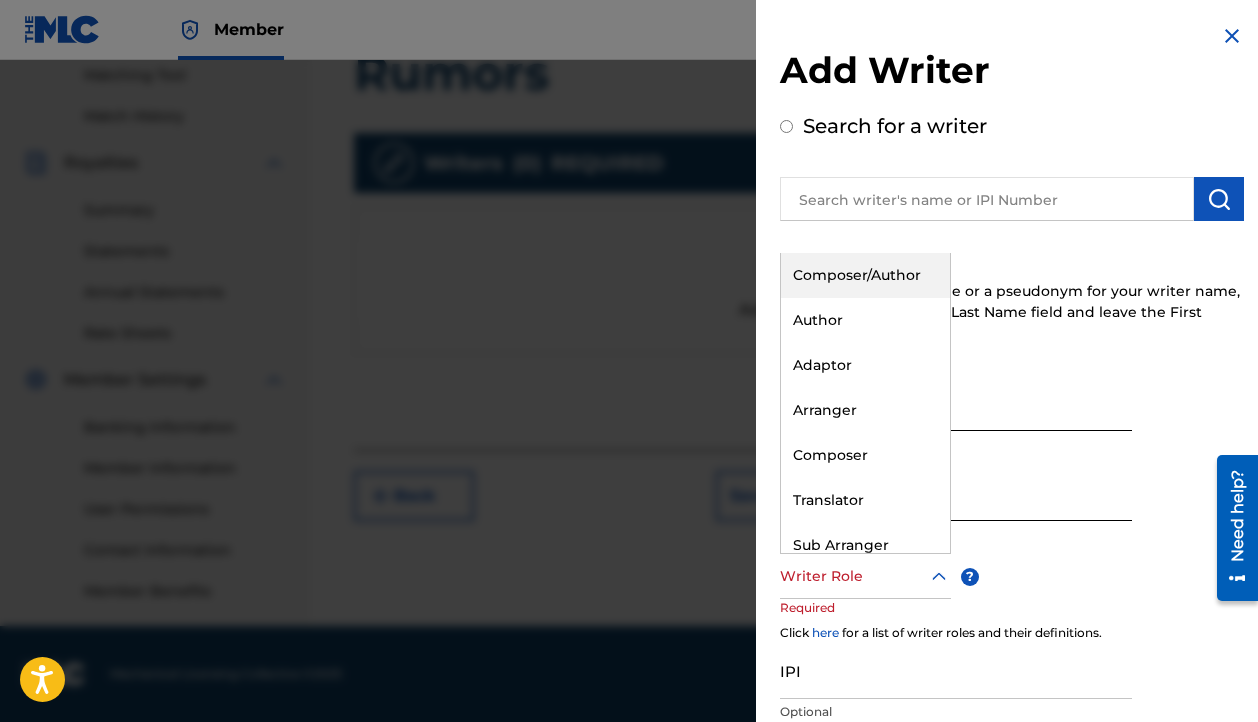 click on "Composer/Author" at bounding box center (865, 275) 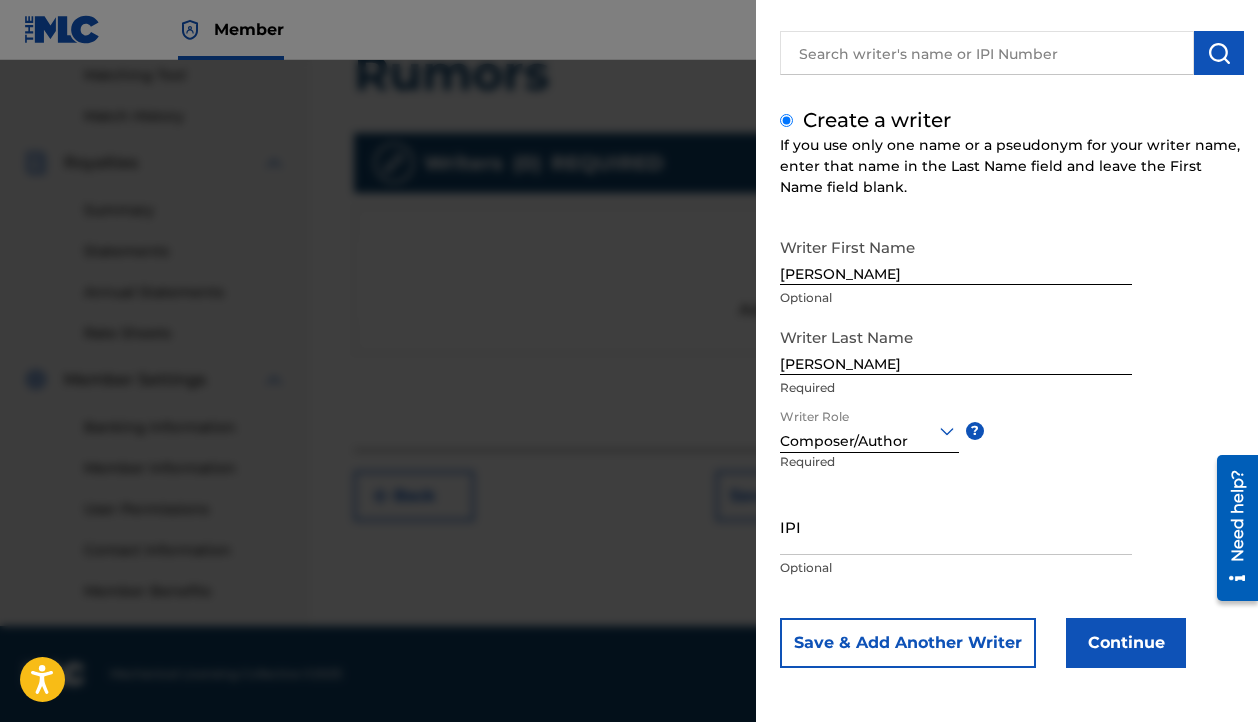 scroll, scrollTop: 146, scrollLeft: 0, axis: vertical 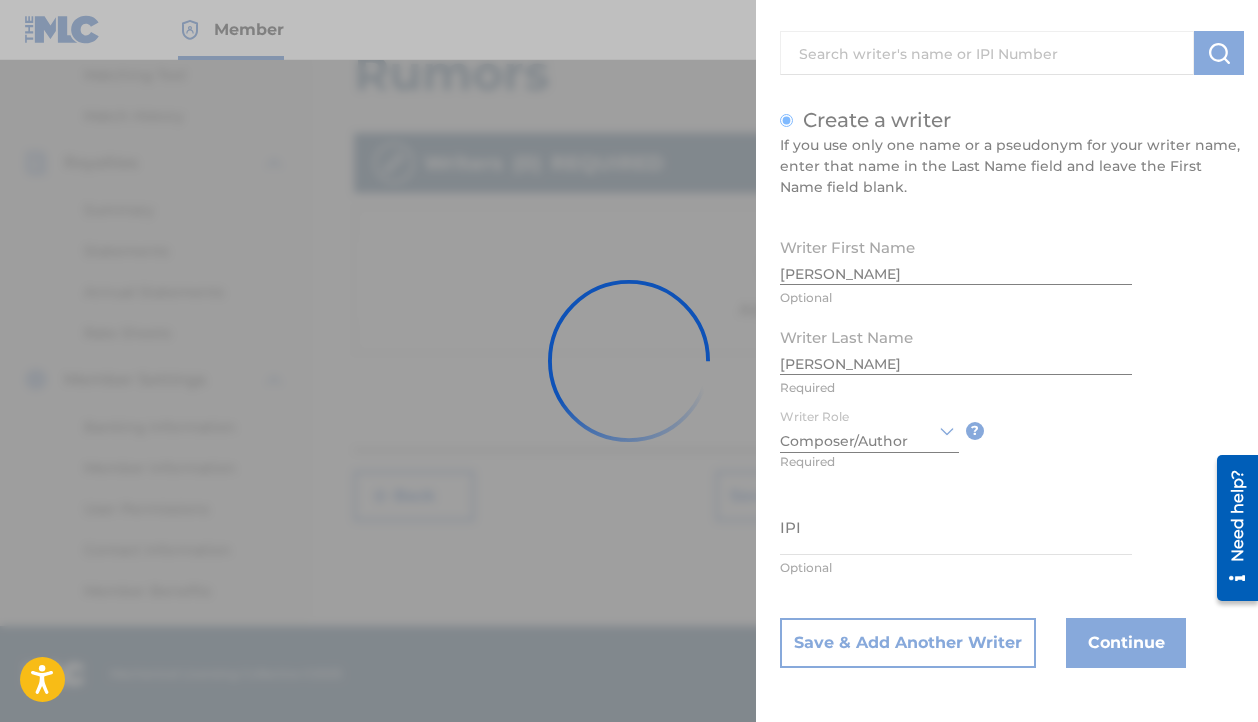 click at bounding box center [629, 361] 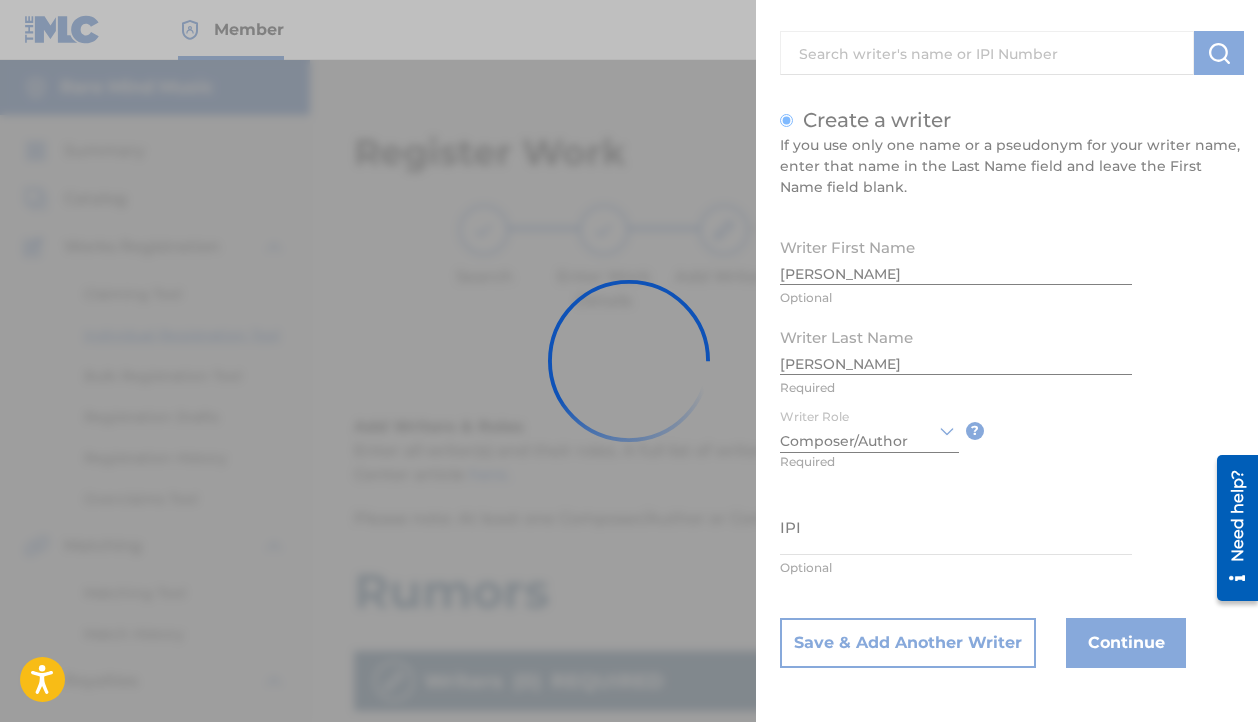 scroll, scrollTop: 0, scrollLeft: 0, axis: both 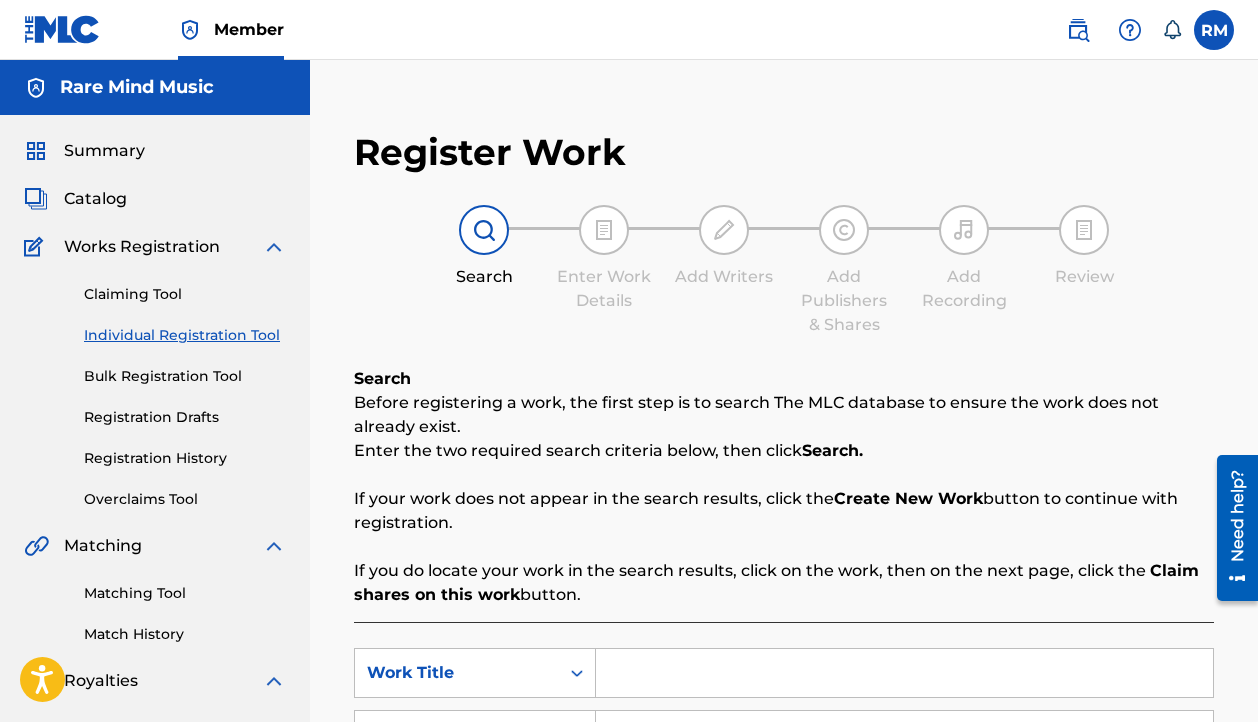 click on "Registration History" at bounding box center (185, 458) 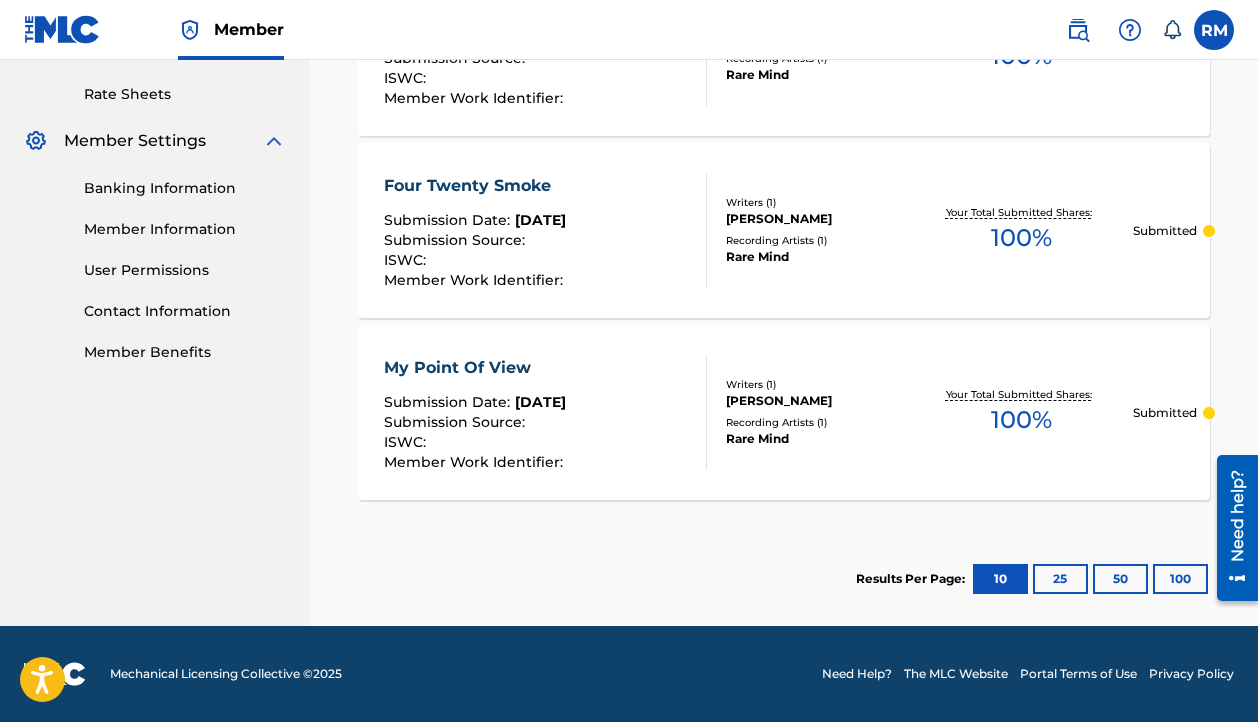 scroll, scrollTop: 757, scrollLeft: 0, axis: vertical 